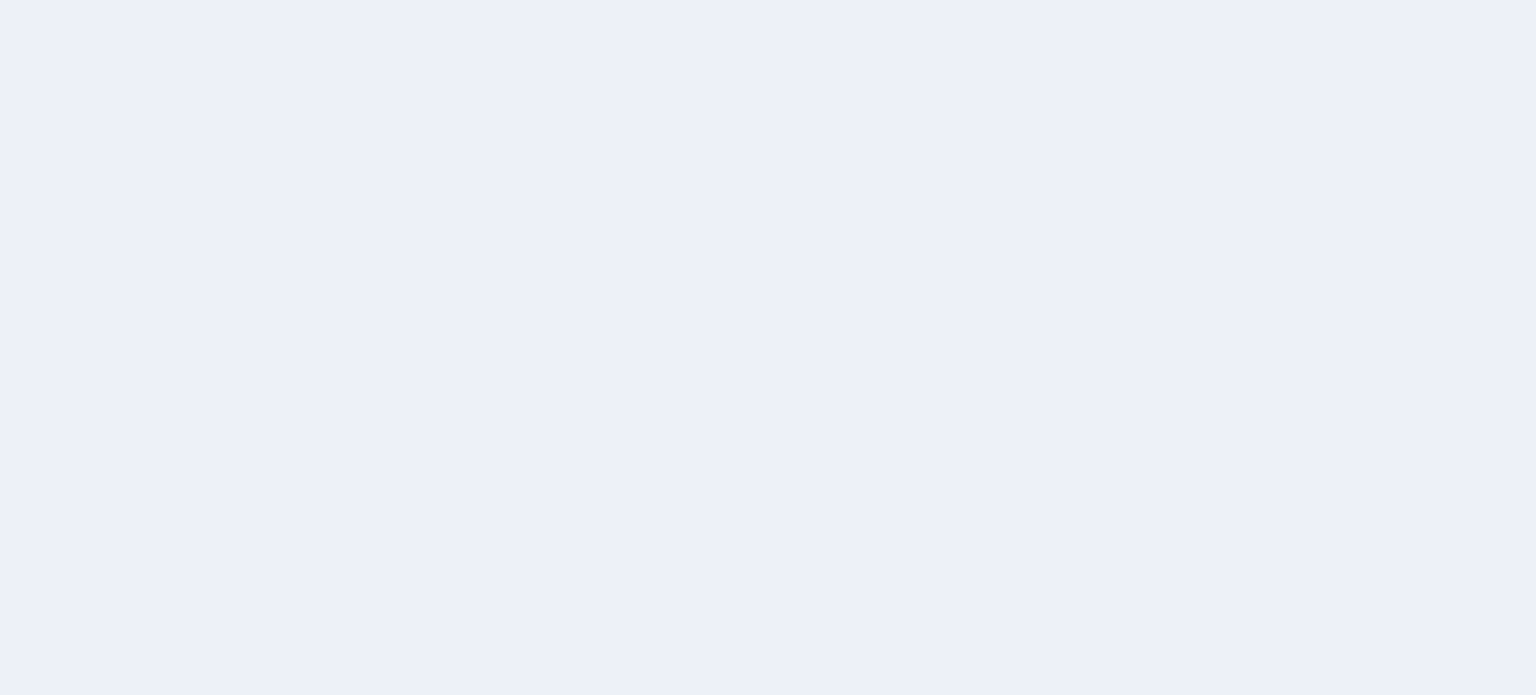 scroll, scrollTop: 0, scrollLeft: 0, axis: both 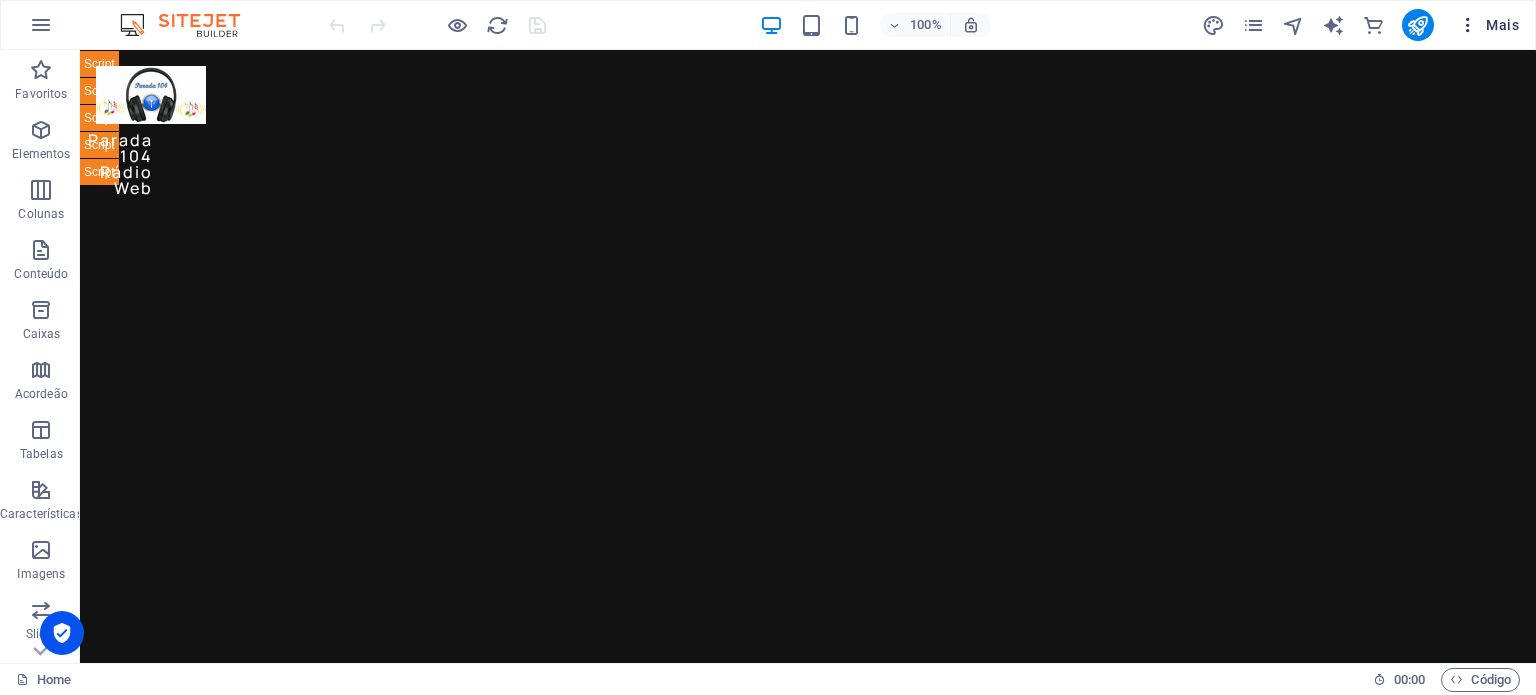 click at bounding box center (1468, 25) 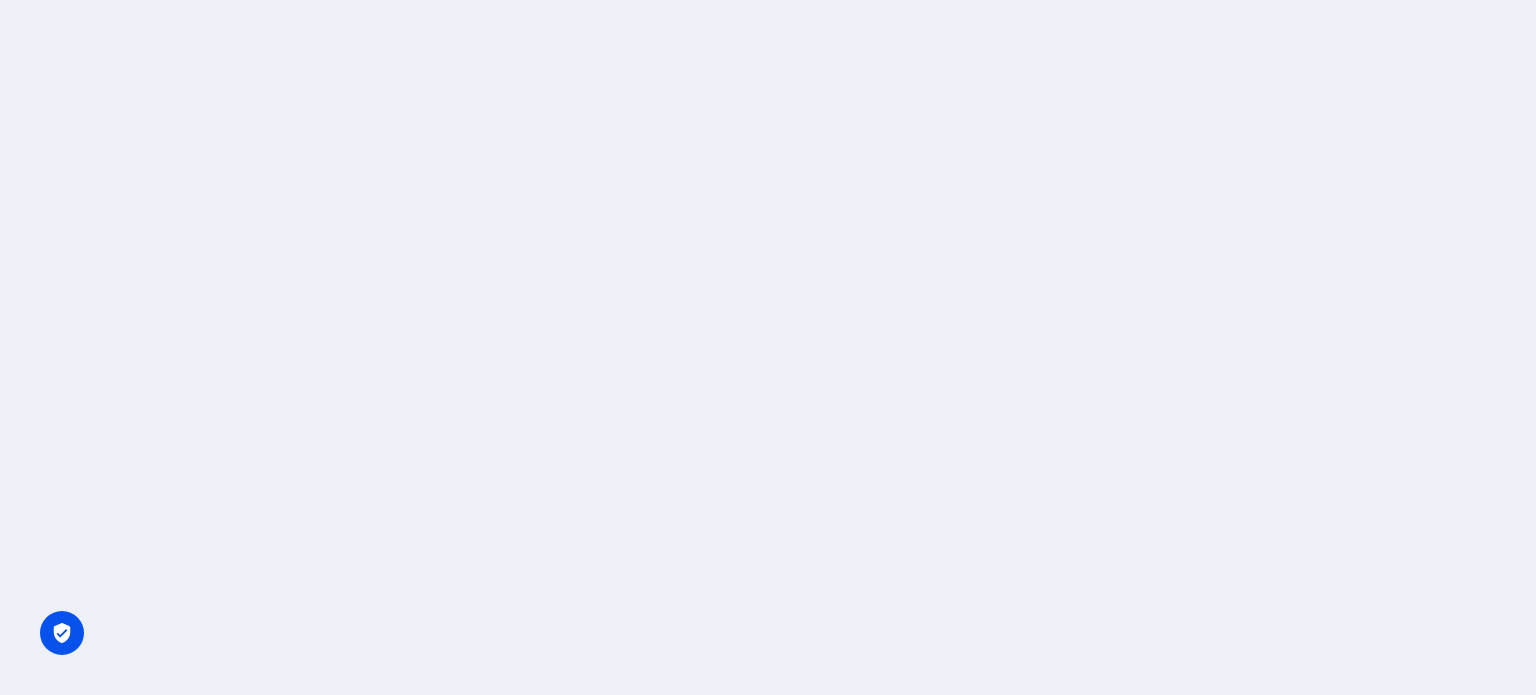 scroll, scrollTop: 0, scrollLeft: 0, axis: both 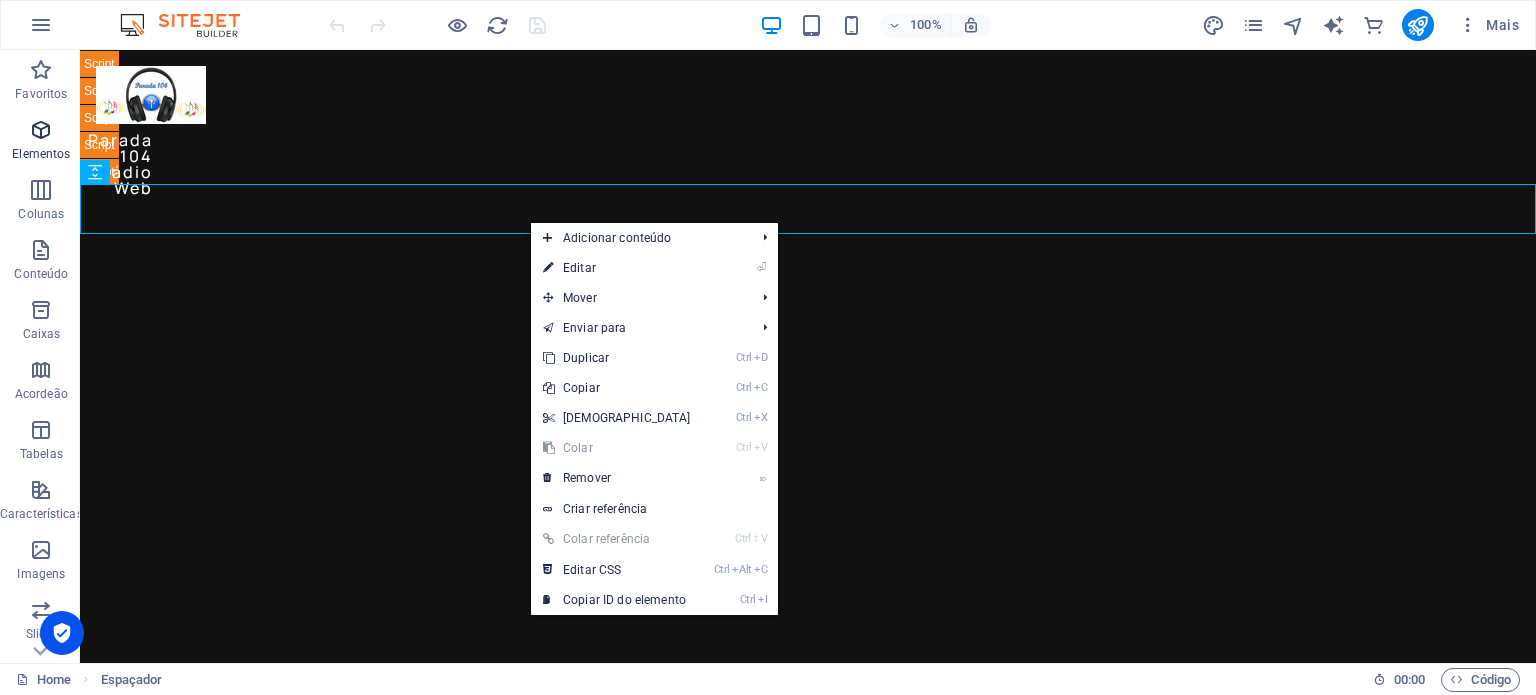 click on "Elementos" at bounding box center (41, 154) 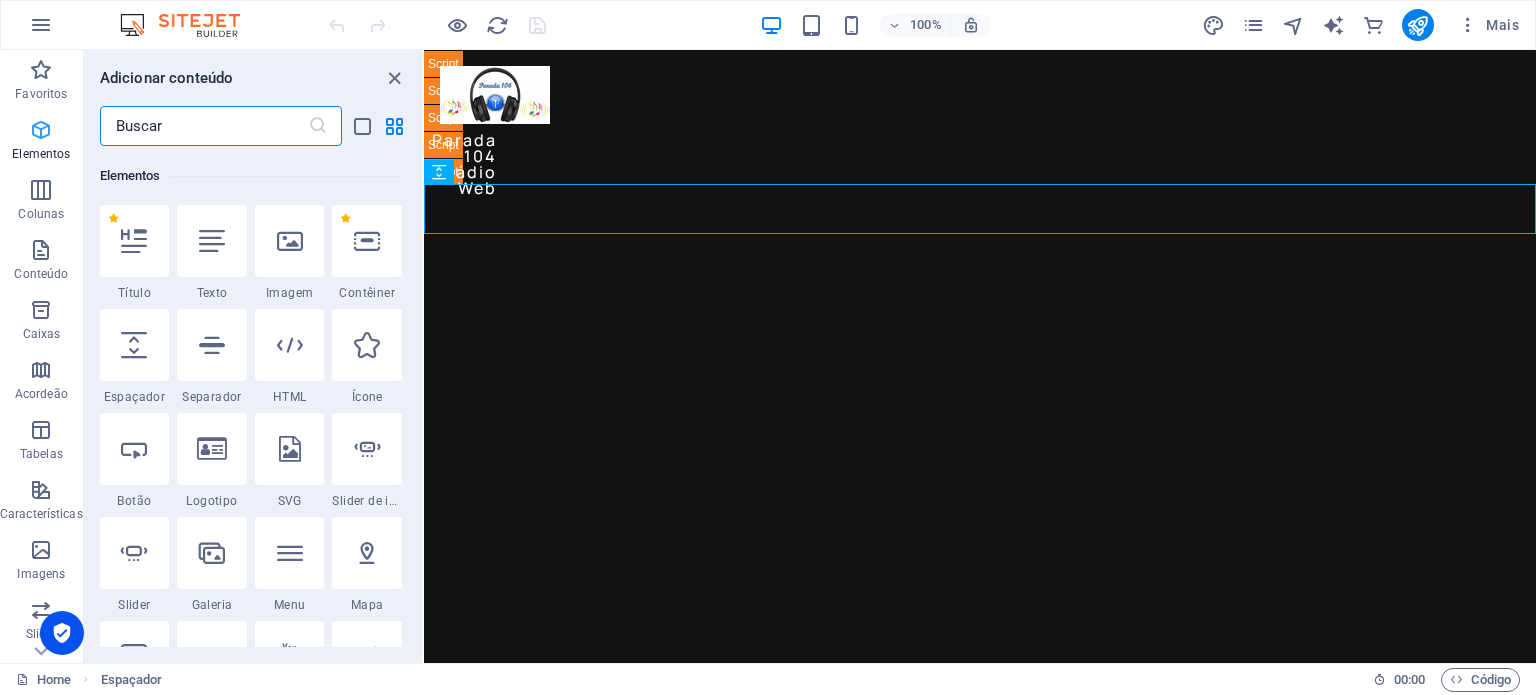 scroll, scrollTop: 212, scrollLeft: 0, axis: vertical 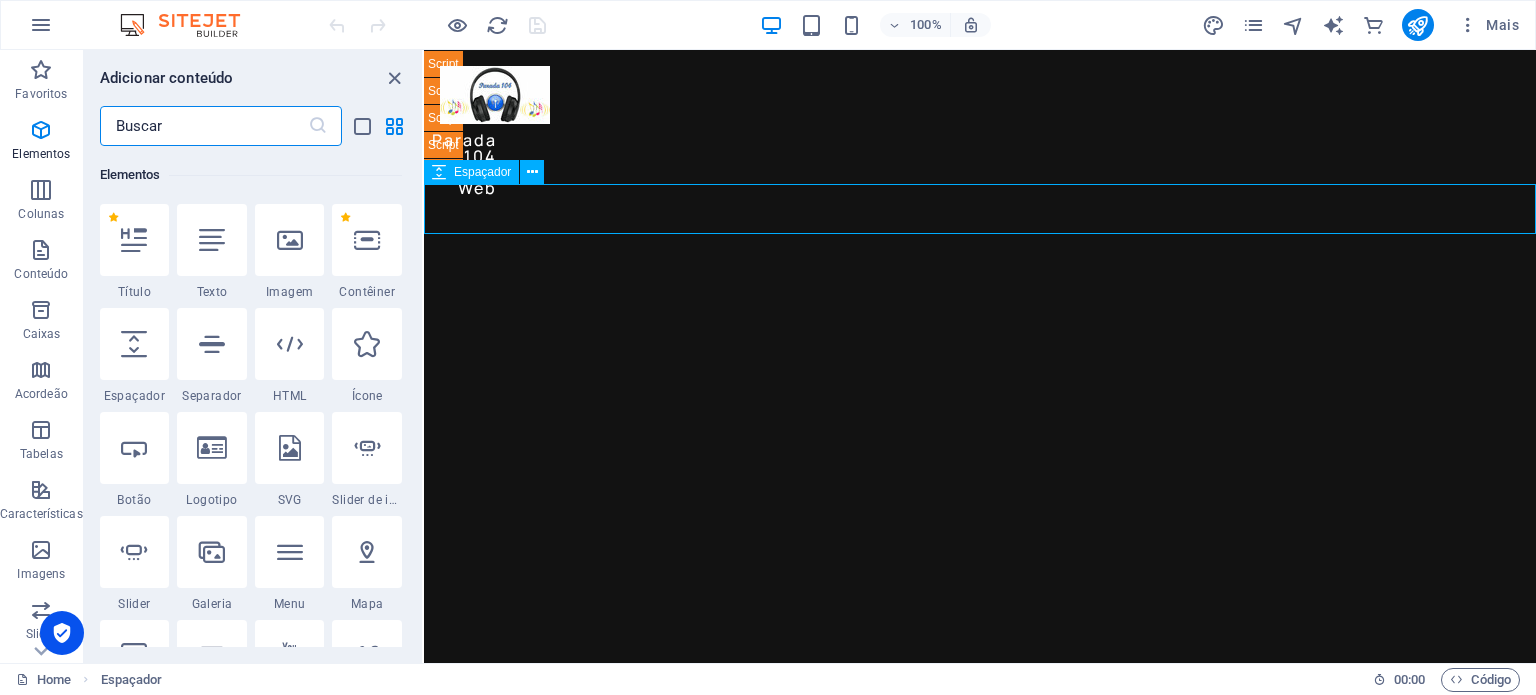 click on "Espaçador" at bounding box center [482, 172] 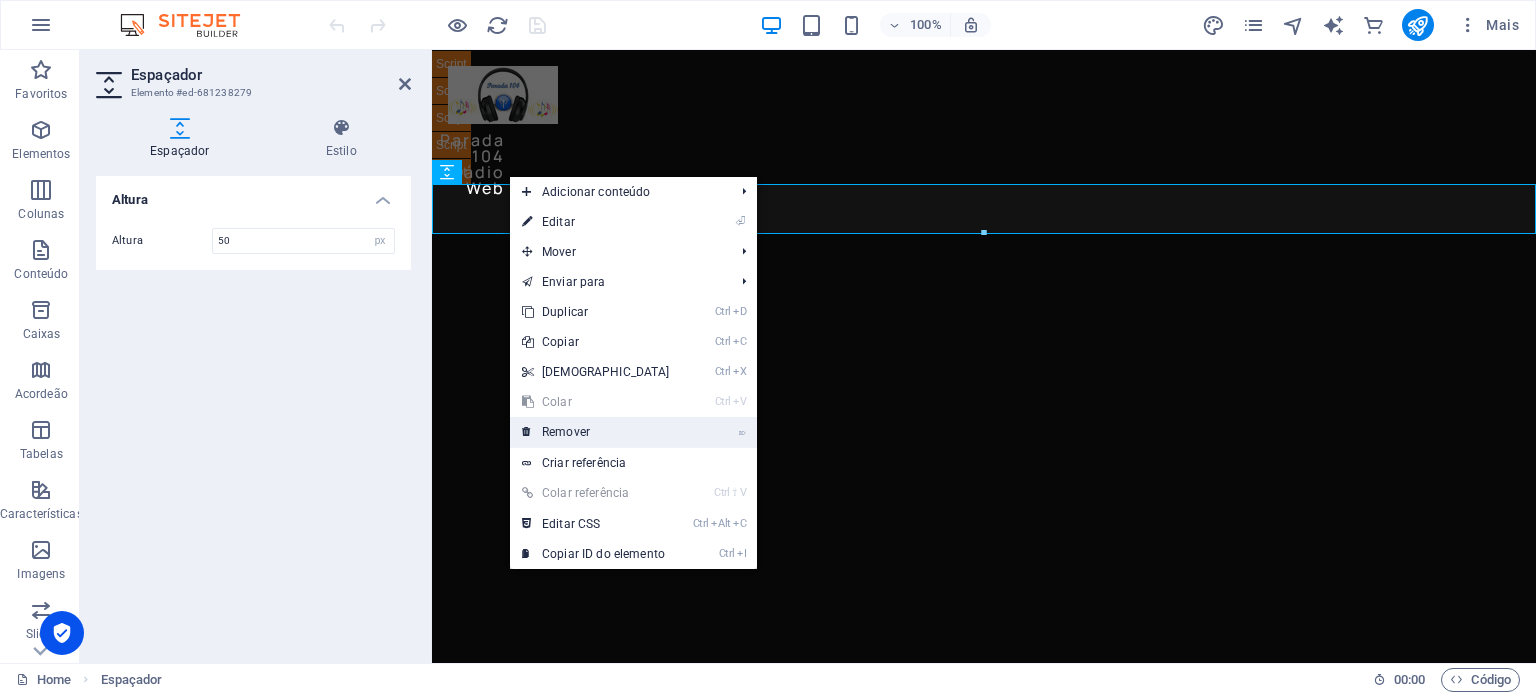 click on "⌦  Remover" at bounding box center (596, 432) 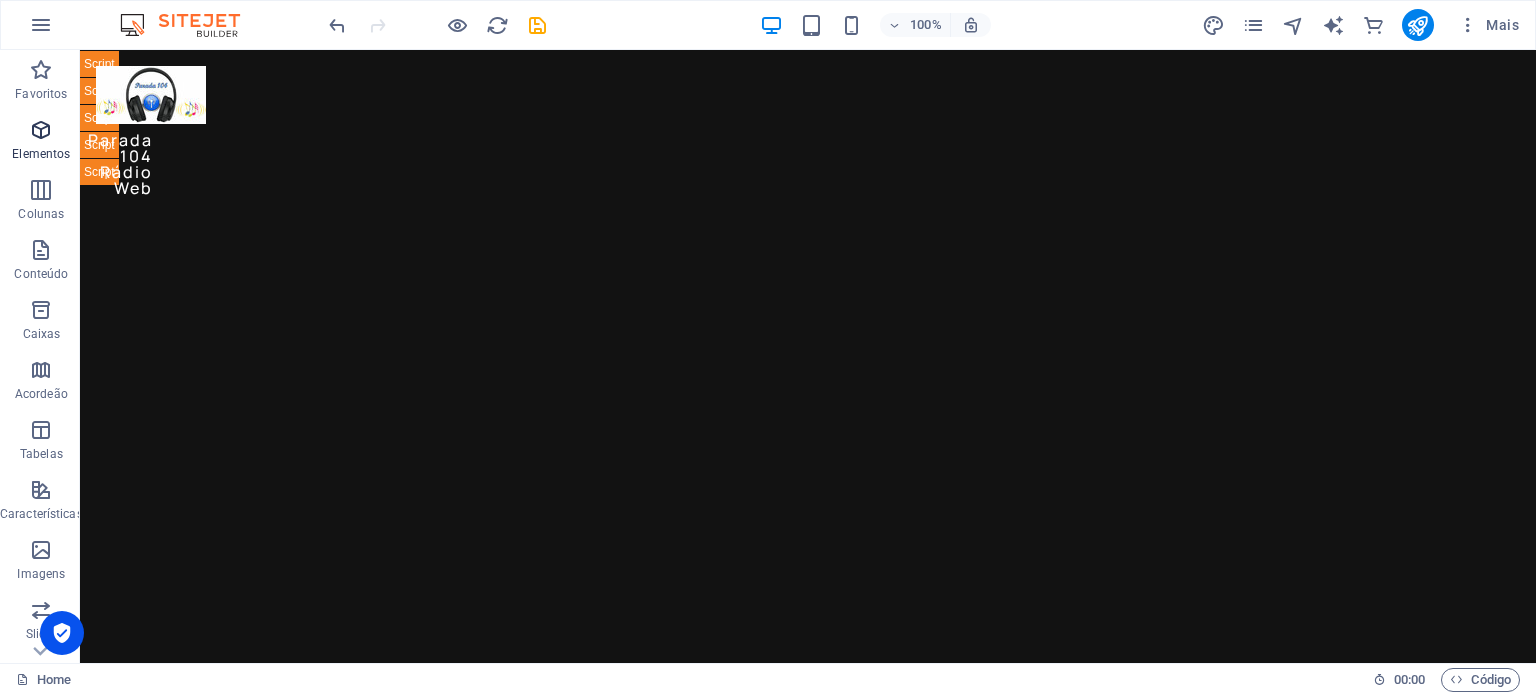 click on "Elementos" at bounding box center [41, 142] 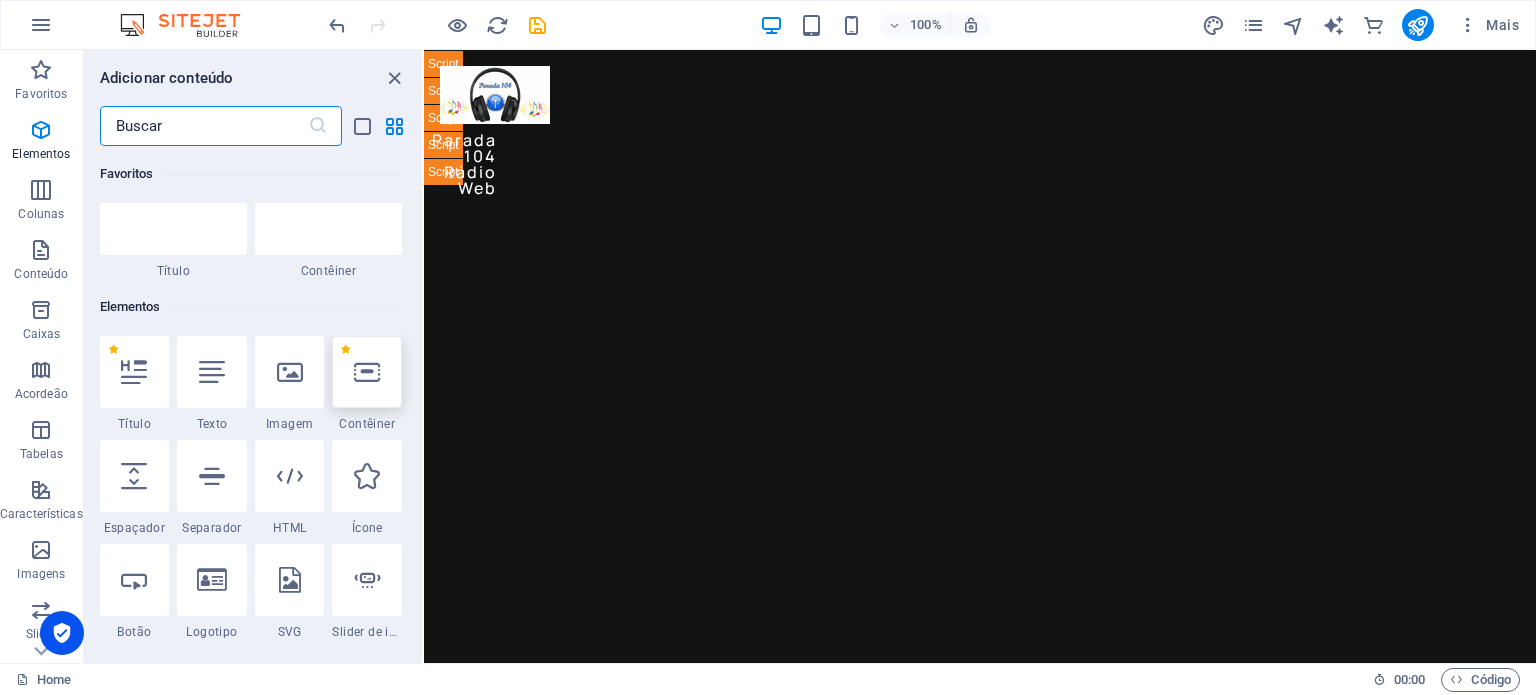 scroll, scrollTop: 212, scrollLeft: 0, axis: vertical 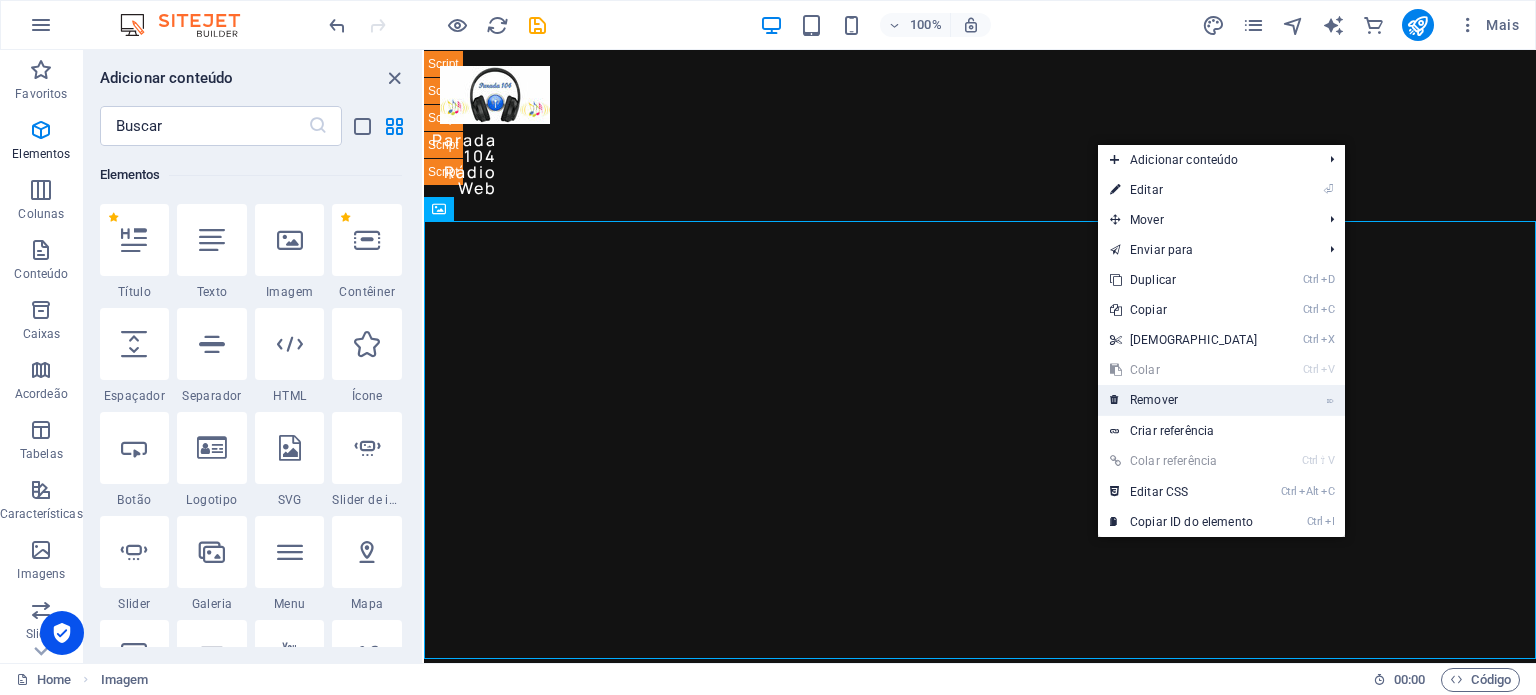 click on "⌦  Remover" at bounding box center [1184, 400] 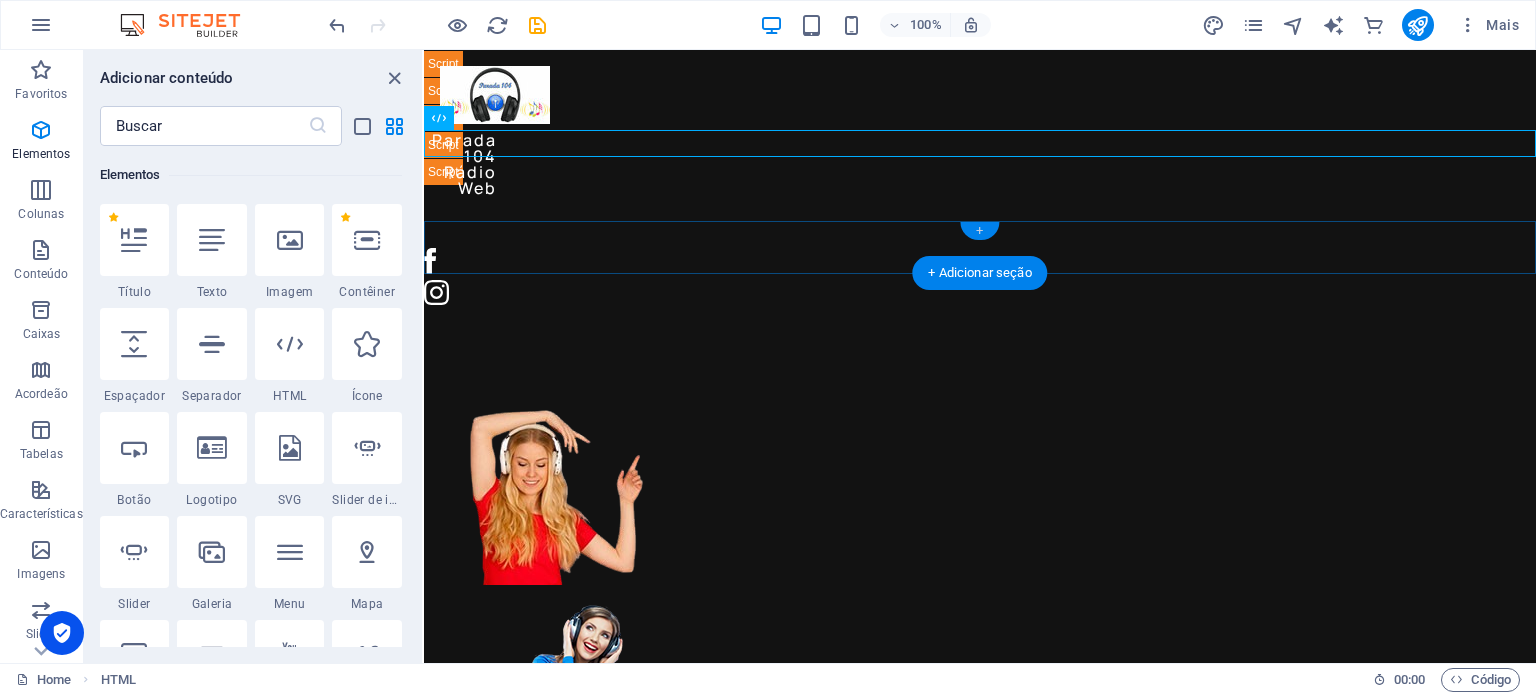 click on "+" at bounding box center (979, 231) 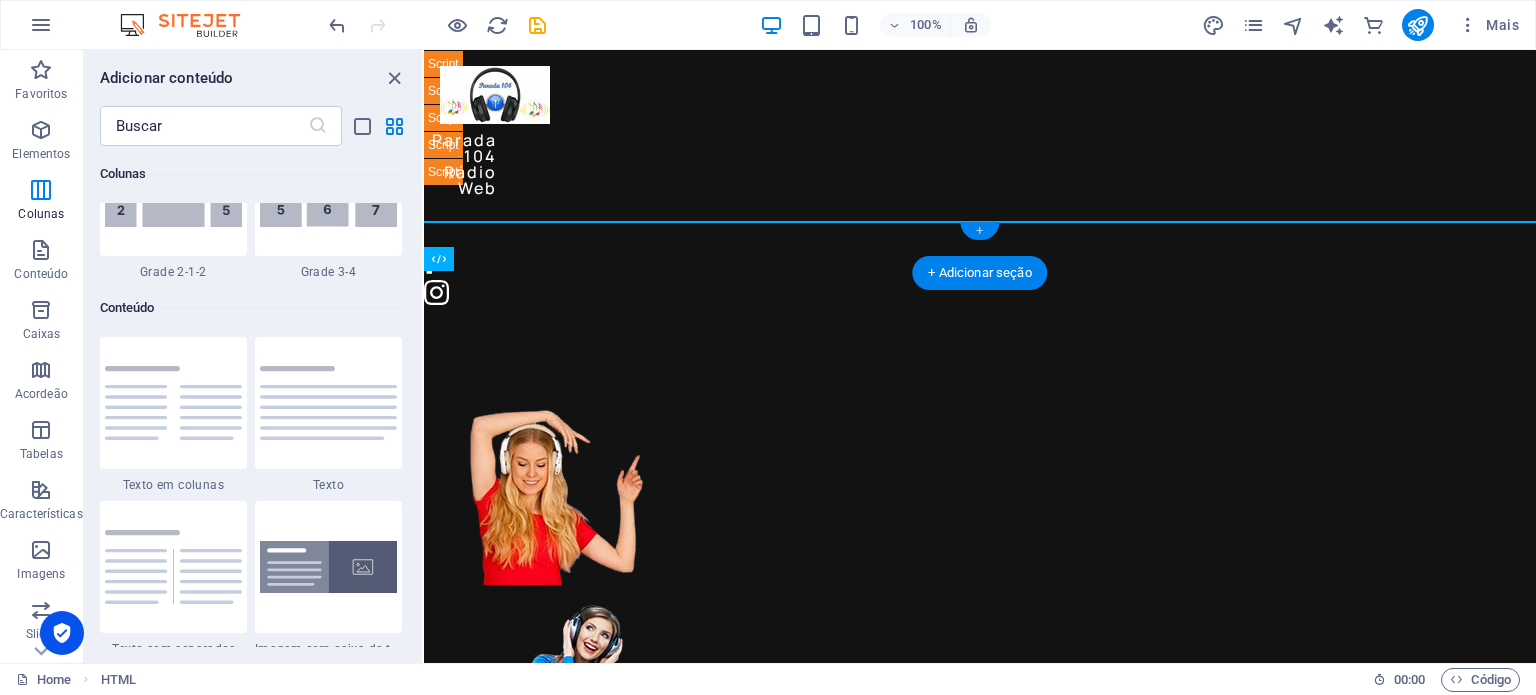 scroll, scrollTop: 3499, scrollLeft: 0, axis: vertical 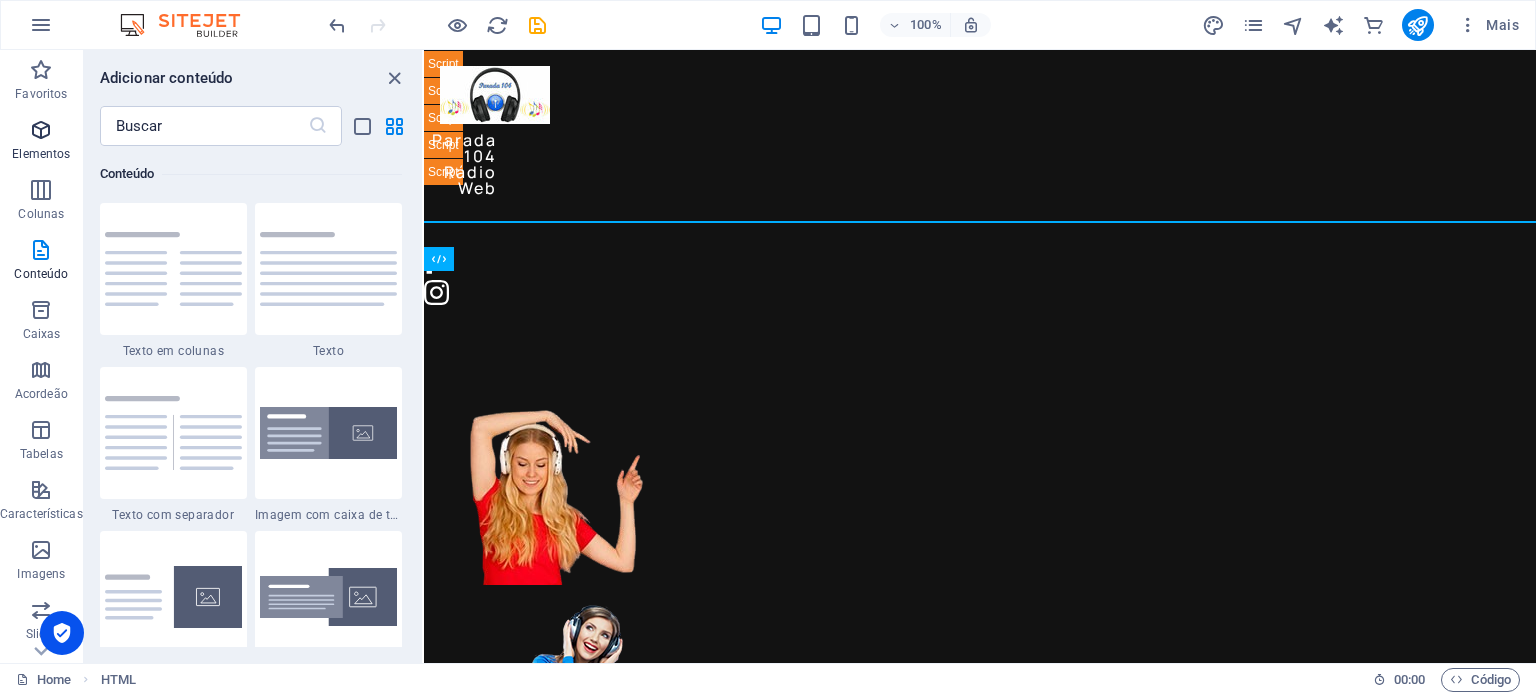 click on "Elementos" at bounding box center [41, 142] 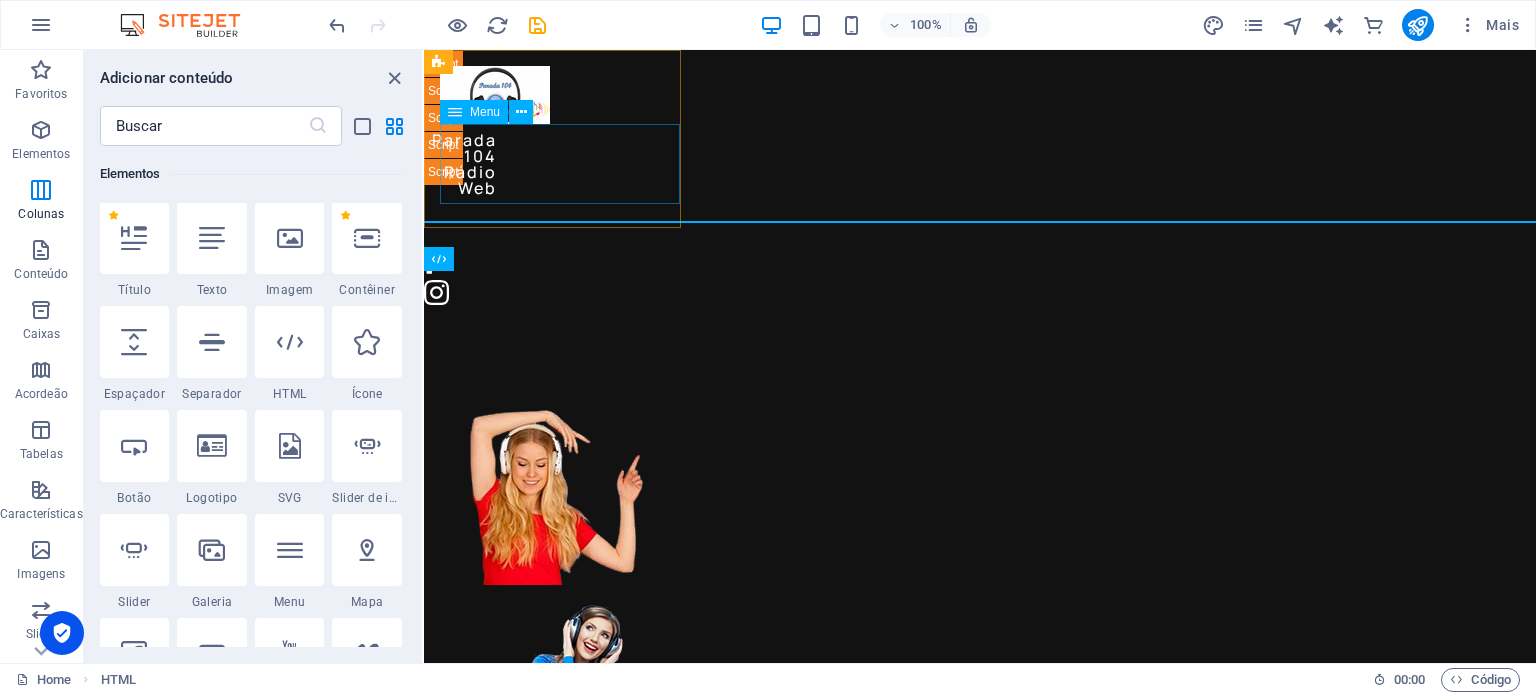 scroll, scrollTop: 212, scrollLeft: 0, axis: vertical 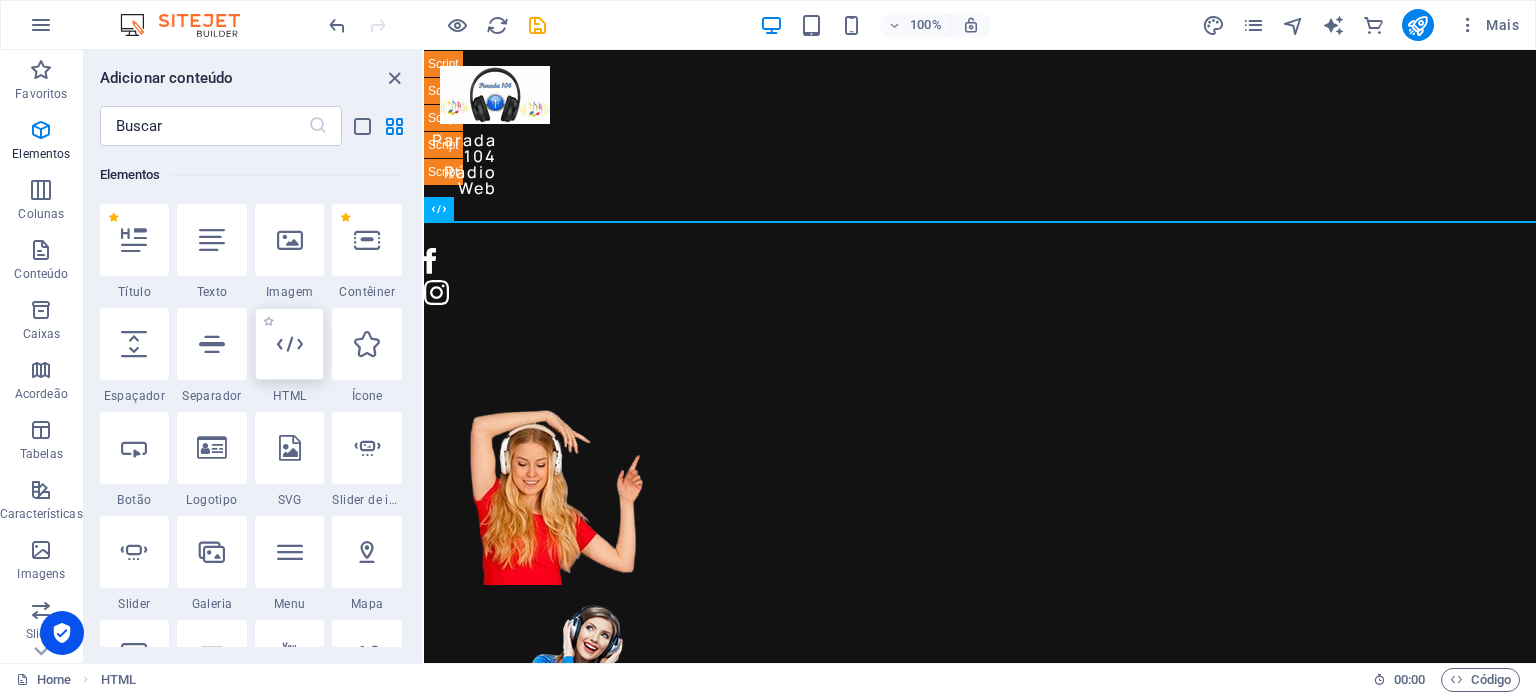 click at bounding box center (290, 344) 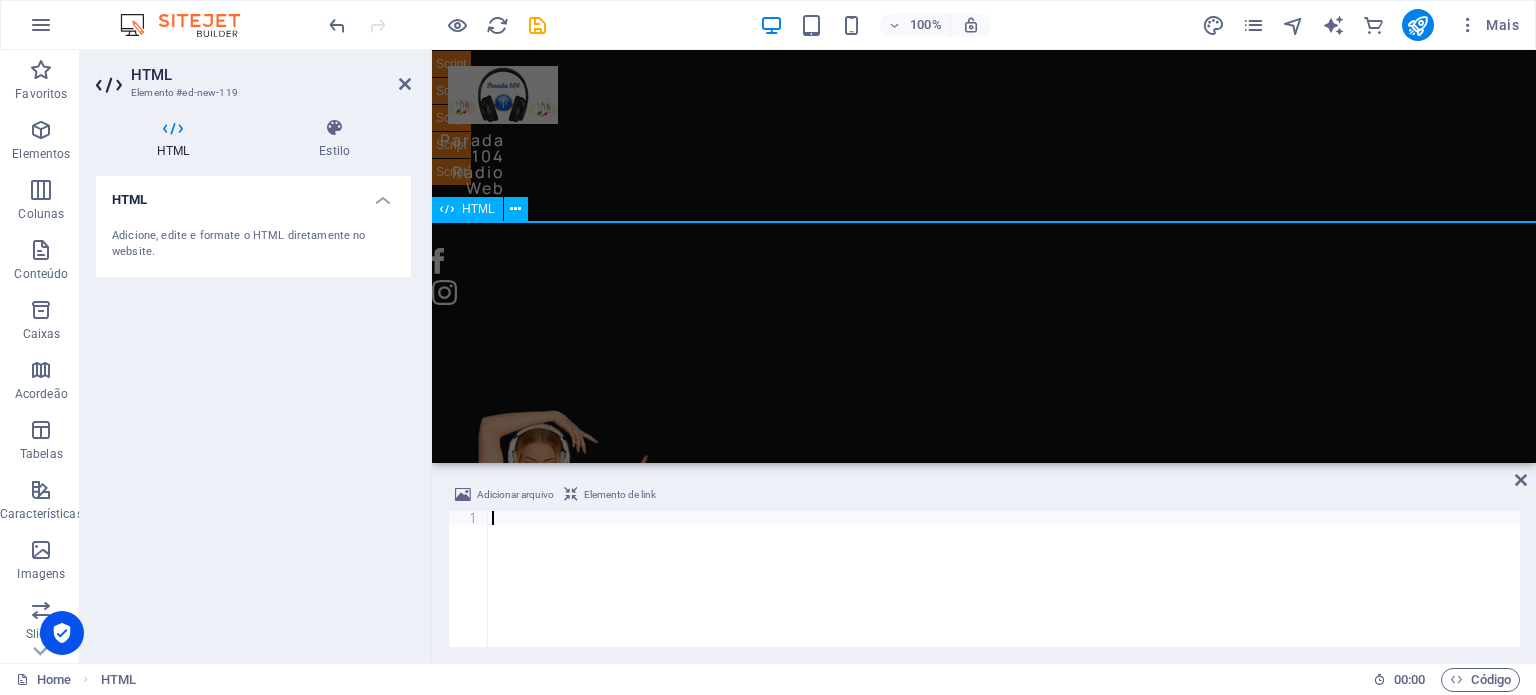 click on "HTML" at bounding box center (467, 209) 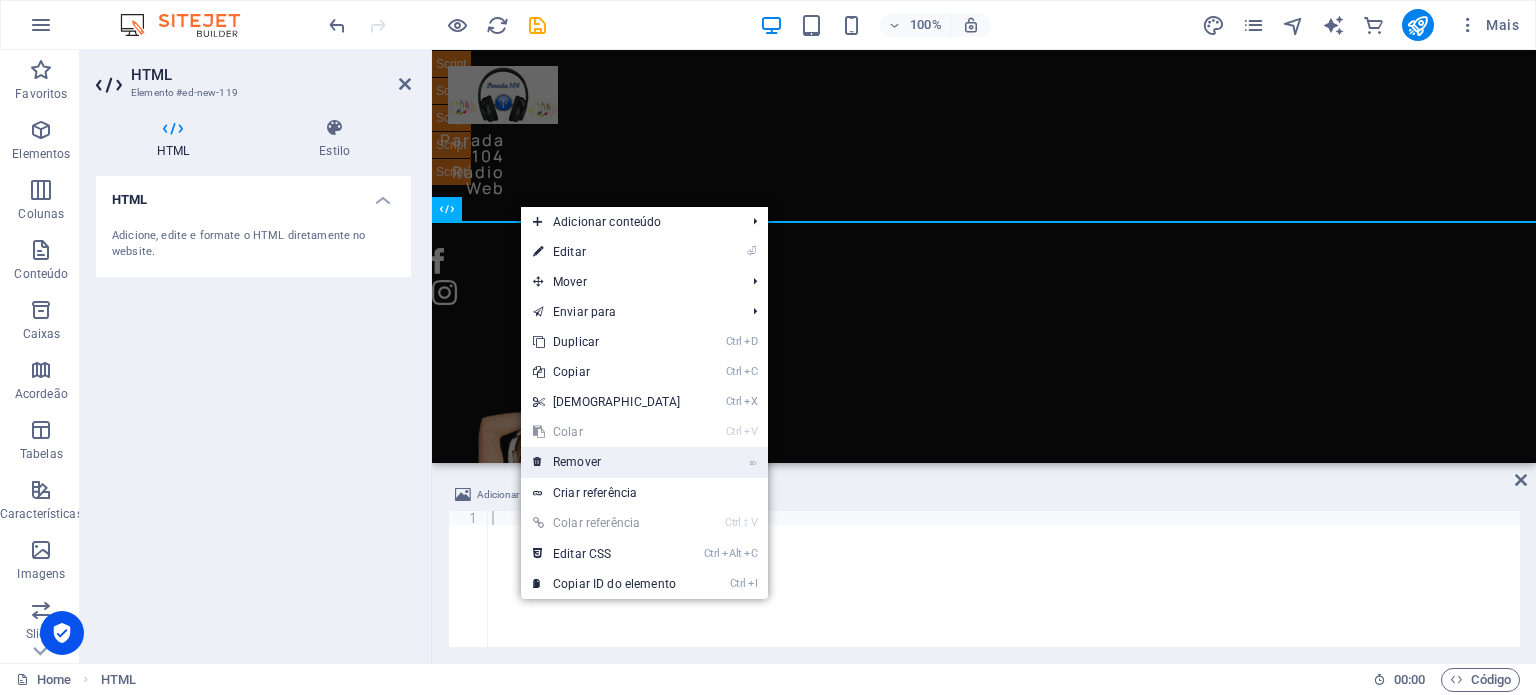 click on "⌦  Remover" at bounding box center [607, 462] 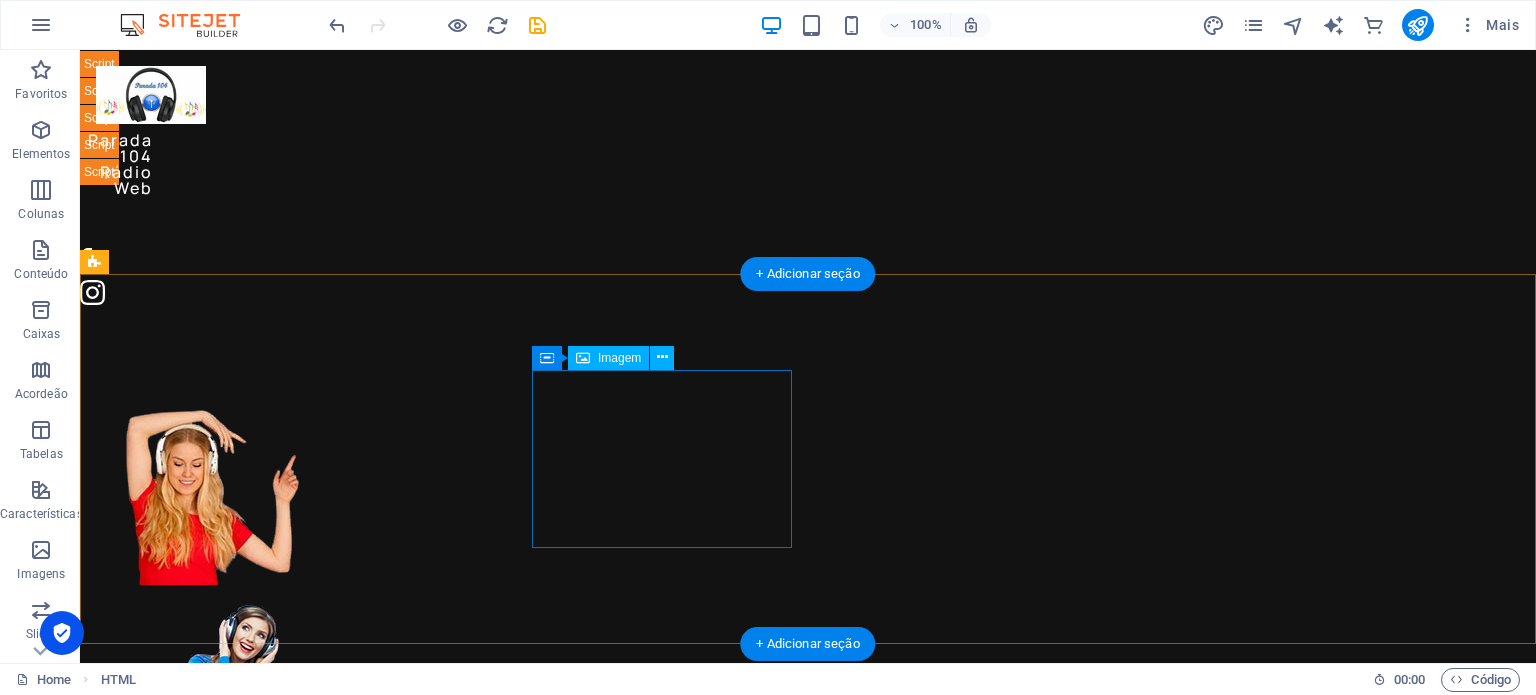 click at bounding box center [242, 690] 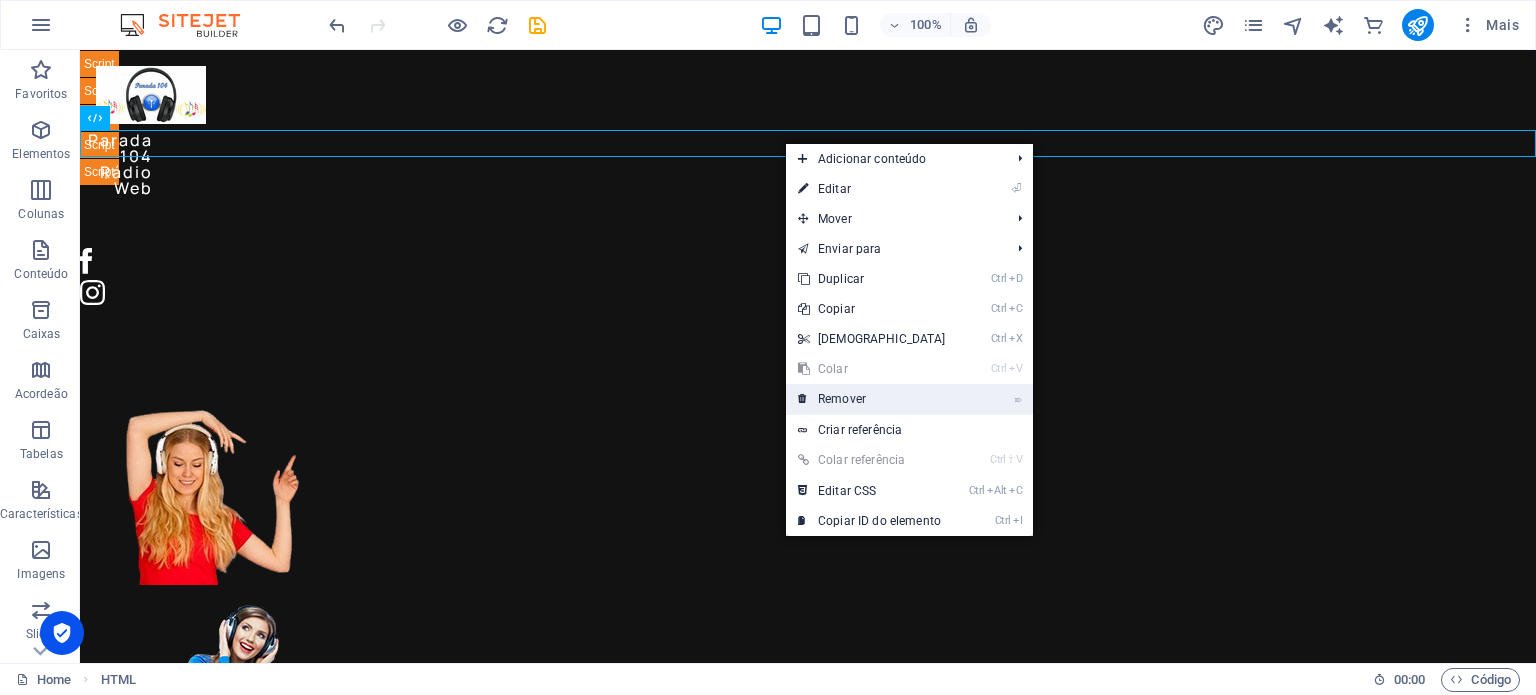 click on "⌦  Remover" at bounding box center (872, 399) 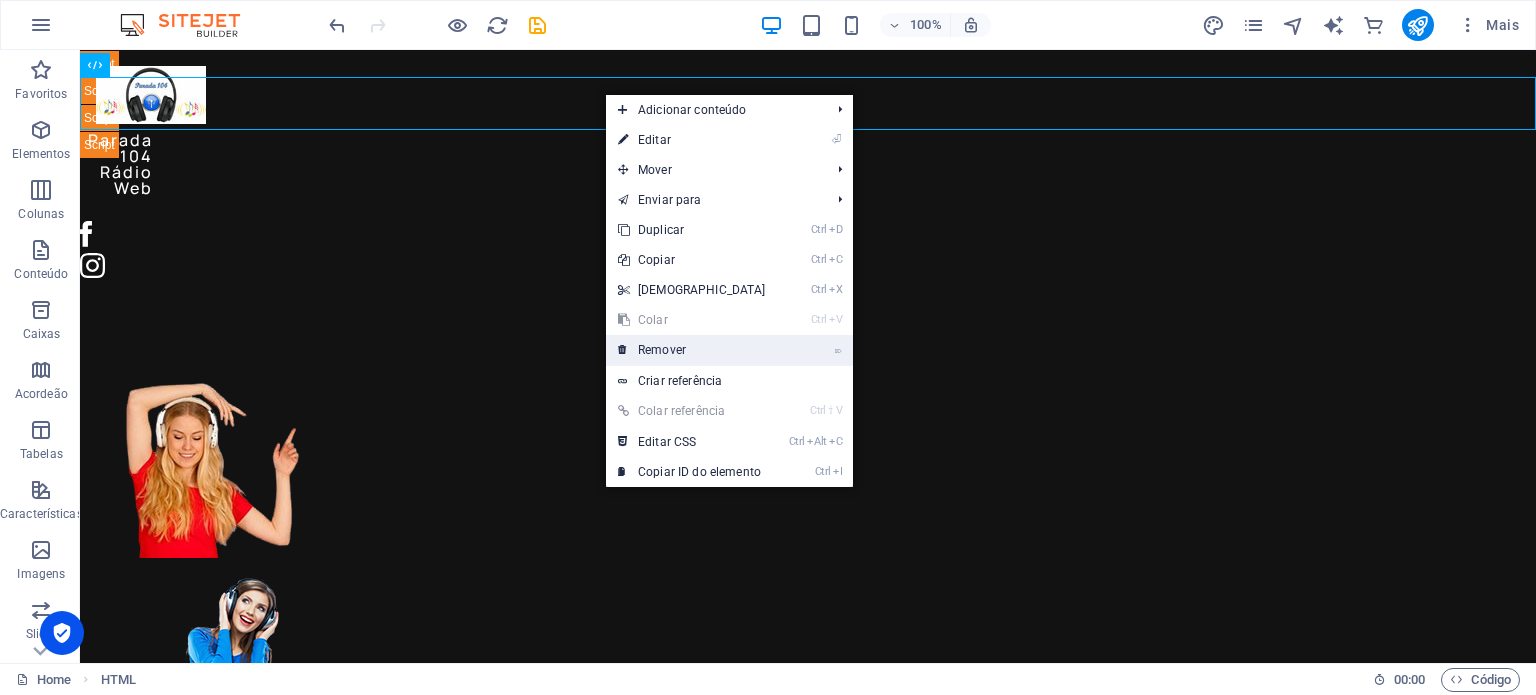 click on "⌦  Remover" at bounding box center [692, 350] 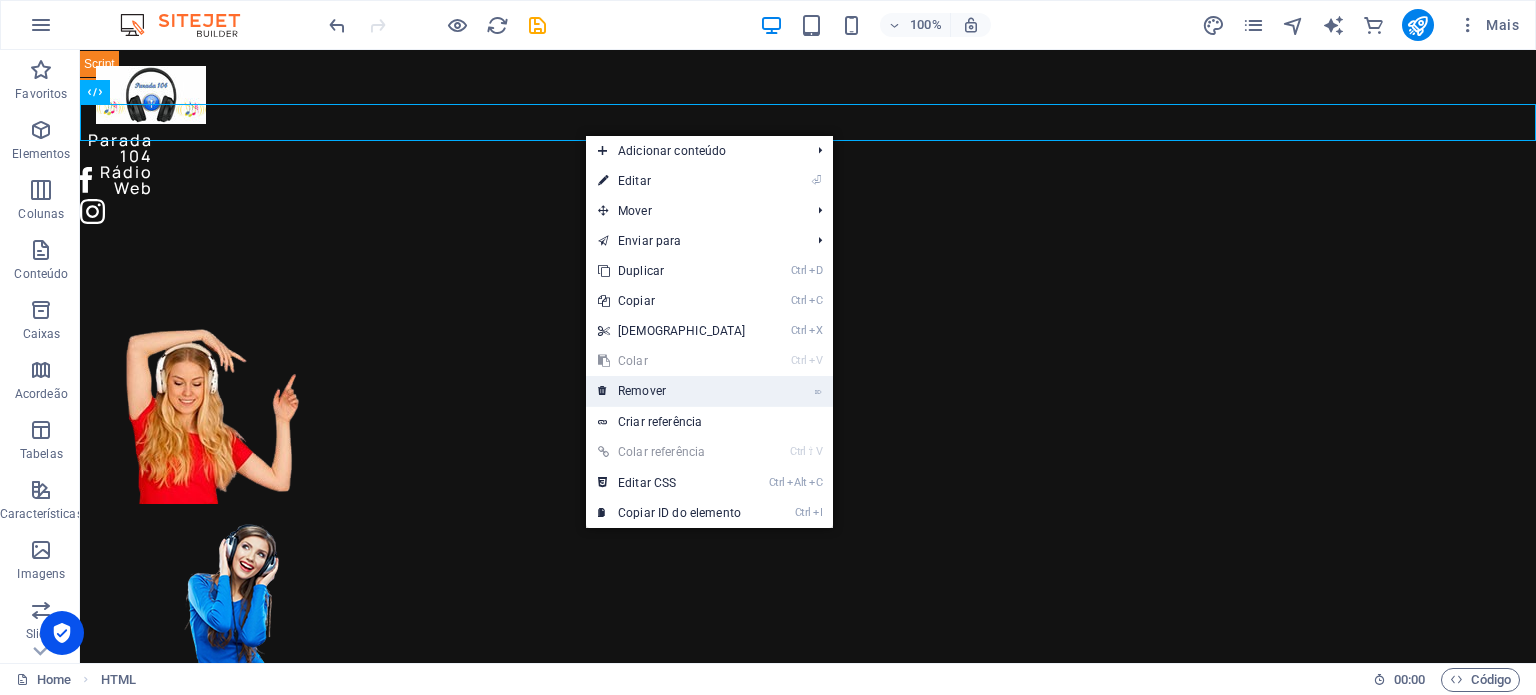 click on "⌦  Remover" at bounding box center (672, 391) 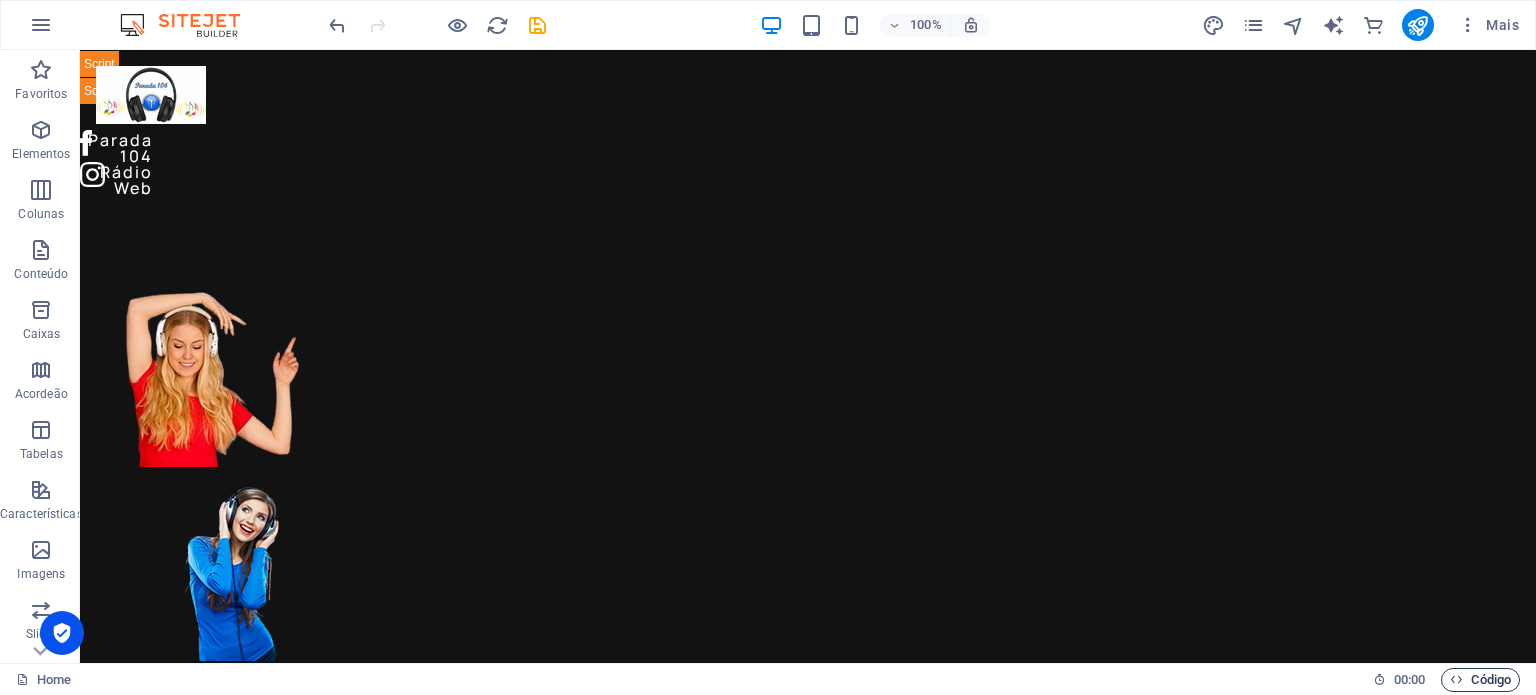click on "Código" at bounding box center [1480, 680] 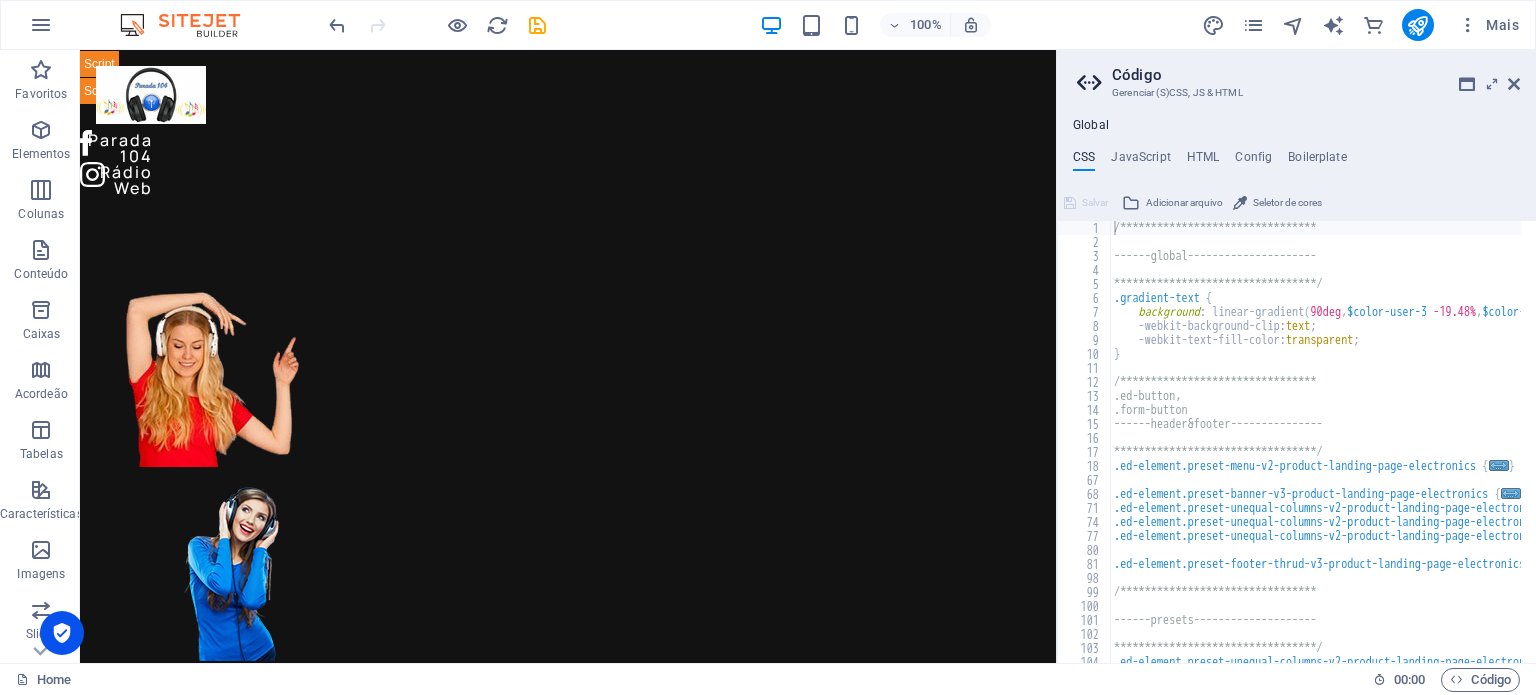 drag, startPoint x: 1473, startPoint y: 674, endPoint x: 1444, endPoint y: 93, distance: 581.7233 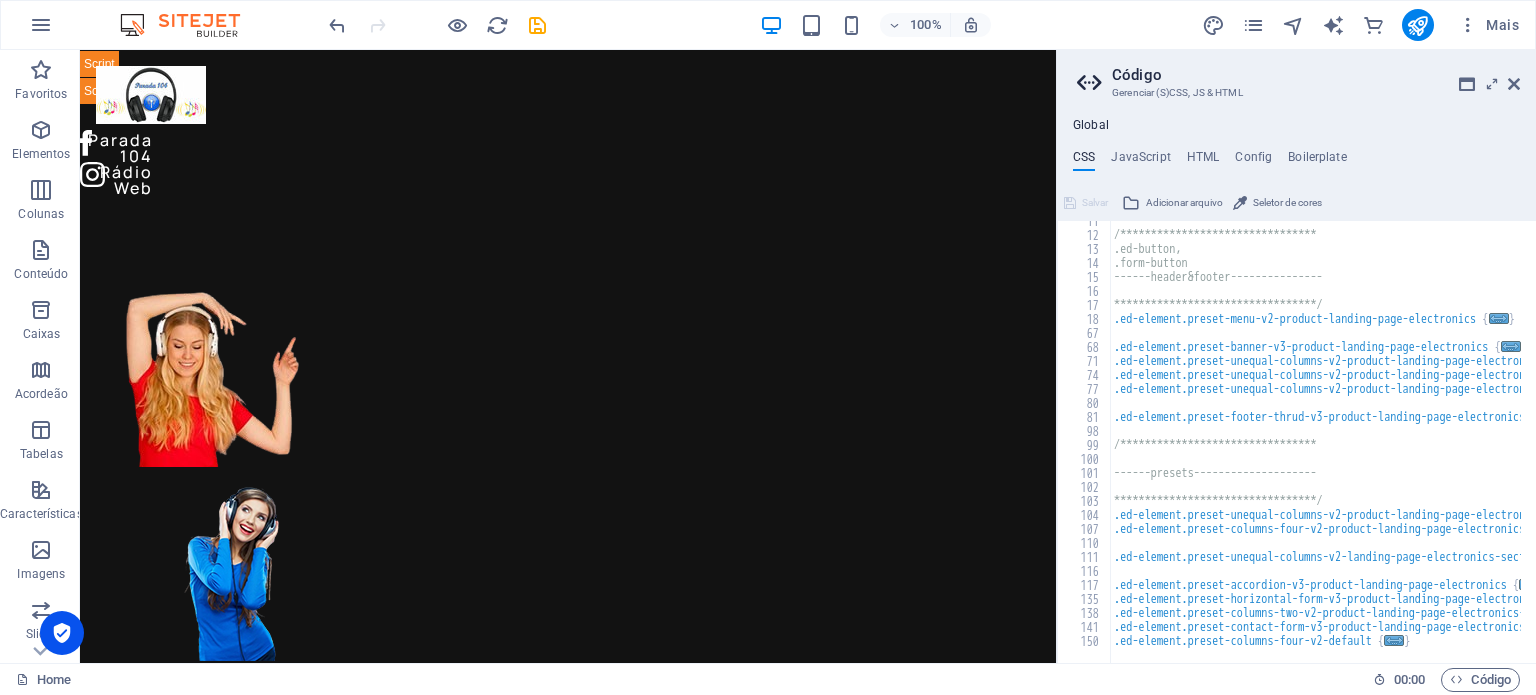 scroll, scrollTop: 147, scrollLeft: 0, axis: vertical 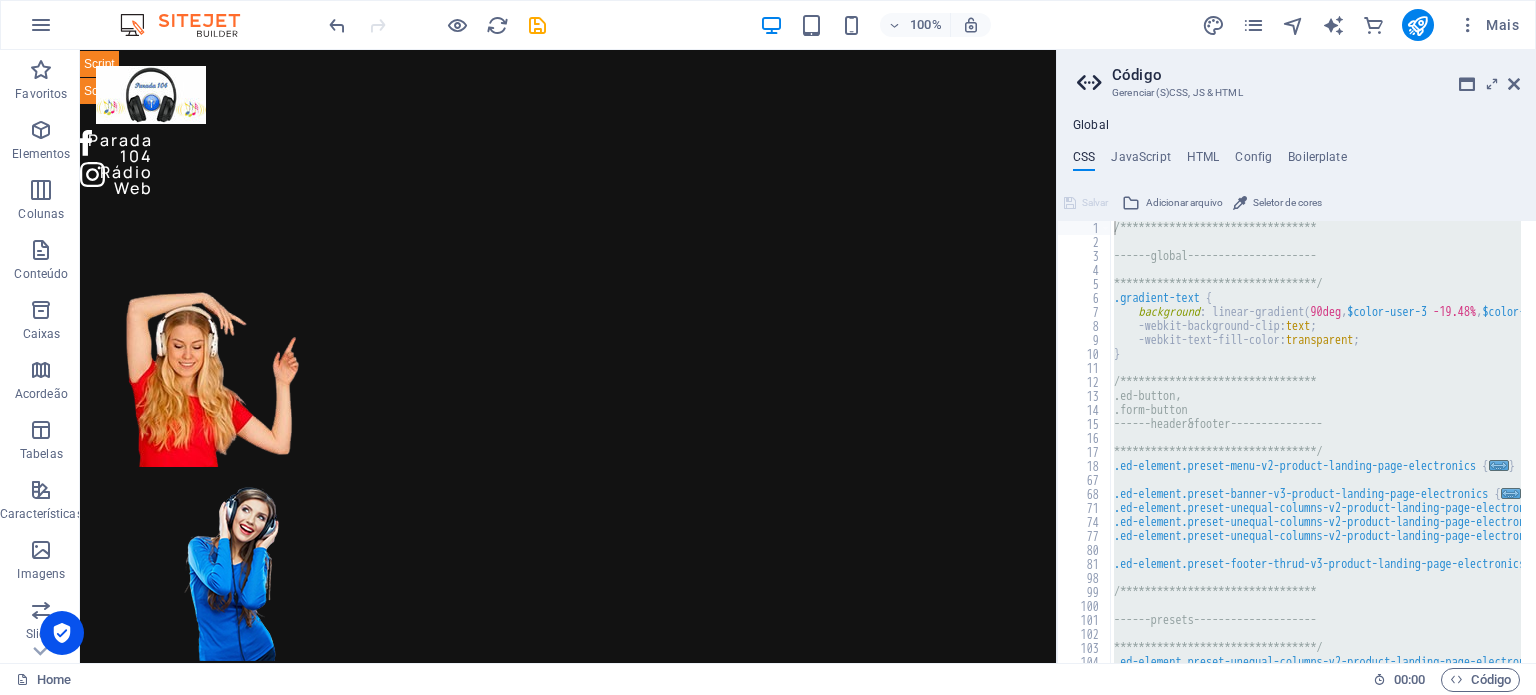 drag, startPoint x: 1445, startPoint y: 643, endPoint x: 1101, endPoint y: 173, distance: 582.4397 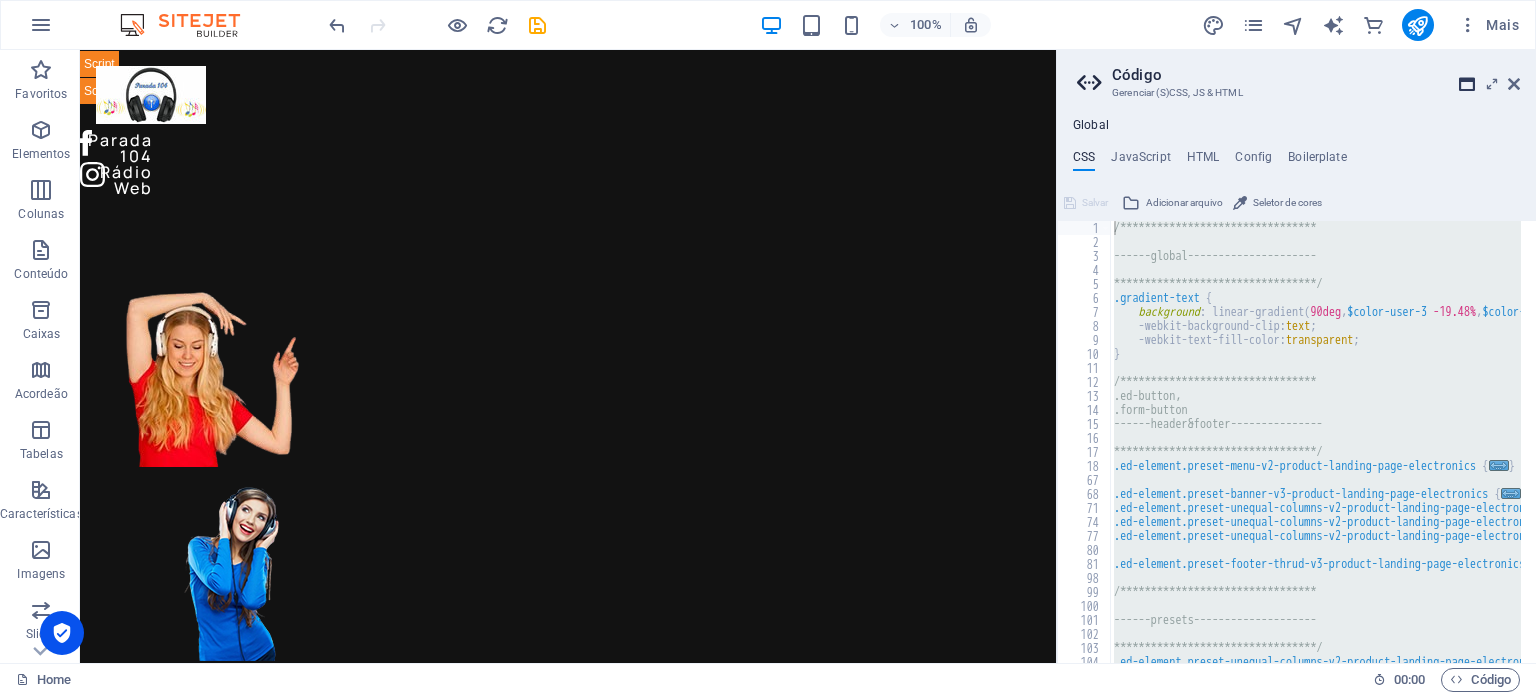 click at bounding box center (1467, 84) 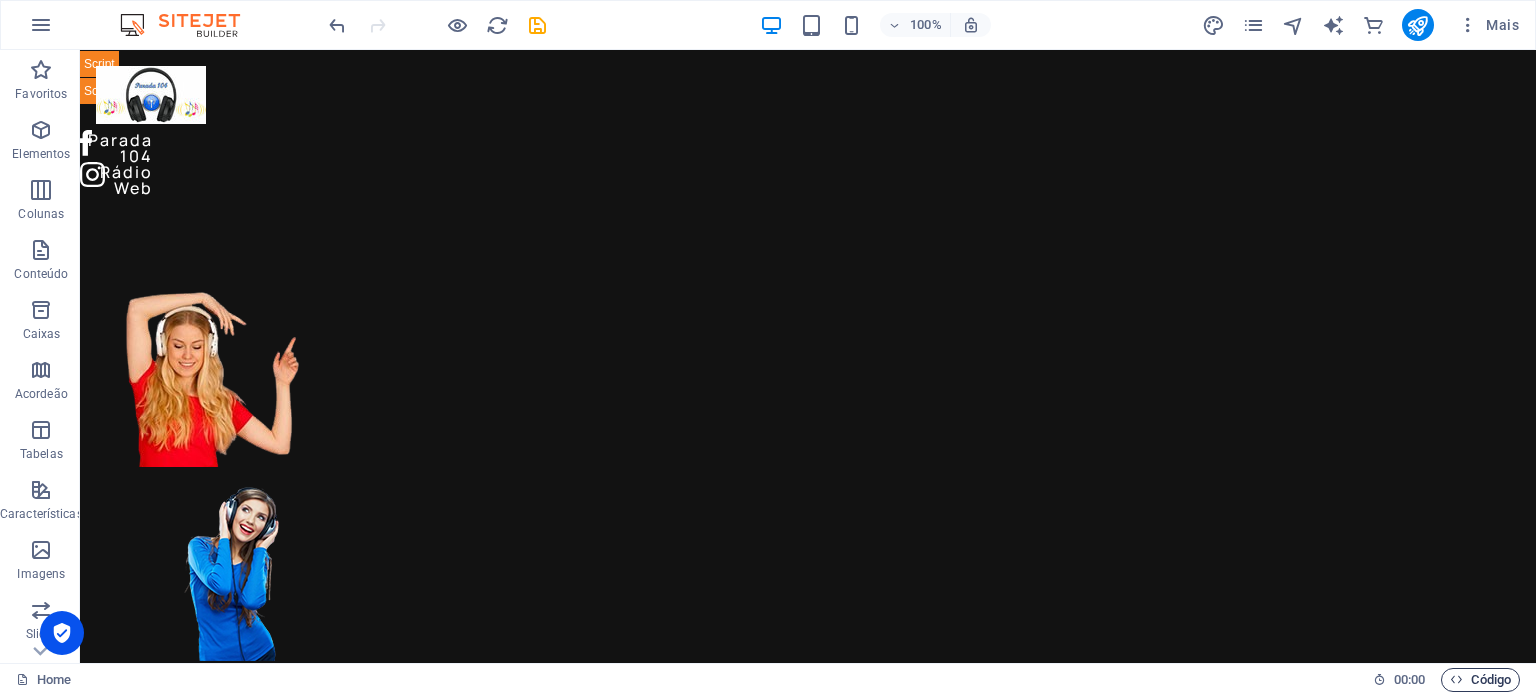 drag, startPoint x: 1453, startPoint y: 683, endPoint x: 1488, endPoint y: 679, distance: 35.22783 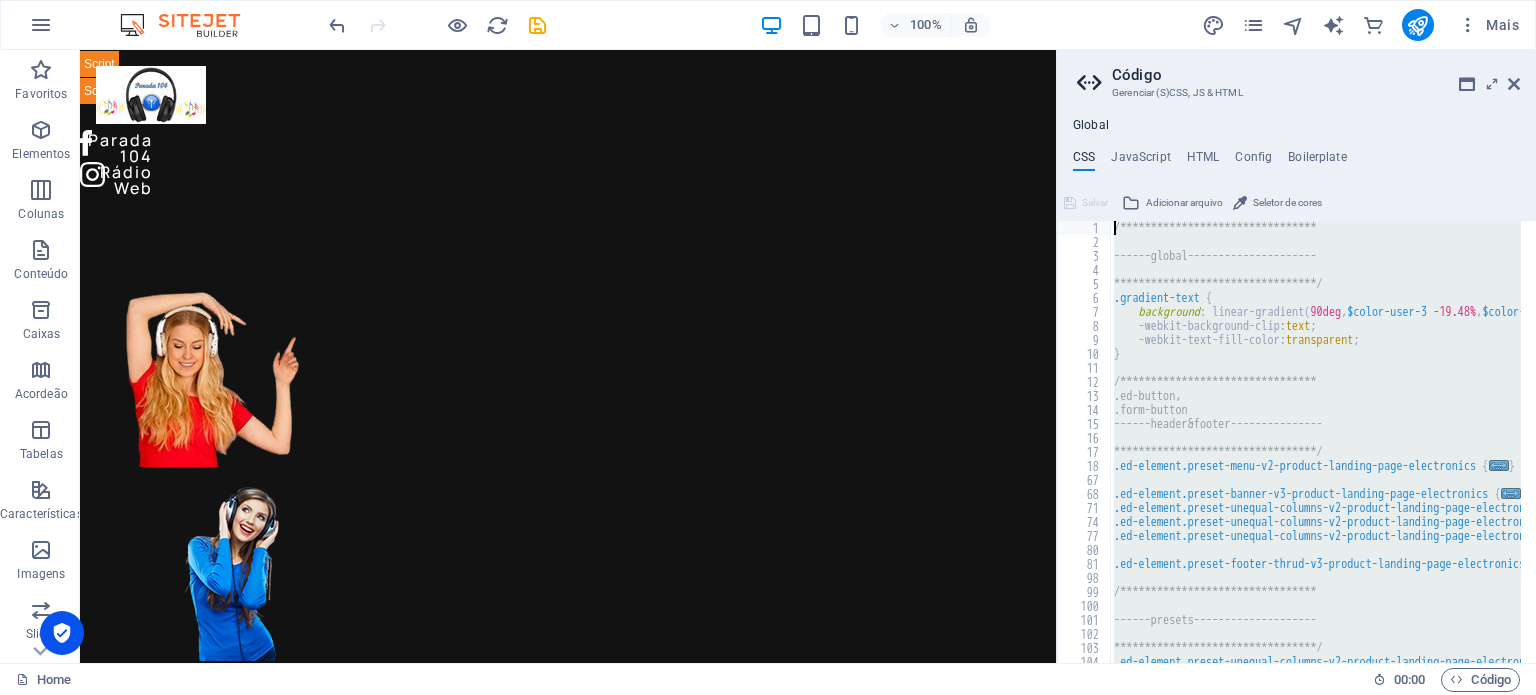 type 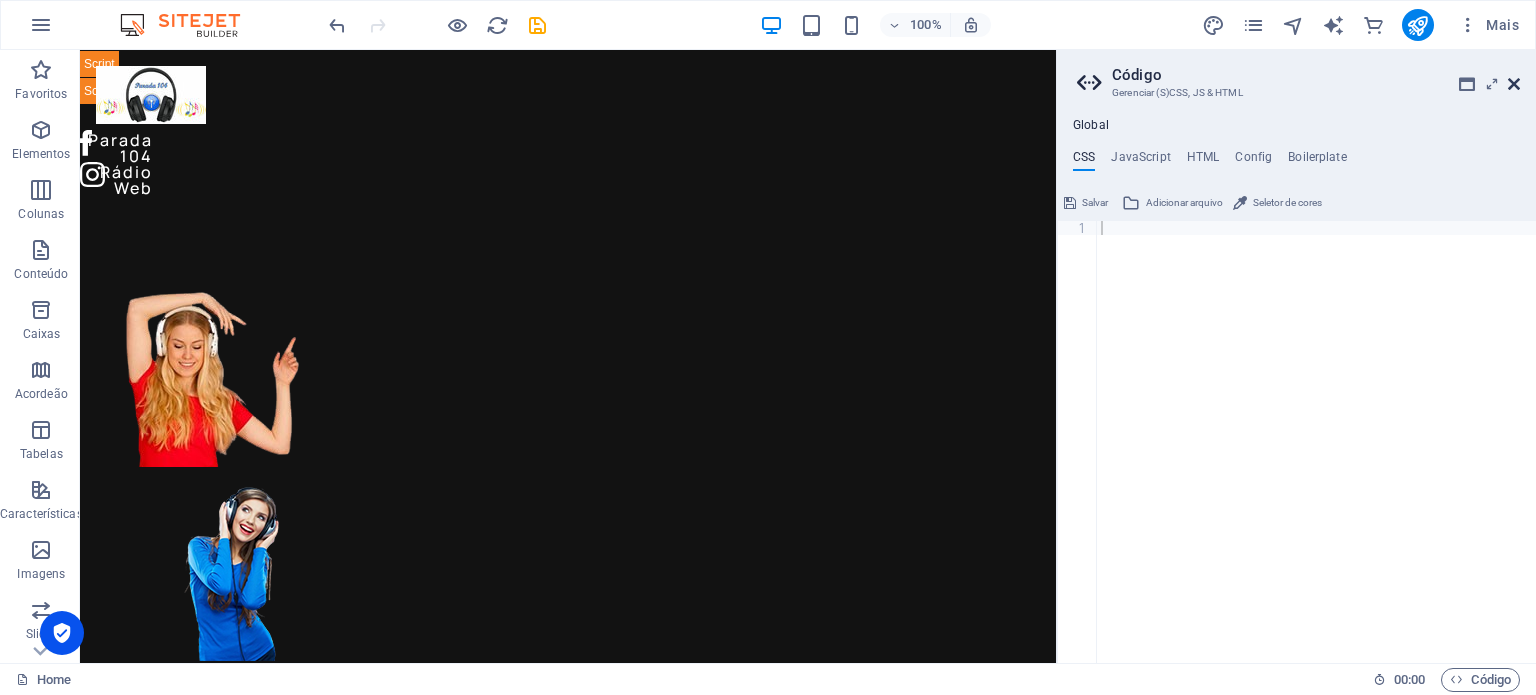 click at bounding box center [1514, 84] 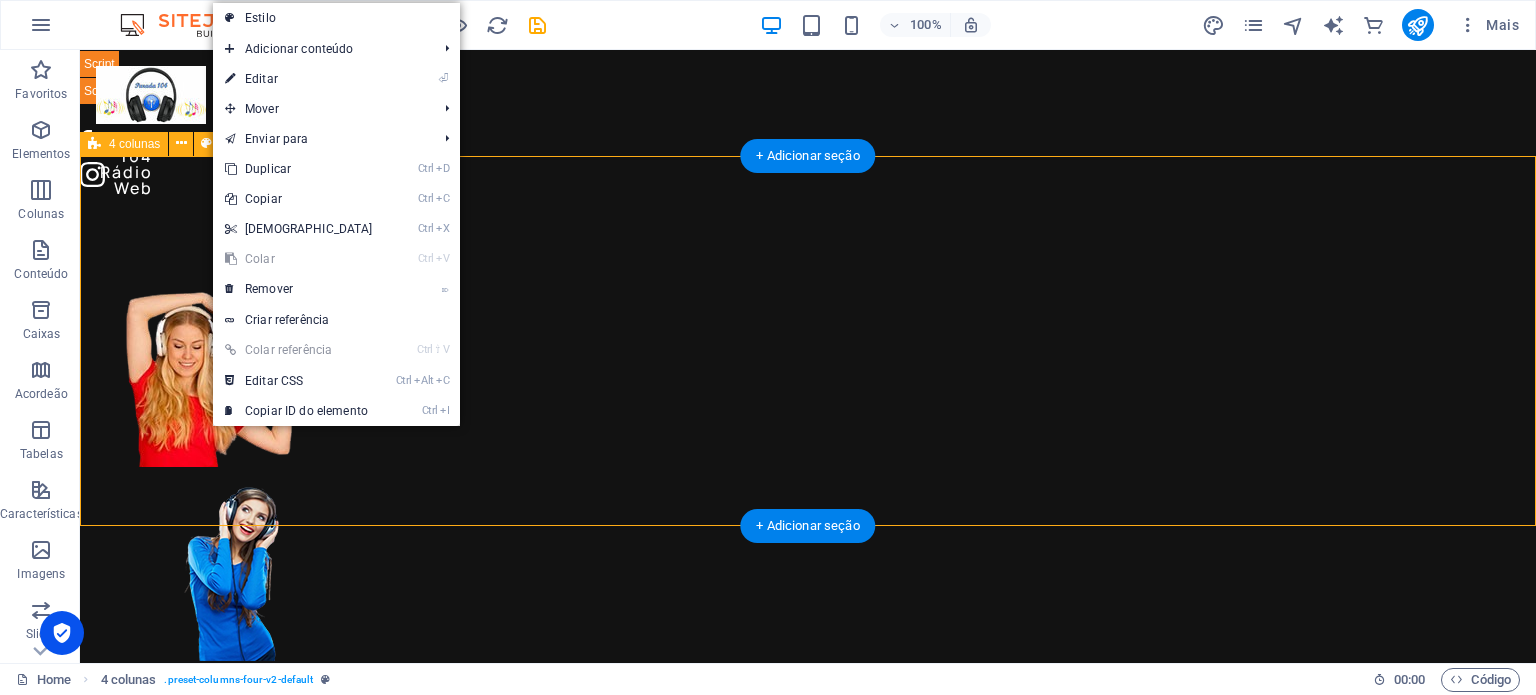 click at bounding box center [808, 669] 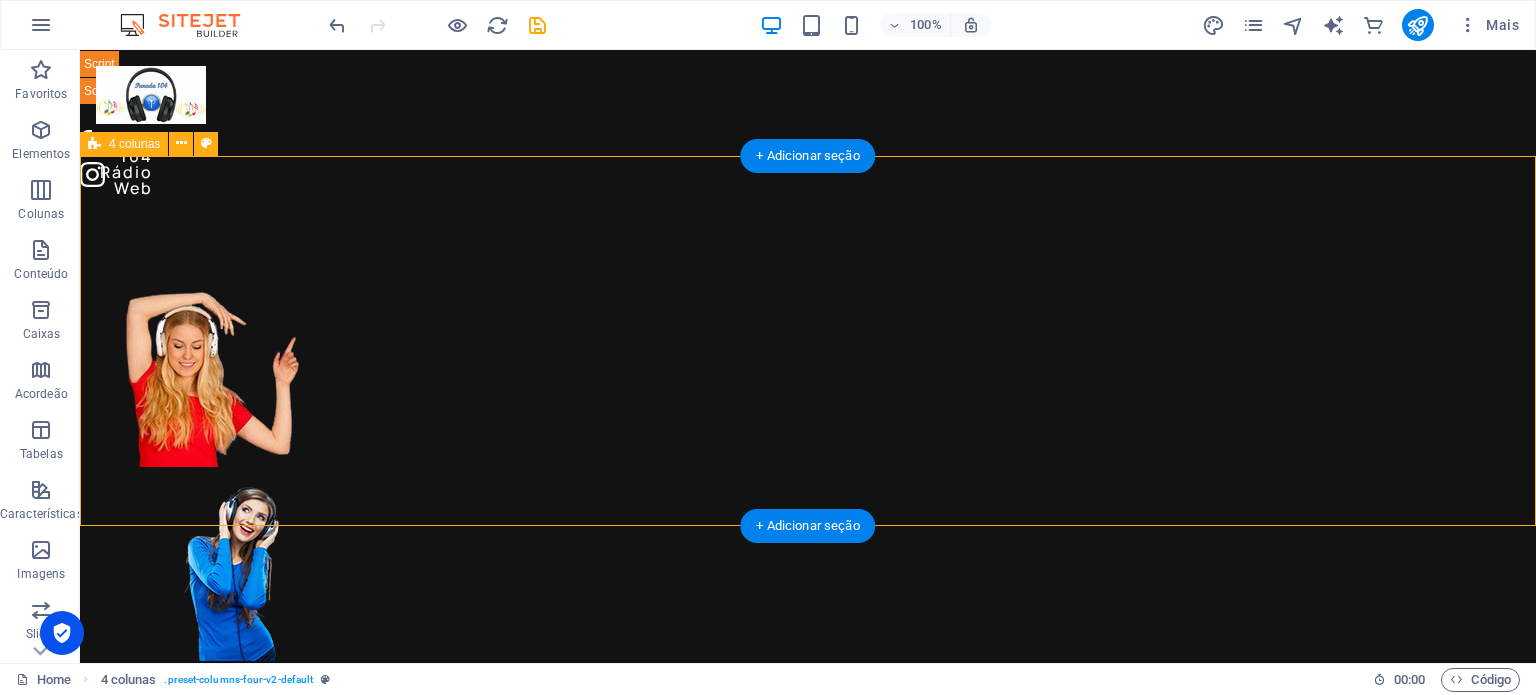 click at bounding box center [808, 669] 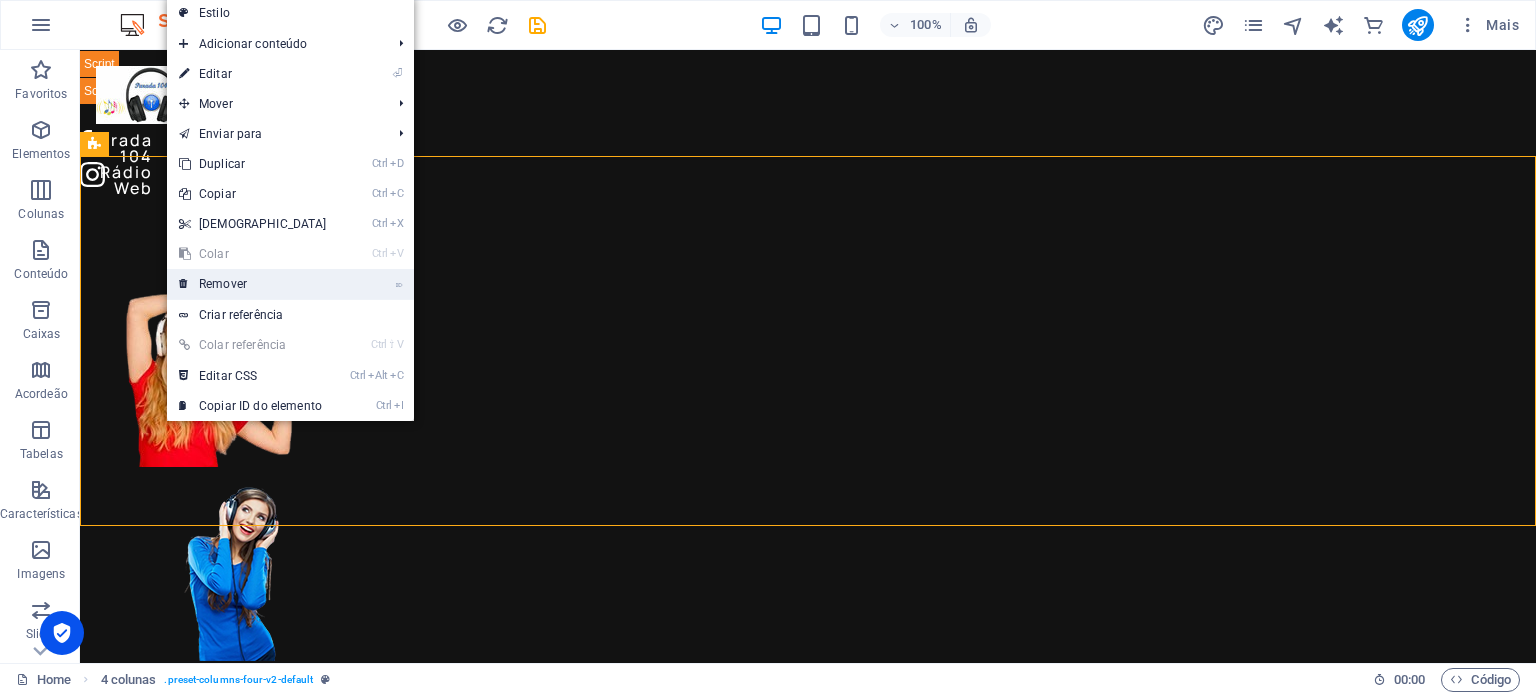 click on "⌦  Remover" at bounding box center [253, 284] 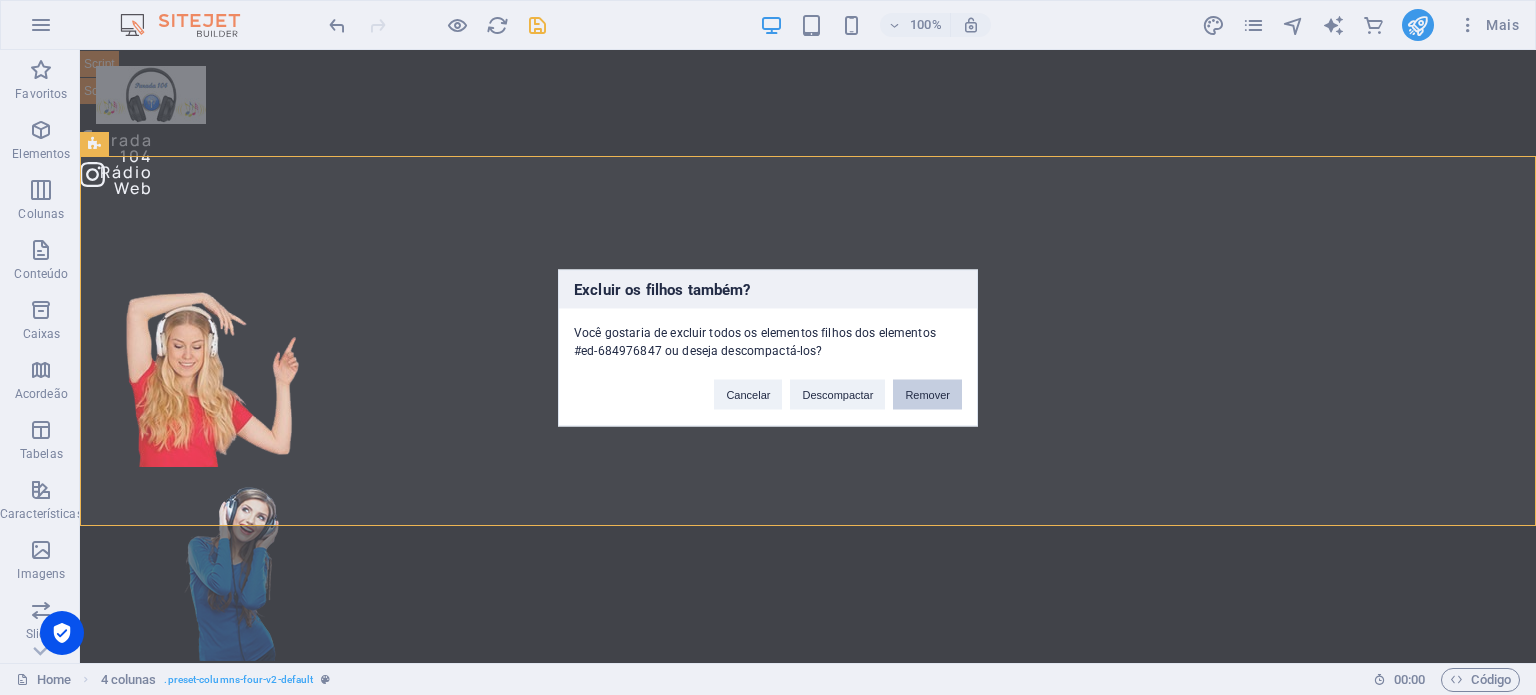 click on "Remover" at bounding box center (927, 394) 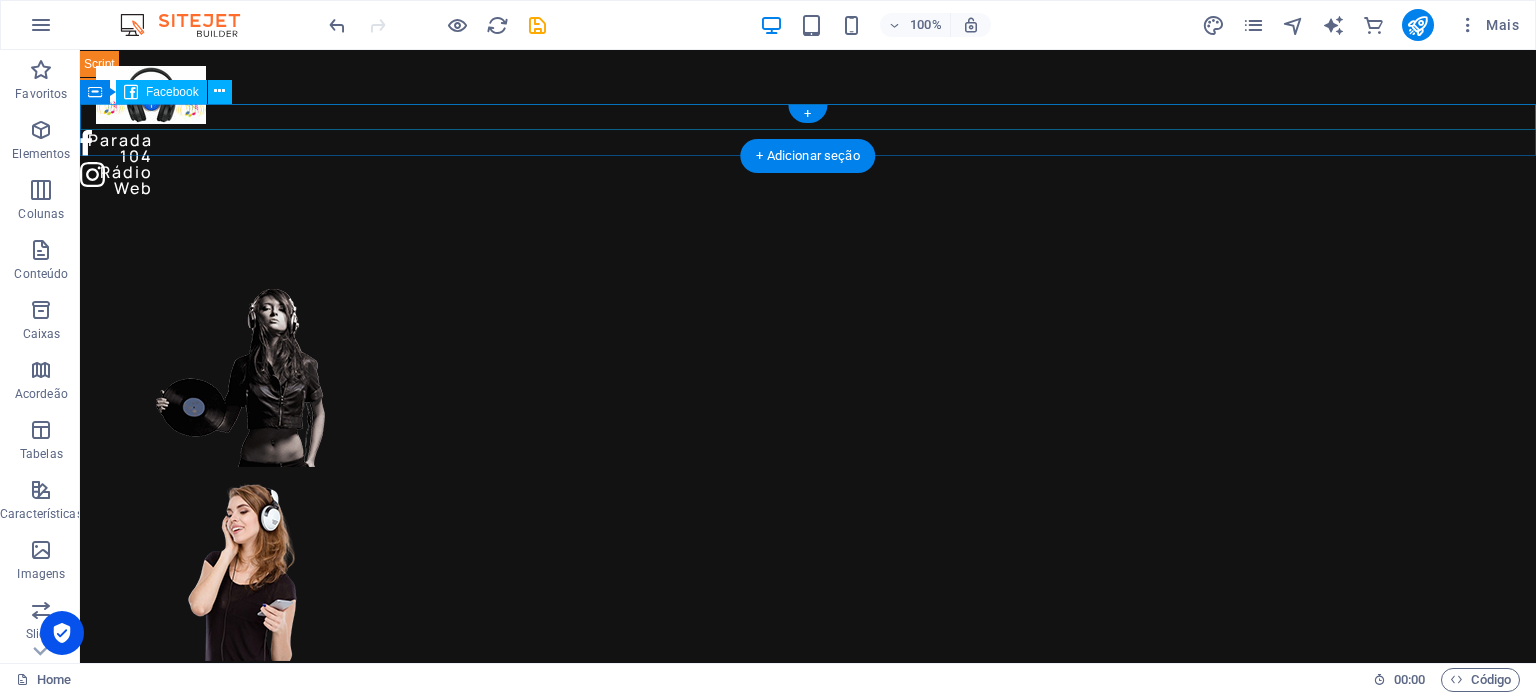 click at bounding box center [808, 117] 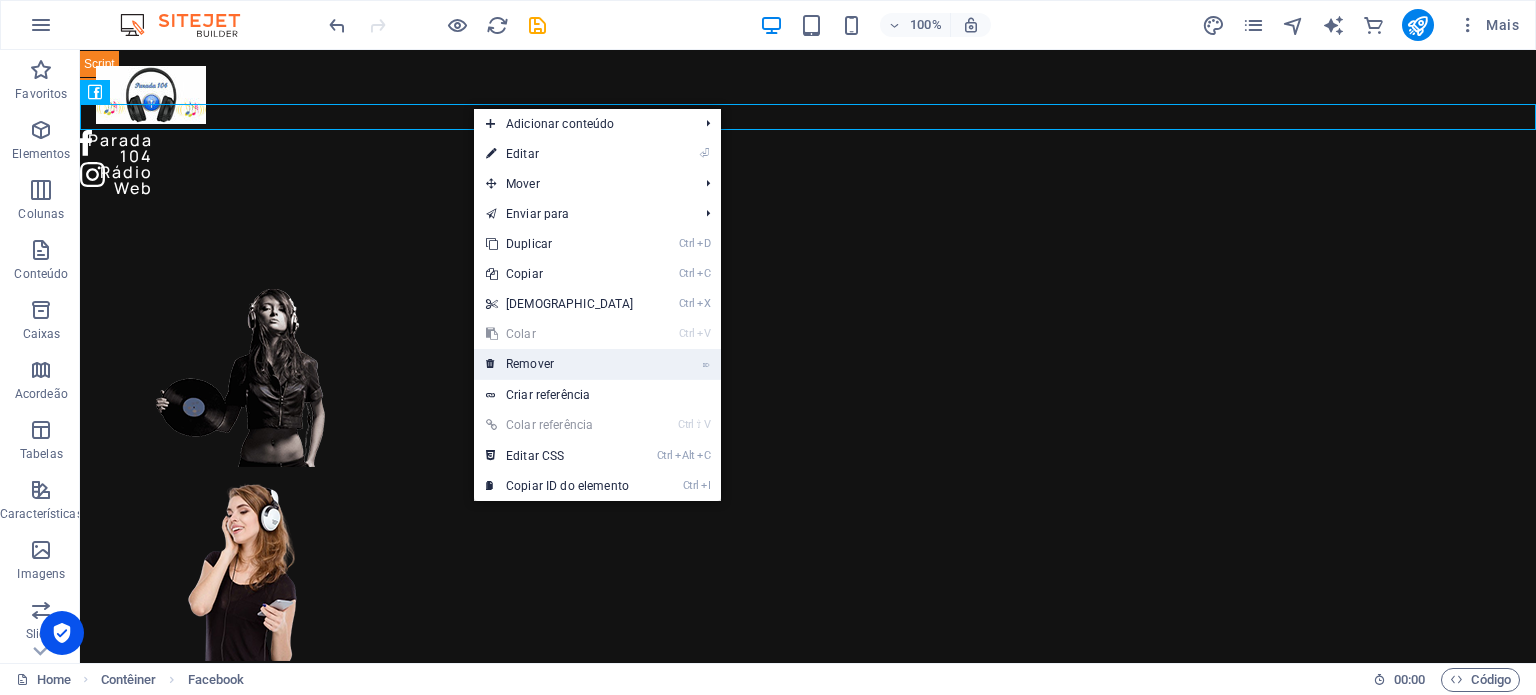 click on "⌦  Remover" at bounding box center [560, 364] 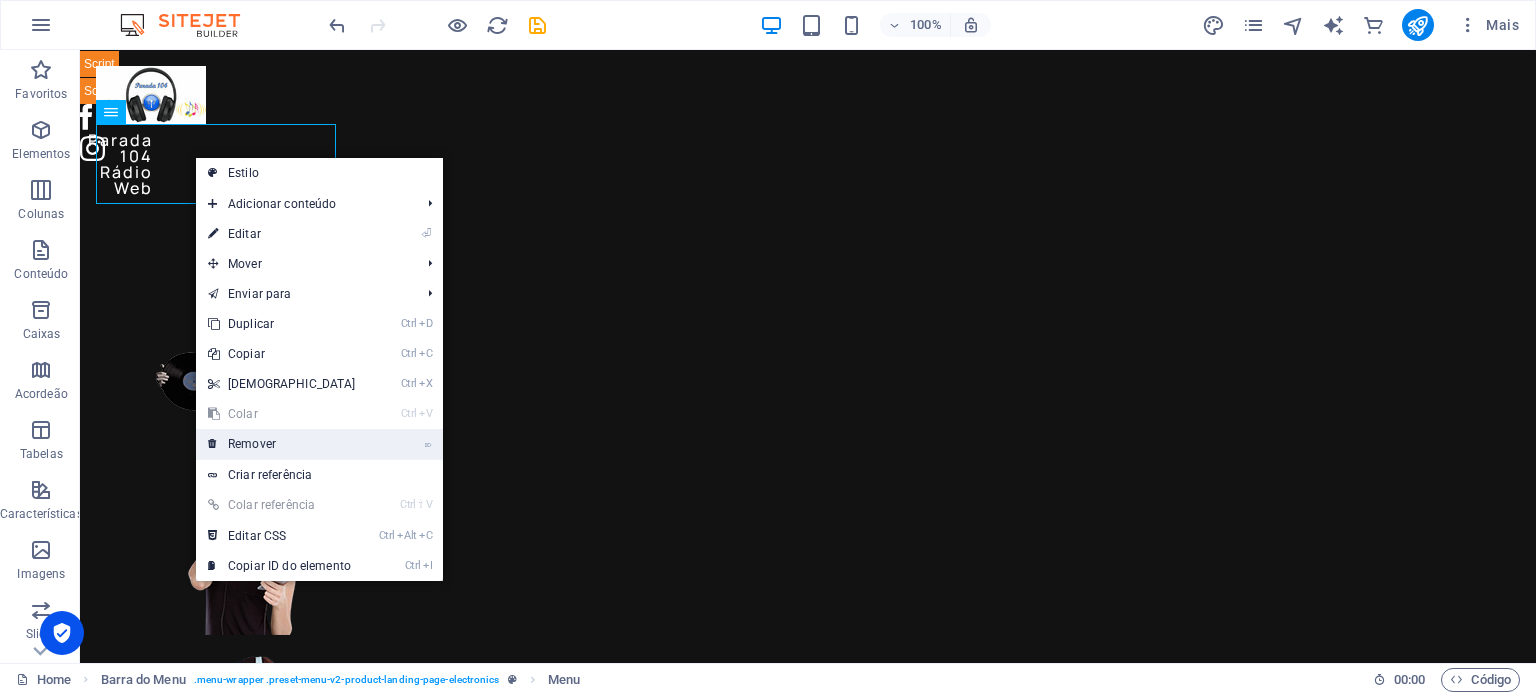 click on "⌦  Remover" at bounding box center (282, 444) 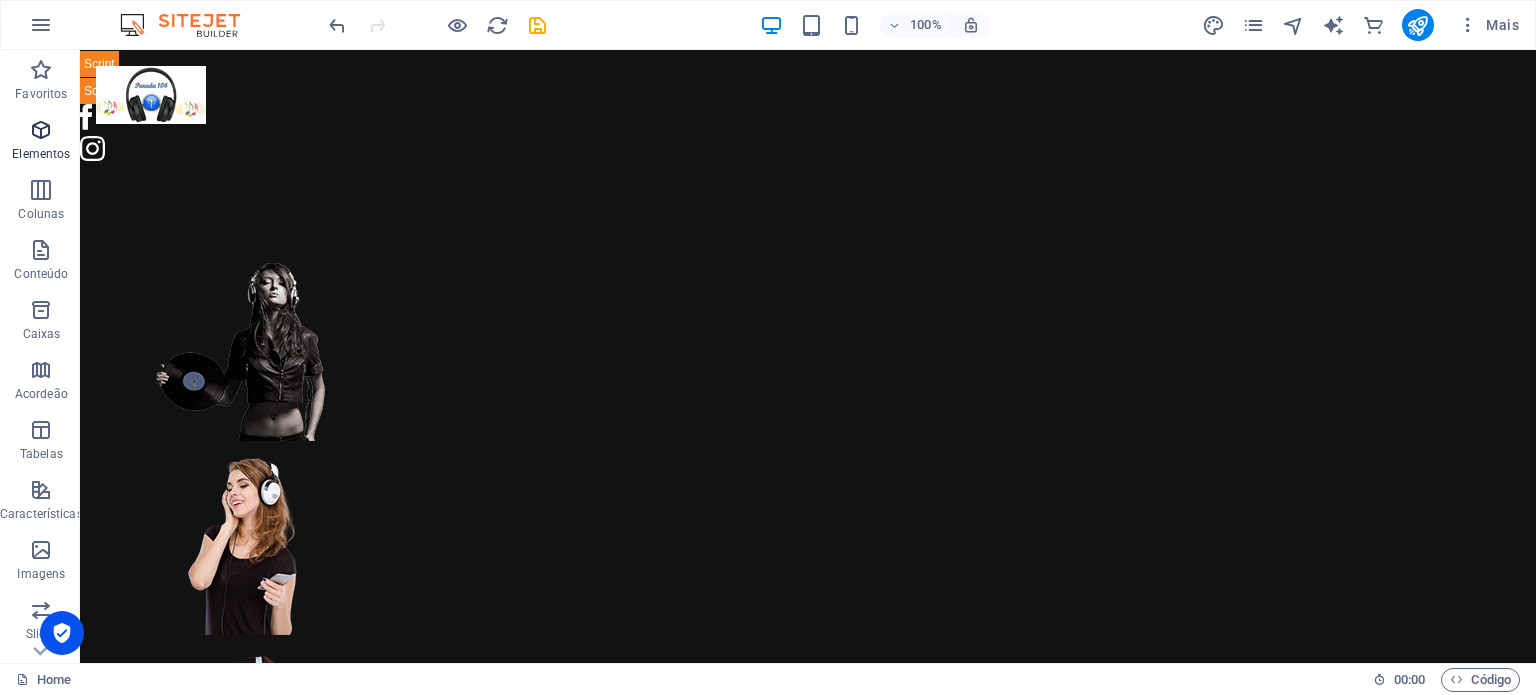 click at bounding box center (41, 130) 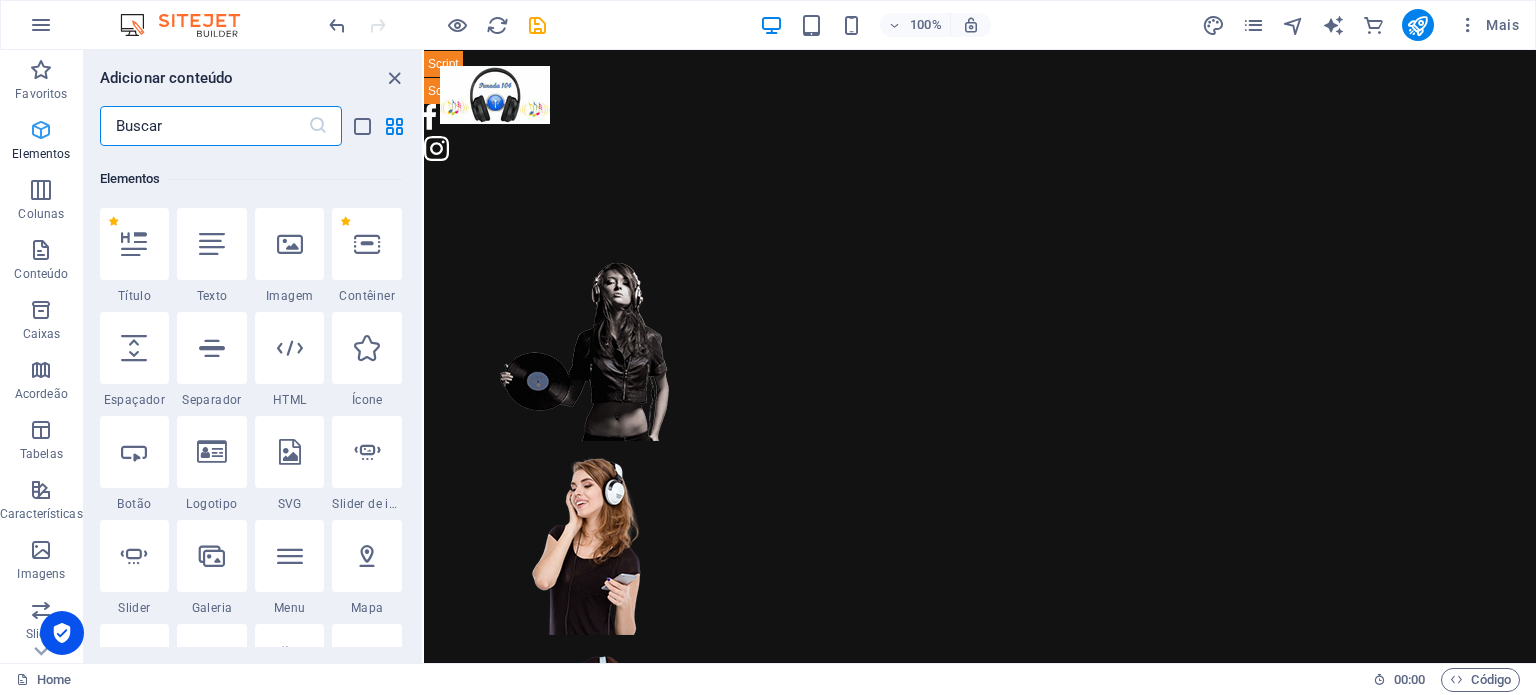 scroll, scrollTop: 212, scrollLeft: 0, axis: vertical 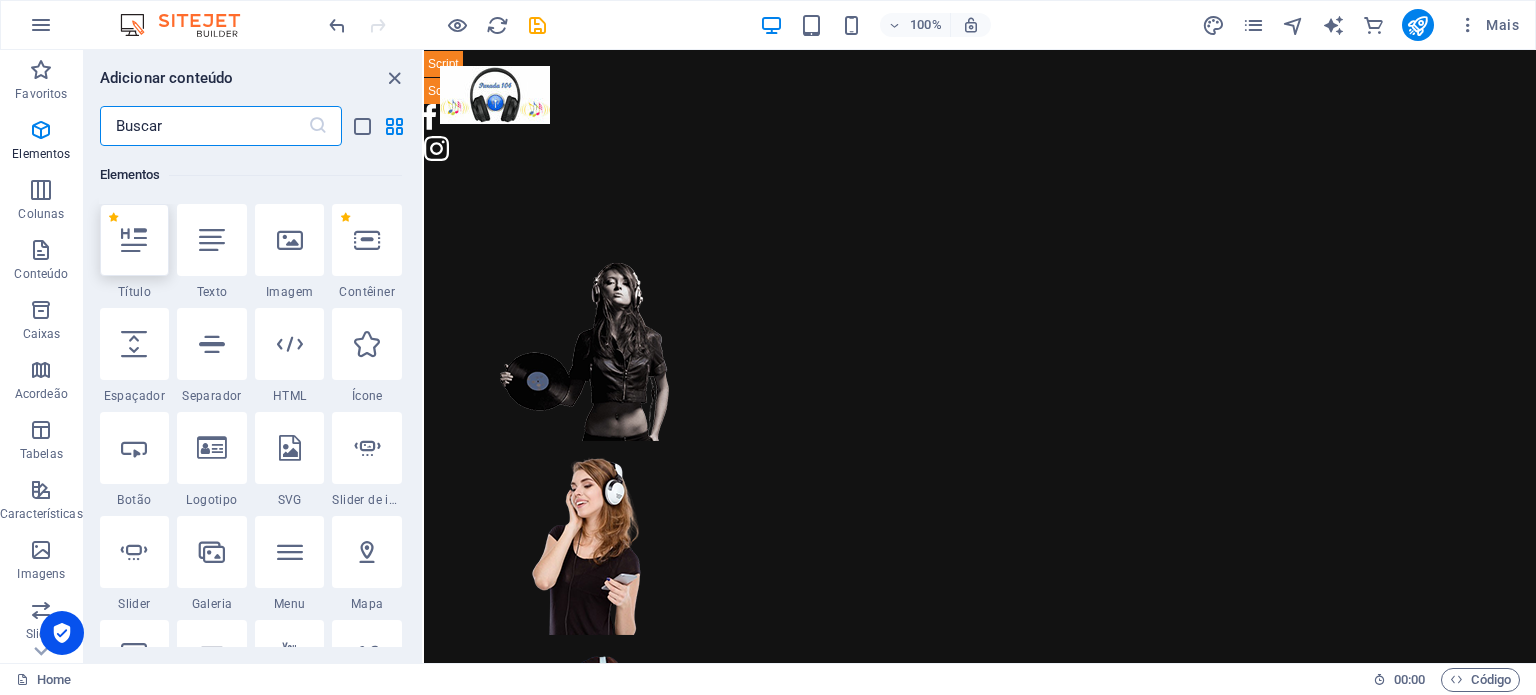 click at bounding box center [134, 240] 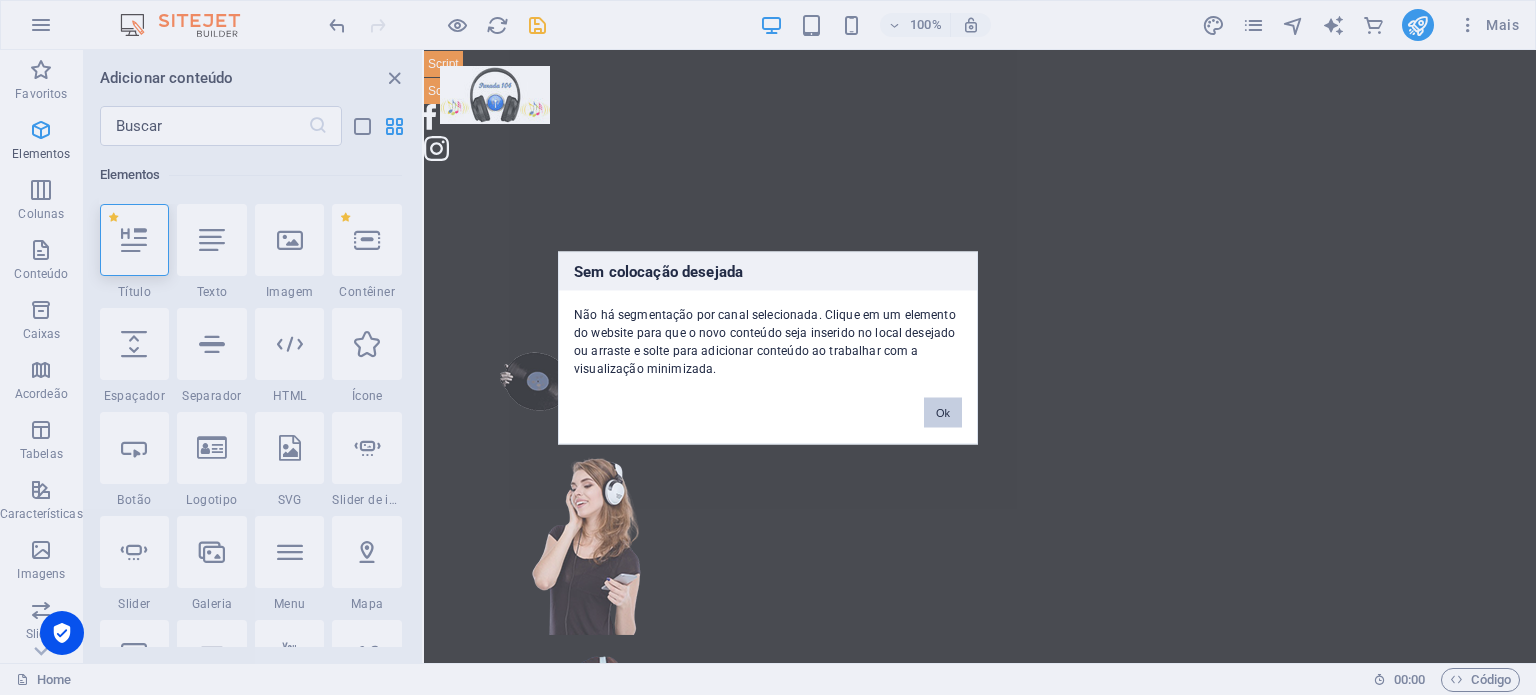 click on "Ok" at bounding box center [943, 412] 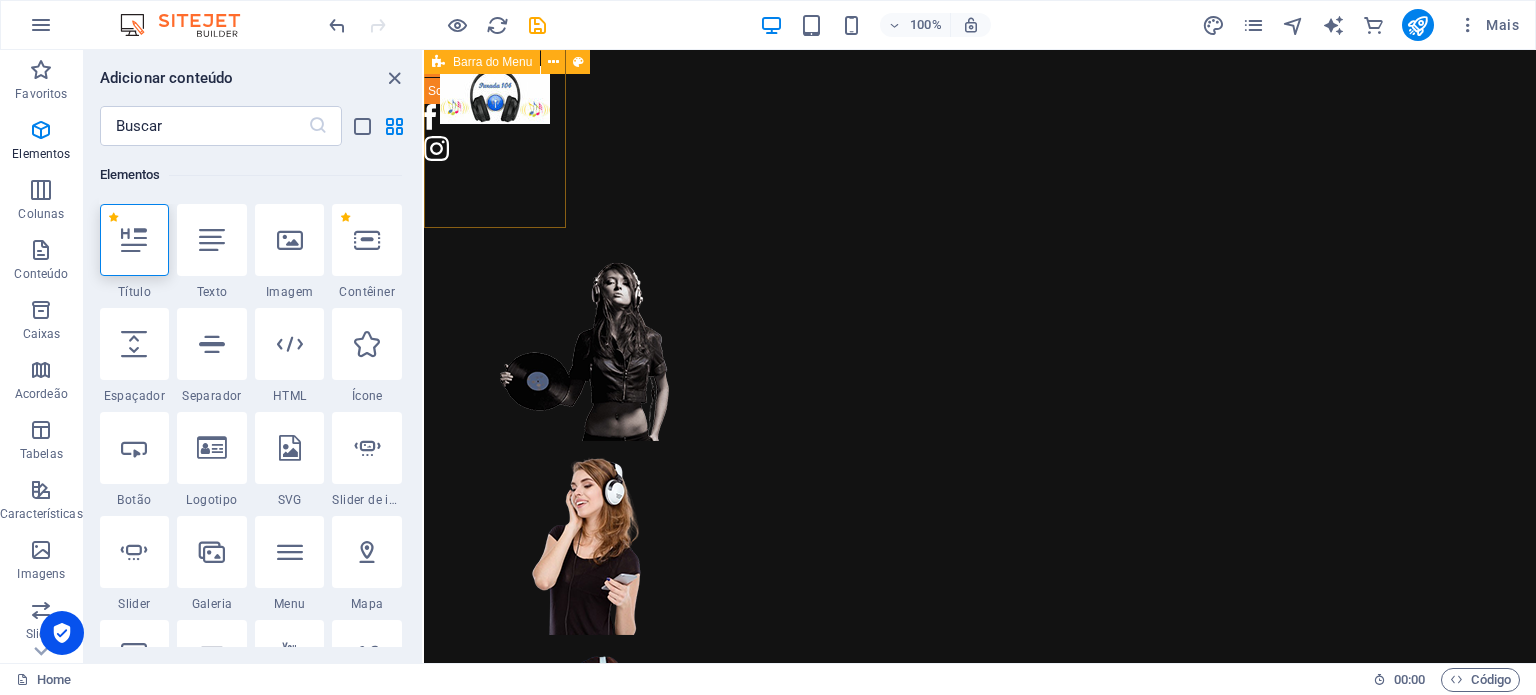 click on "Barra do Menu" at bounding box center [492, 62] 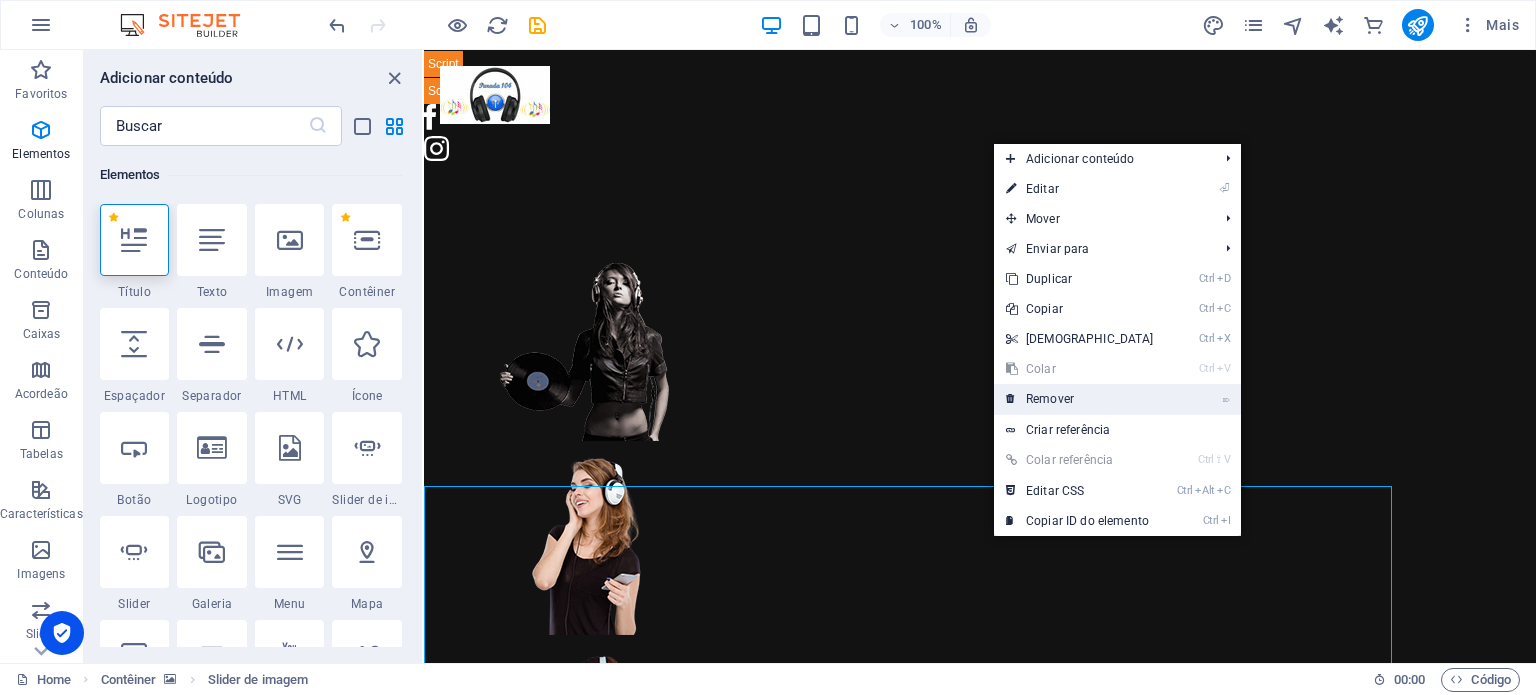 click on "⌦  Remover" at bounding box center [1080, 399] 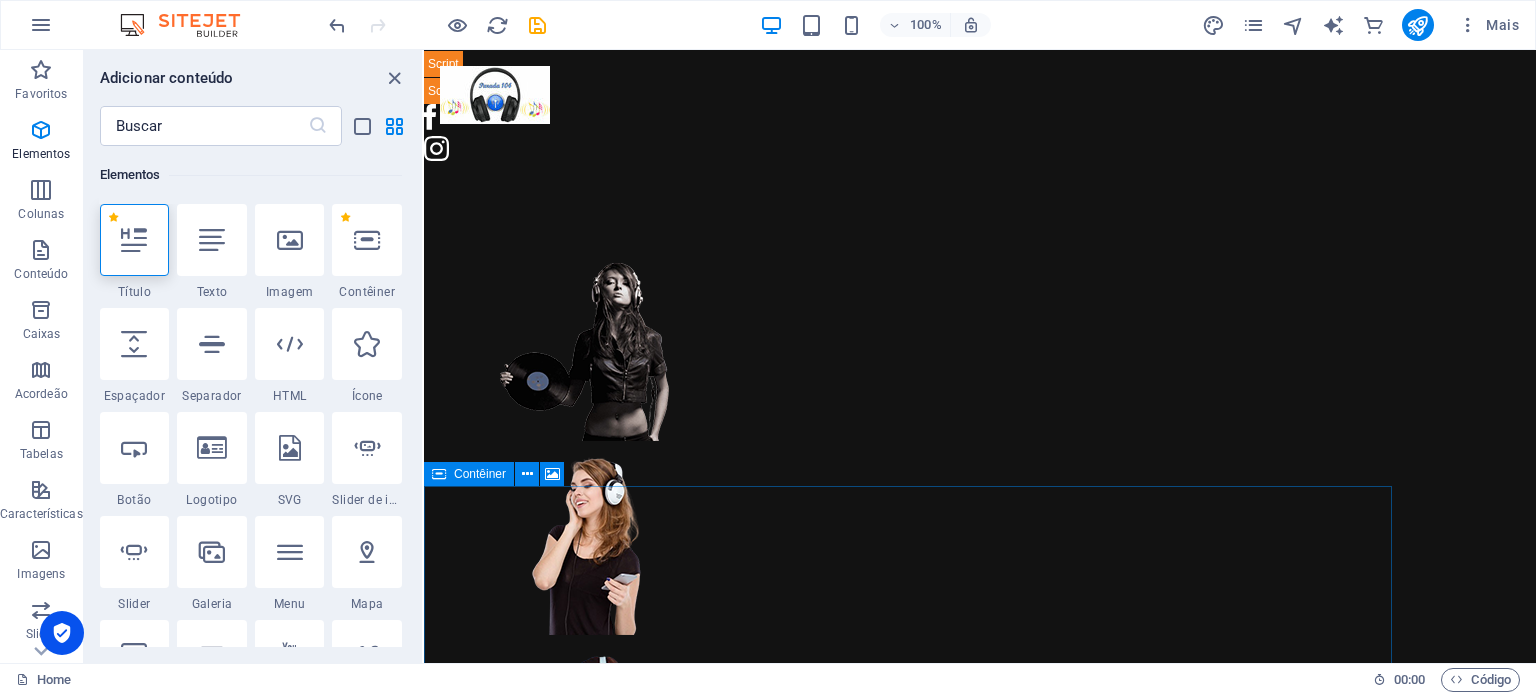 click on "Contêiner" at bounding box center (480, 474) 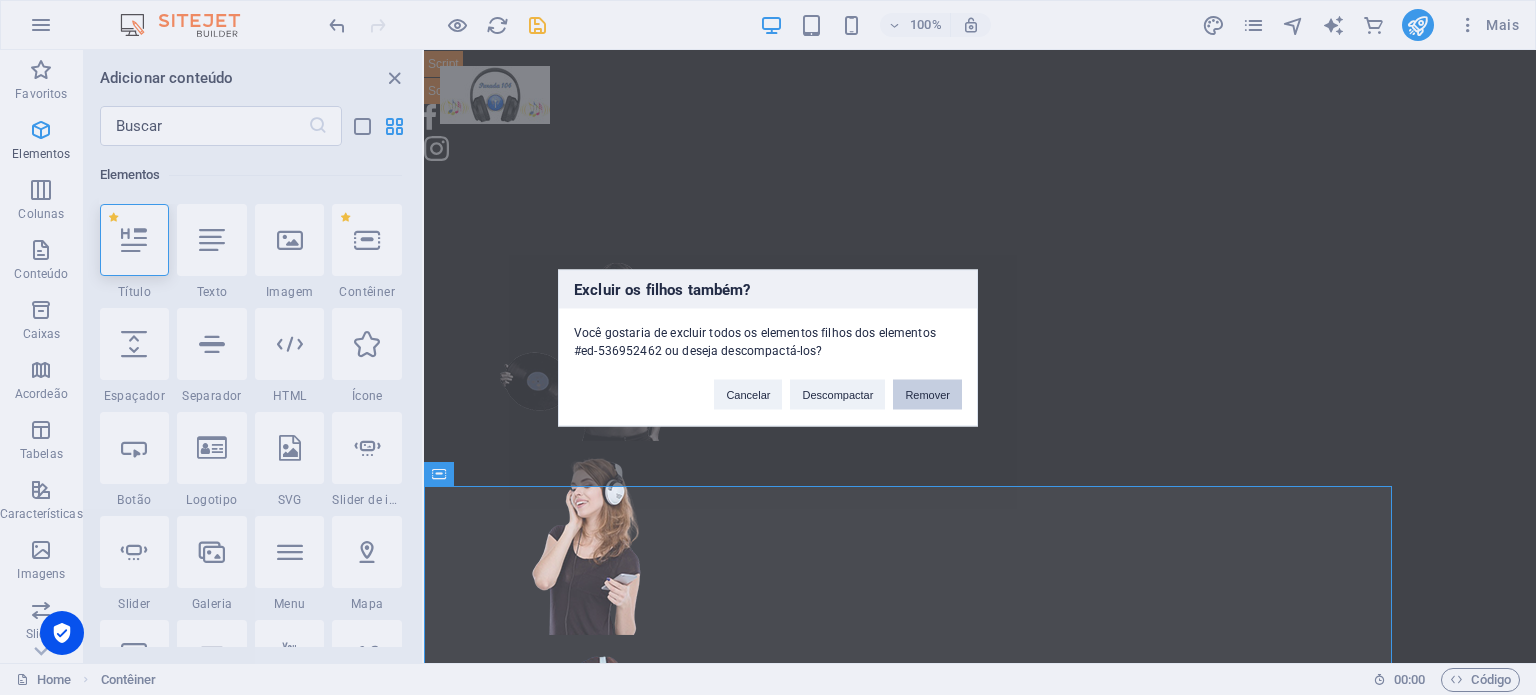 click on "Remover" at bounding box center (927, 394) 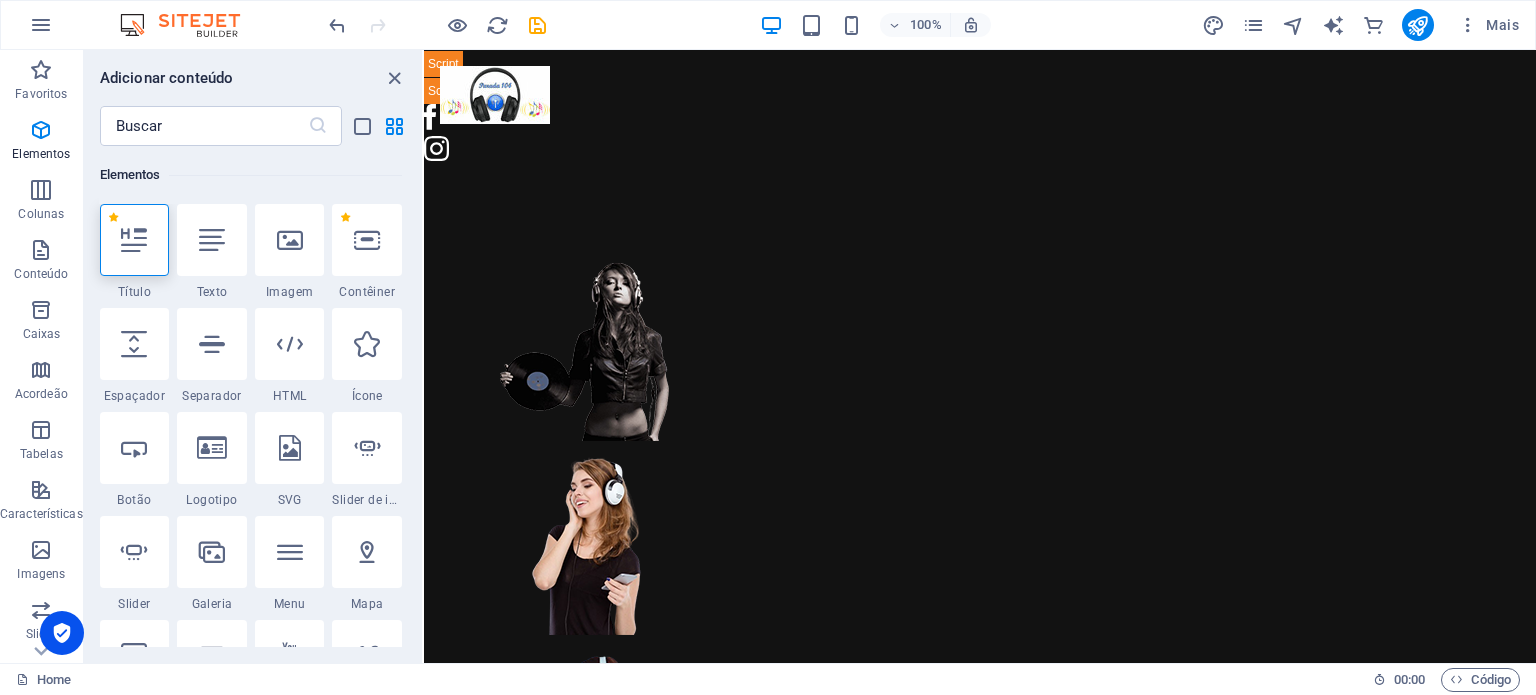 drag, startPoint x: 1152, startPoint y: 634, endPoint x: 1111, endPoint y: 630, distance: 41.19466 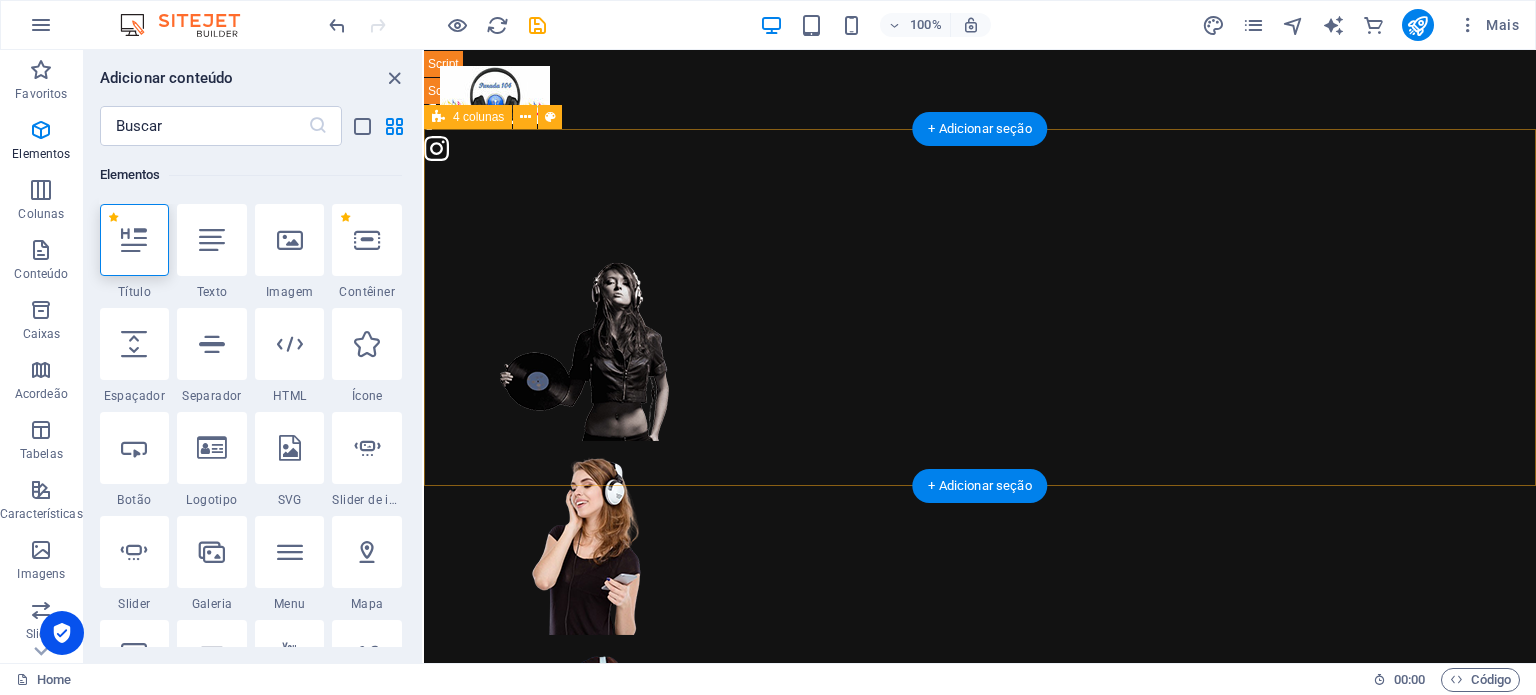 click at bounding box center [980, 643] 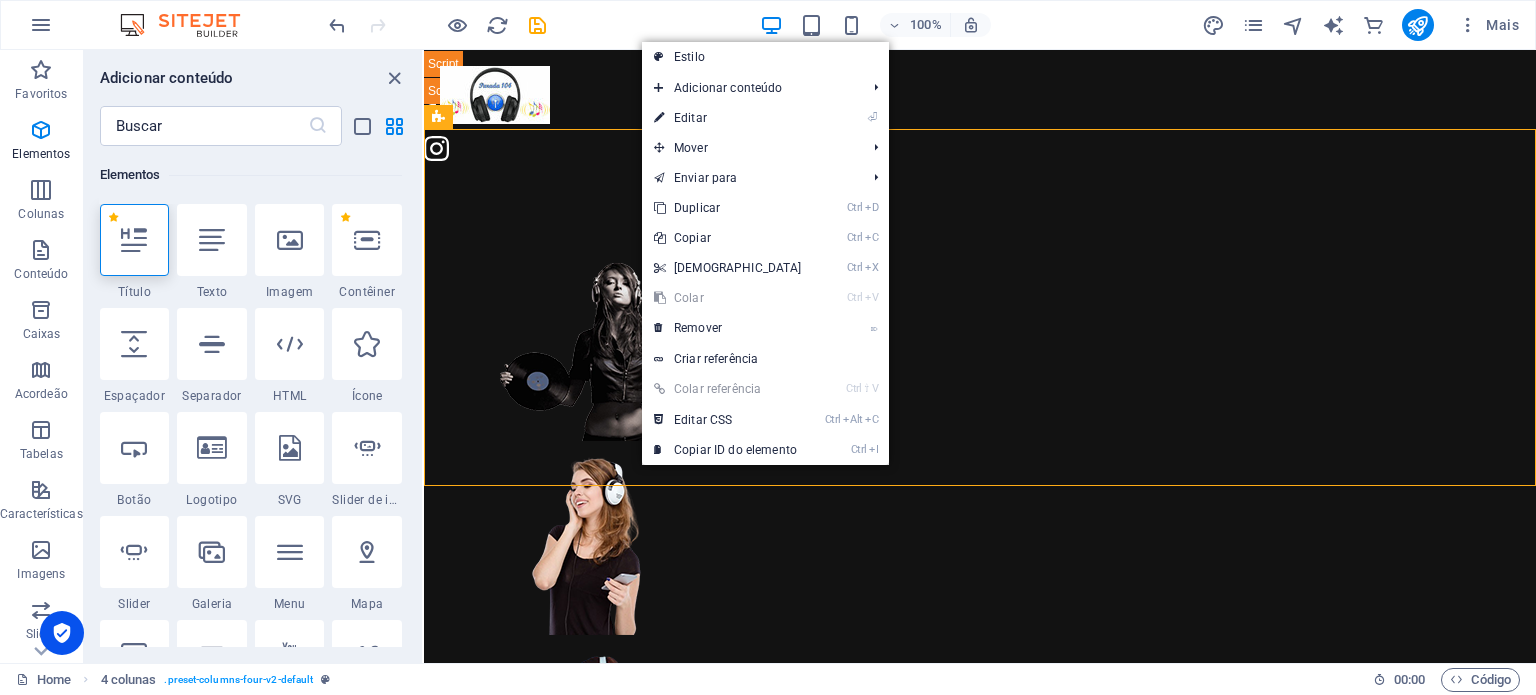 click on "Ctrl V  Colar" at bounding box center [728, 298] 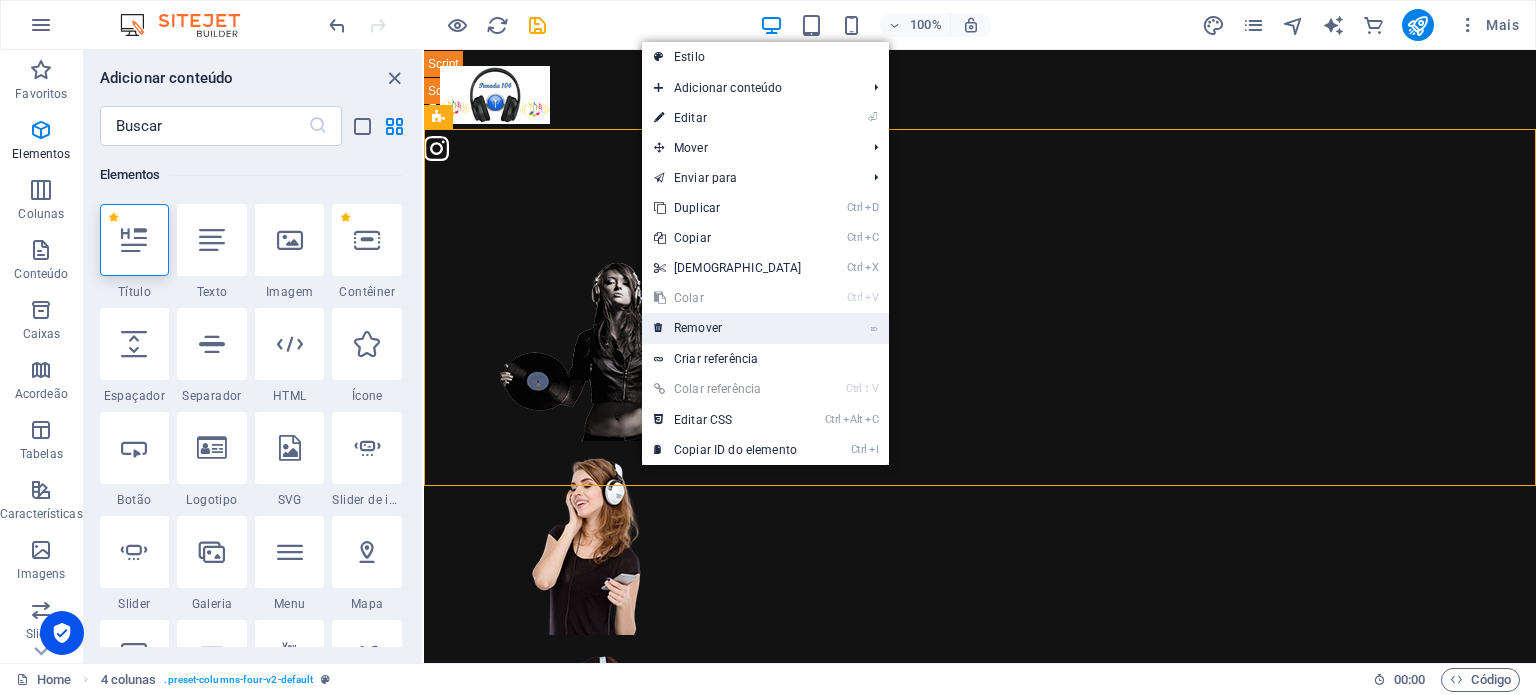 click on "⌦  Remover" at bounding box center (728, 328) 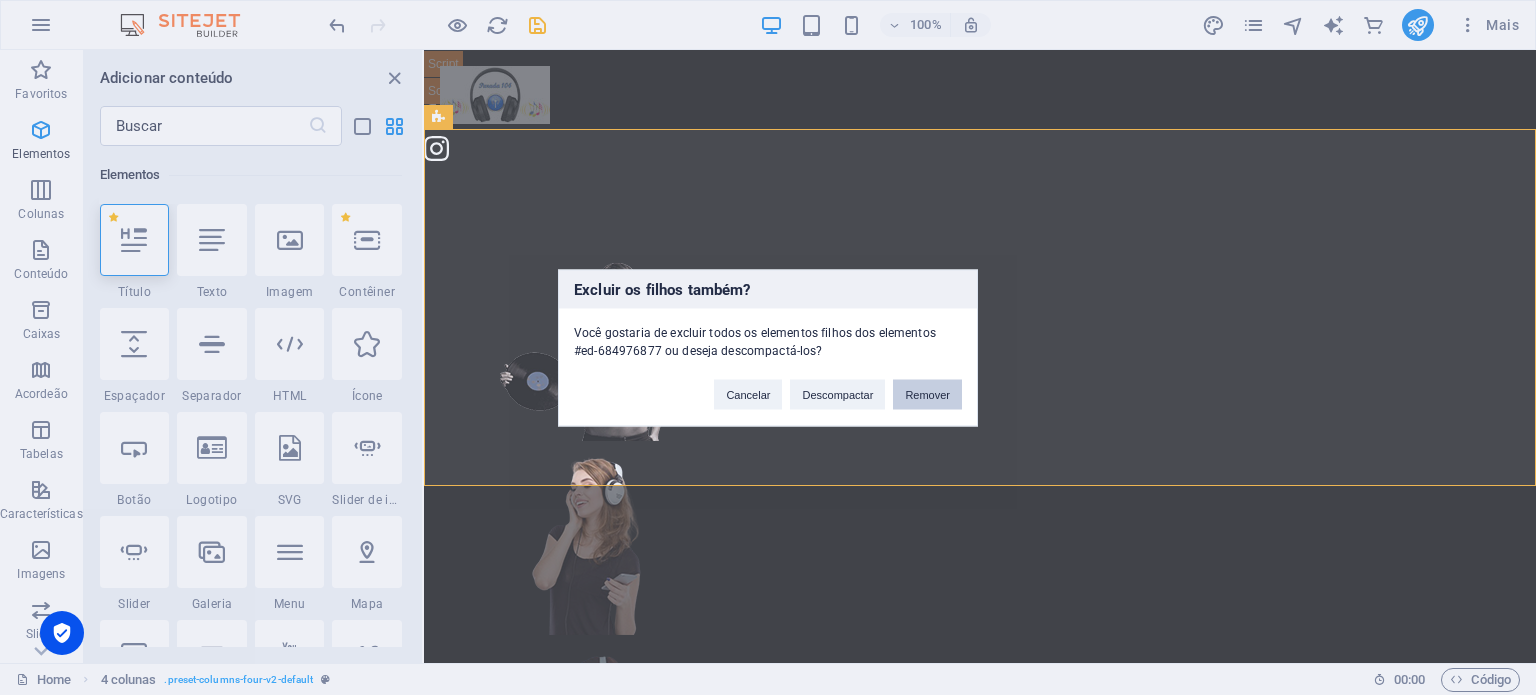 click on "Remover" at bounding box center (927, 394) 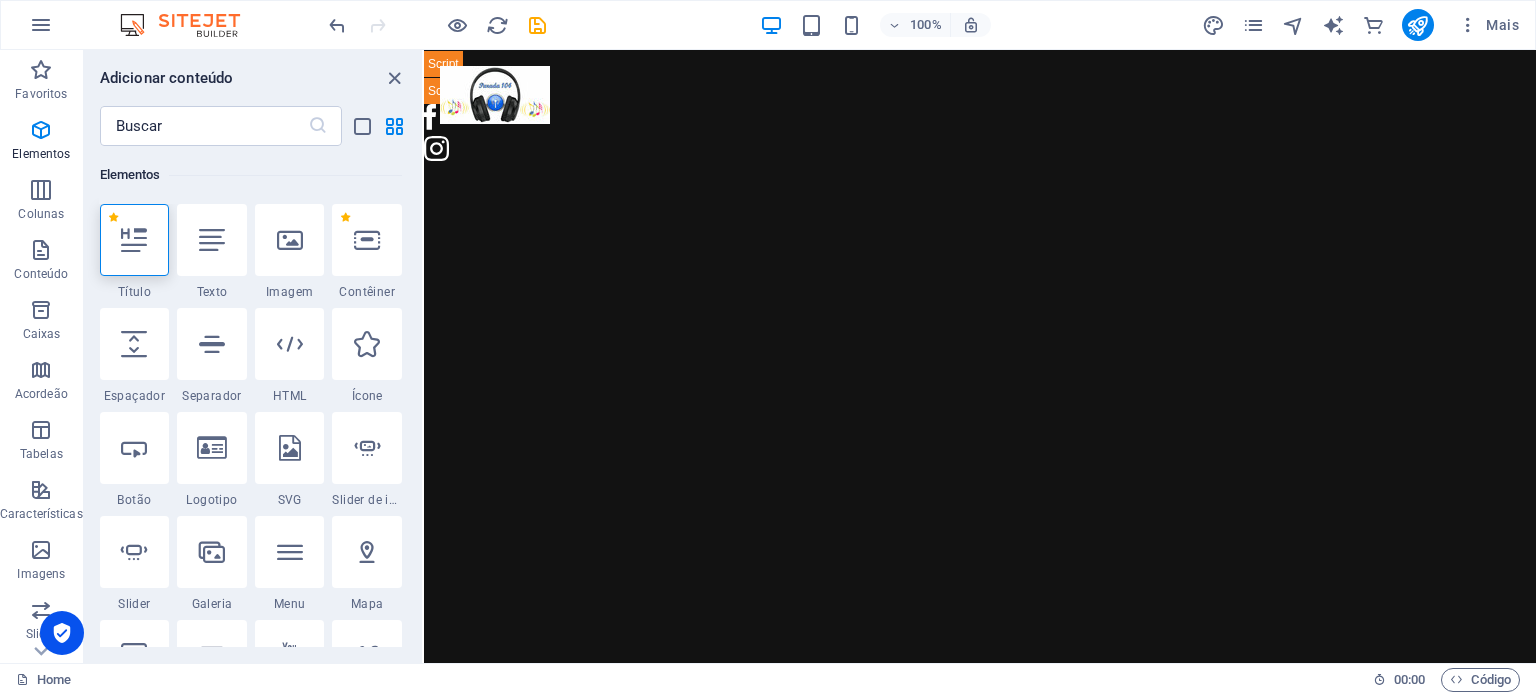 drag, startPoint x: 674, startPoint y: 275, endPoint x: 644, endPoint y: 331, distance: 63.529522 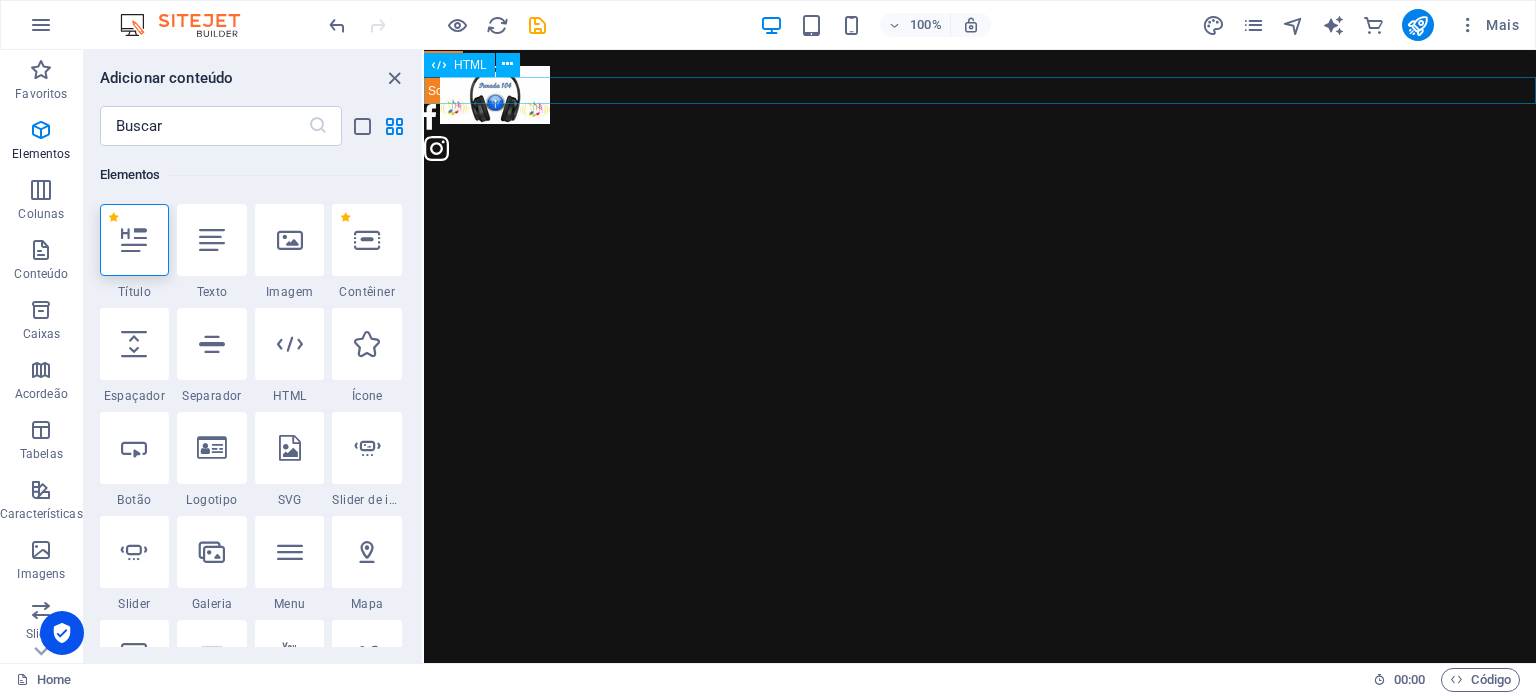 drag, startPoint x: 1034, startPoint y: 411, endPoint x: 1468, endPoint y: 84, distance: 543.4013 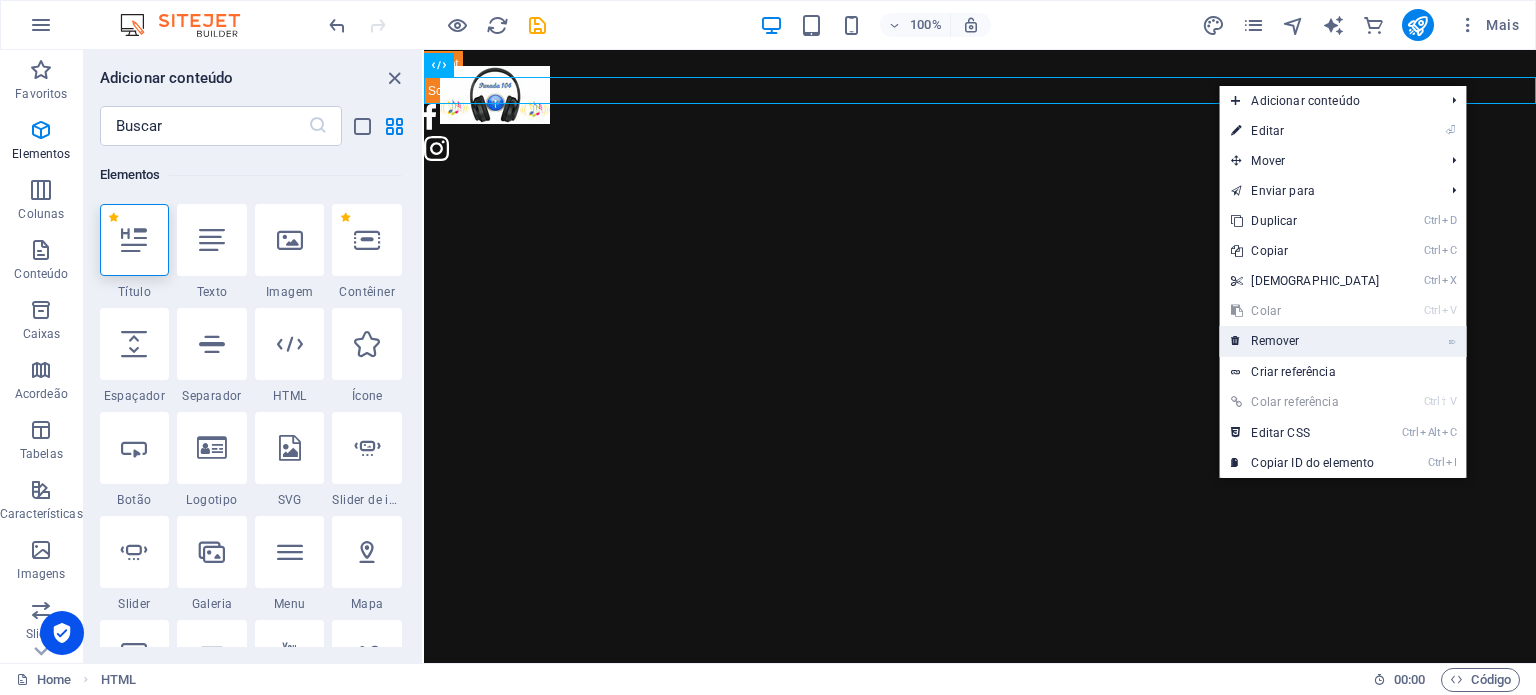 drag, startPoint x: 1293, startPoint y: 341, endPoint x: 870, endPoint y: 291, distance: 425.94482 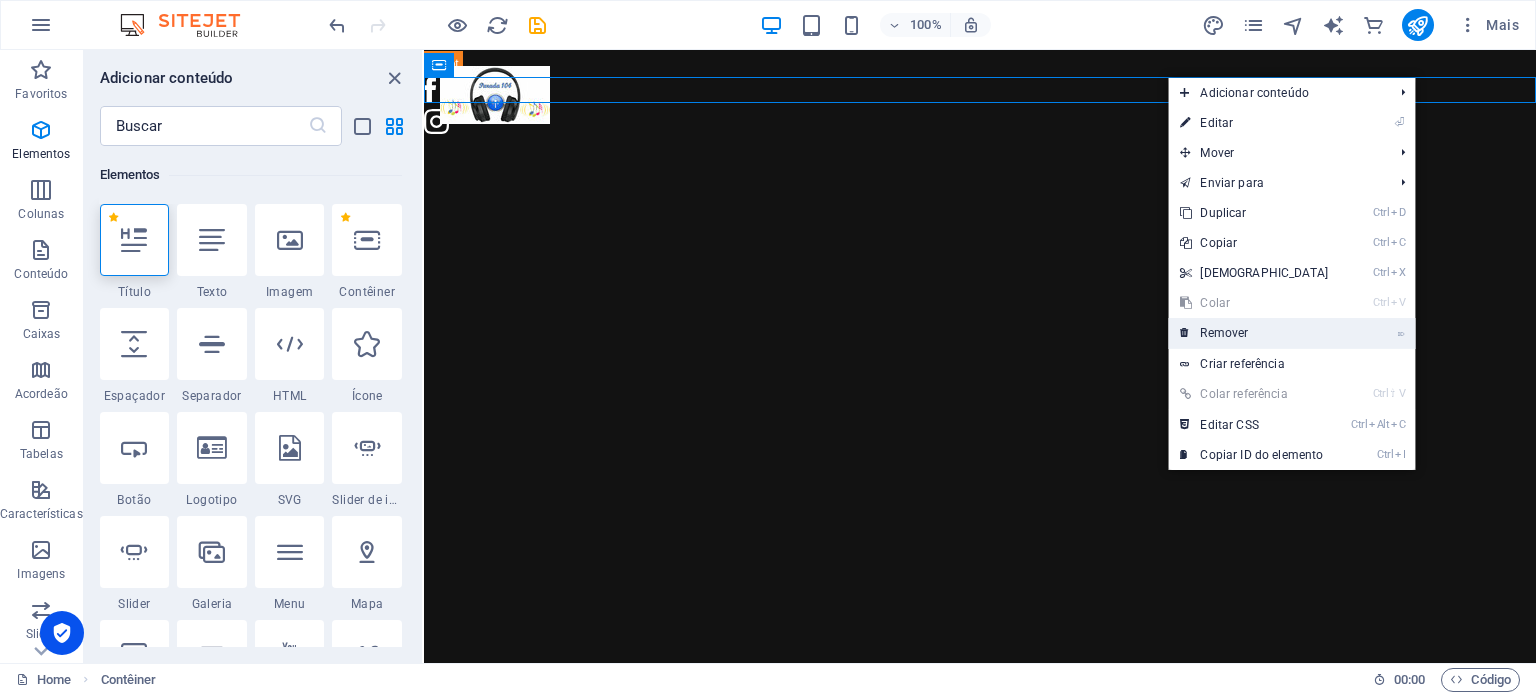 click on "⌦  Remover" at bounding box center (1254, 333) 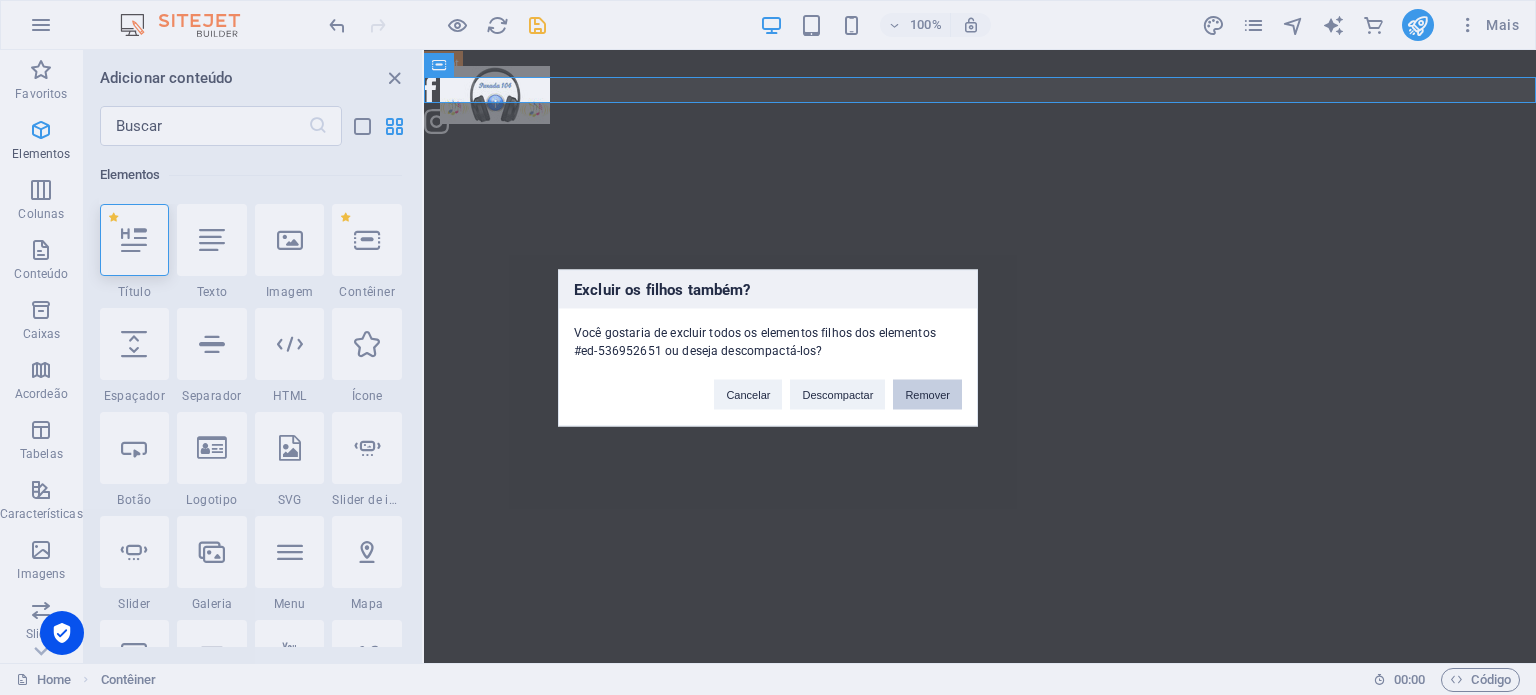 drag, startPoint x: 915, startPoint y: 390, endPoint x: 491, endPoint y: 340, distance: 426.93793 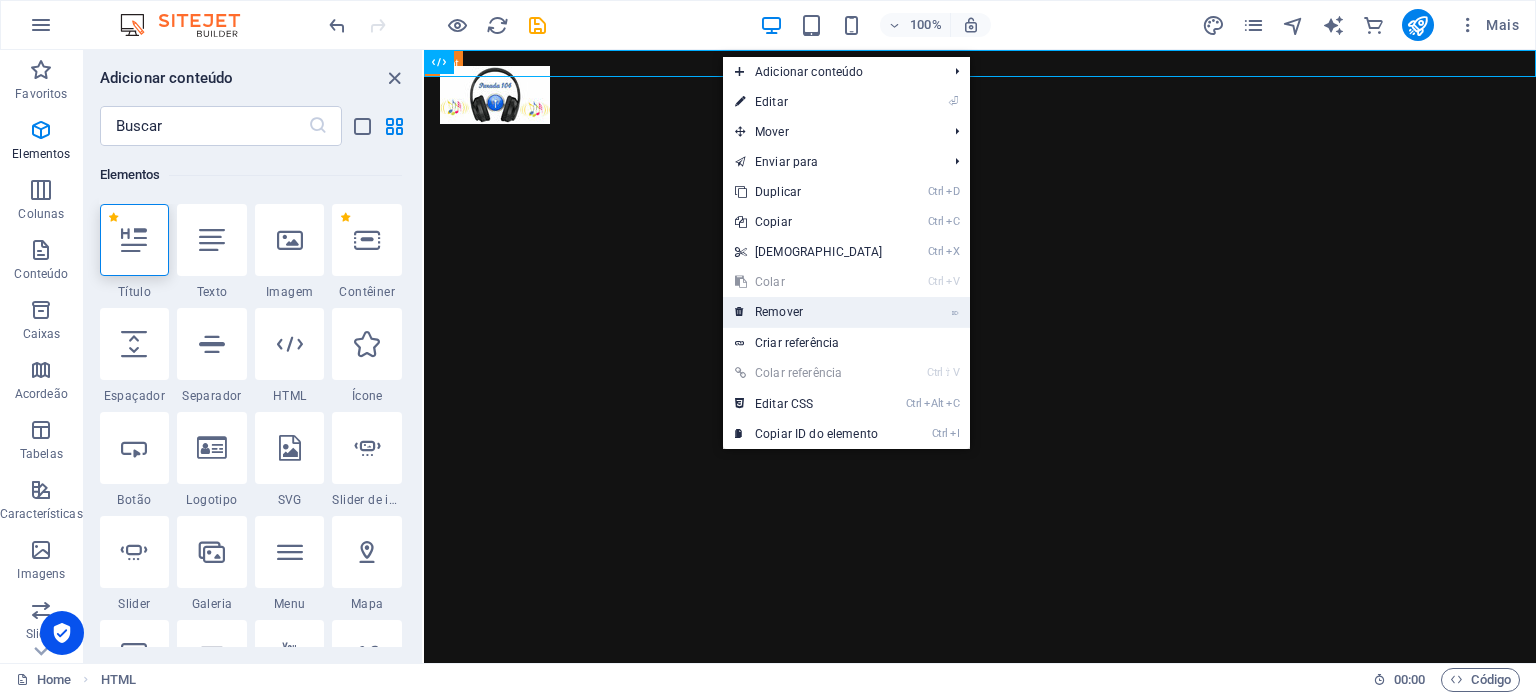 click on "⌦  Remover" at bounding box center (809, 312) 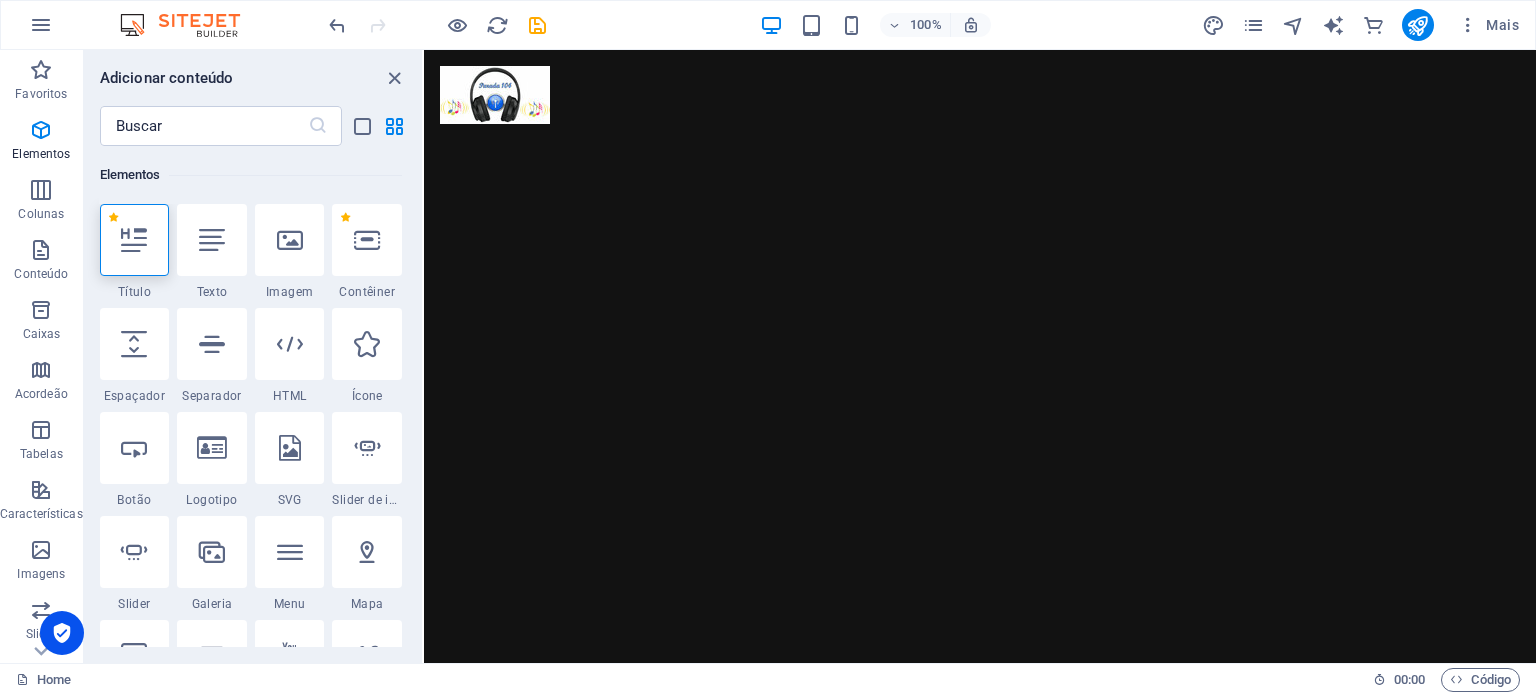 drag, startPoint x: 789, startPoint y: 252, endPoint x: 711, endPoint y: 187, distance: 101.53325 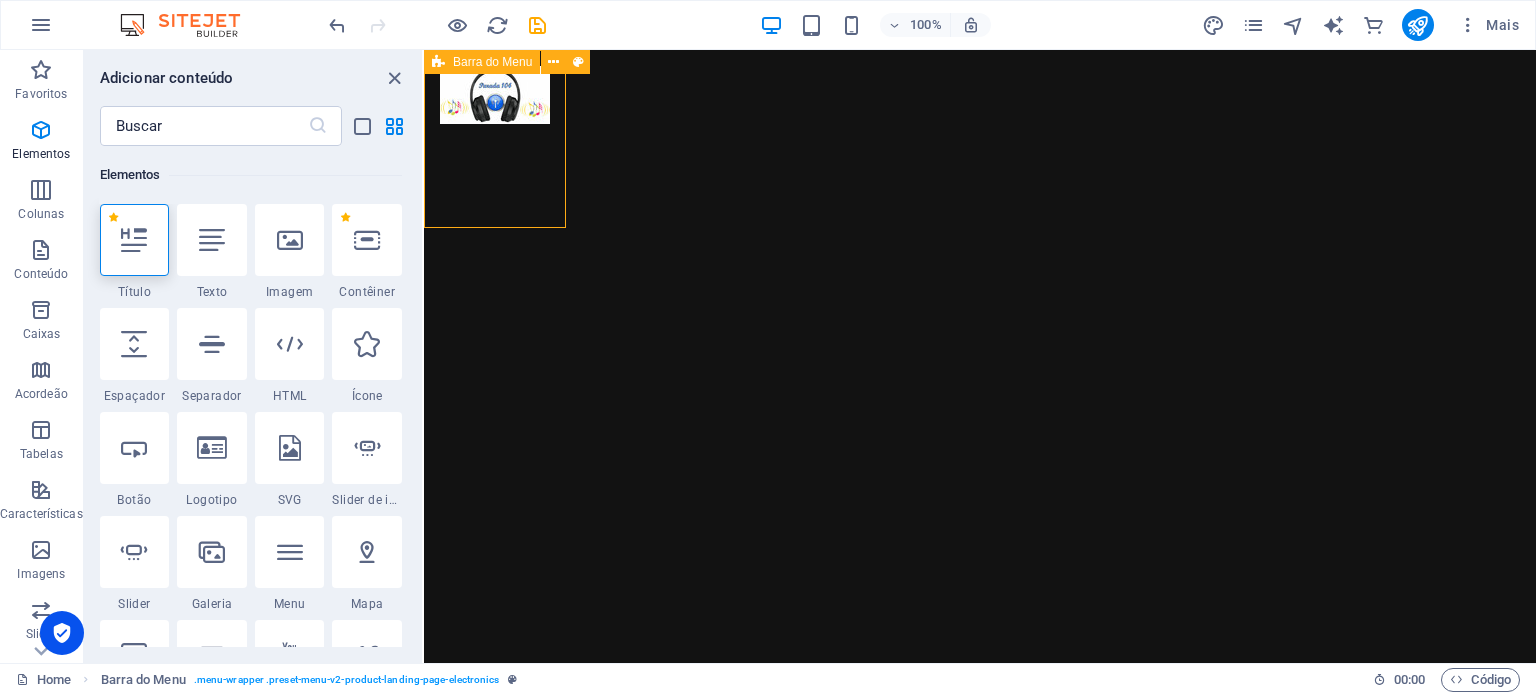 drag, startPoint x: 711, startPoint y: 187, endPoint x: 549, endPoint y: 181, distance: 162.11107 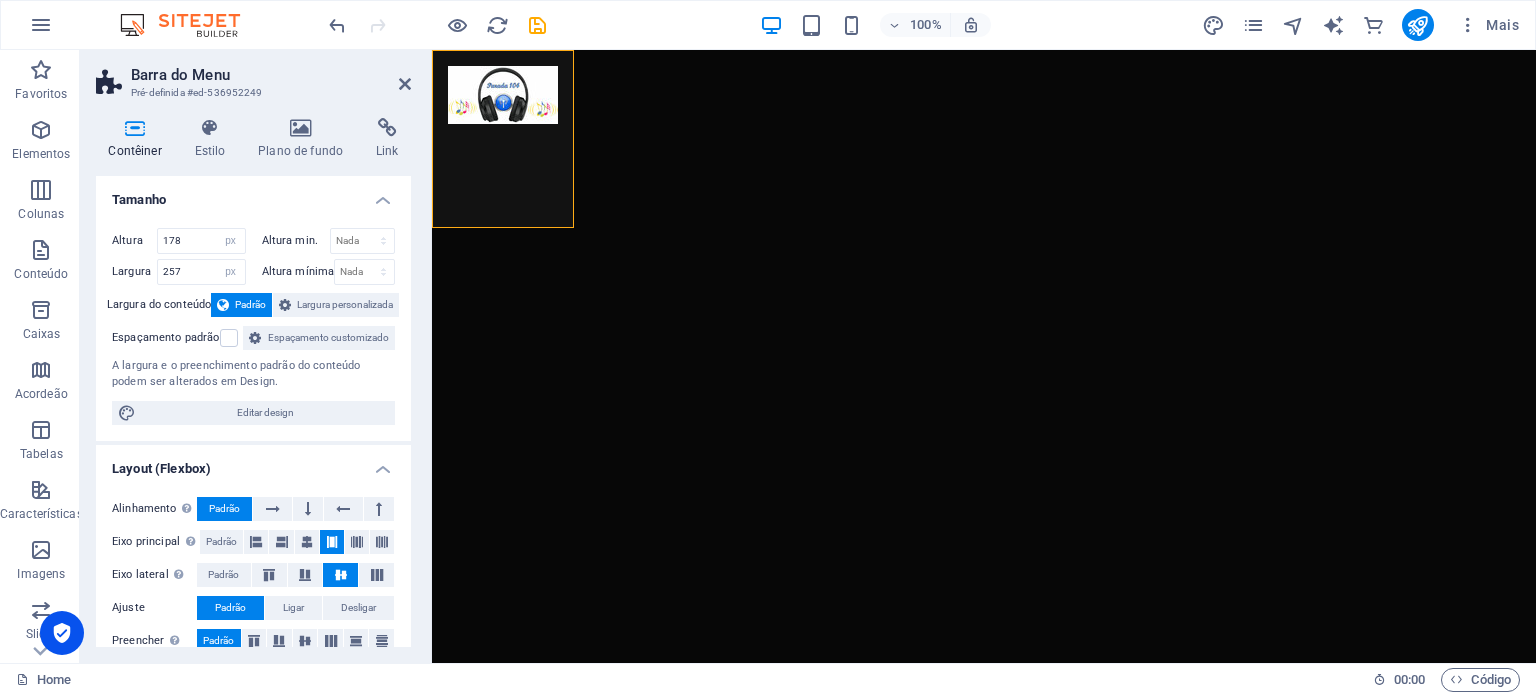 click on "Site" at bounding box center [984, 356] 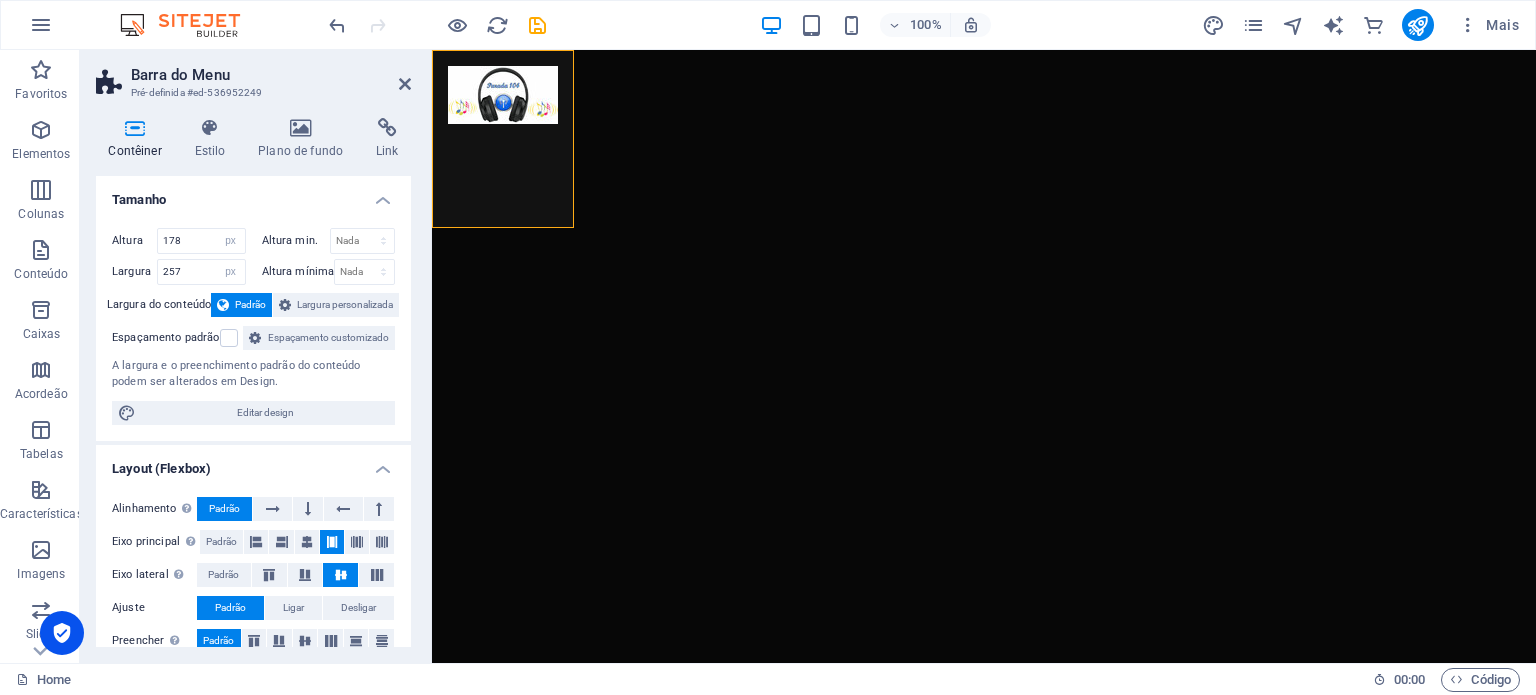 click on "Site" at bounding box center [984, 356] 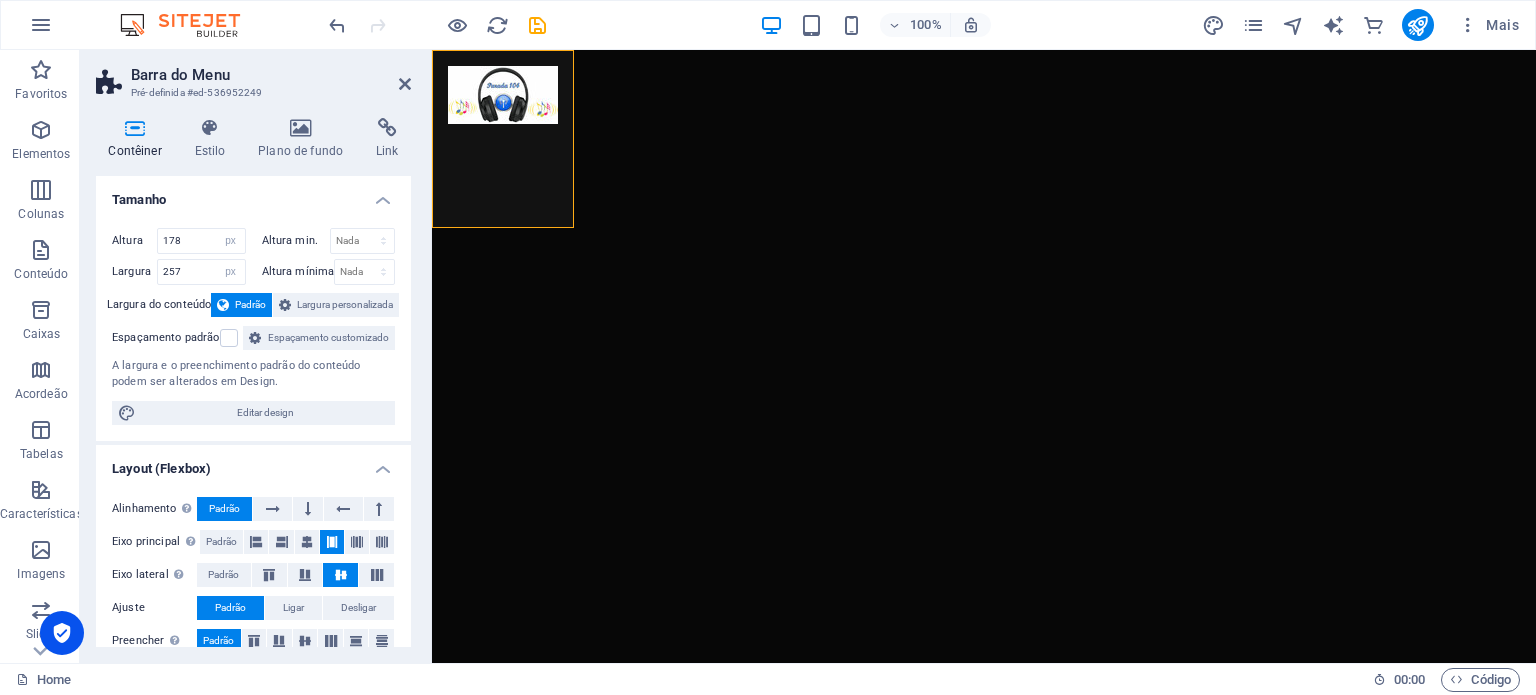 click on "Site" at bounding box center [984, 356] 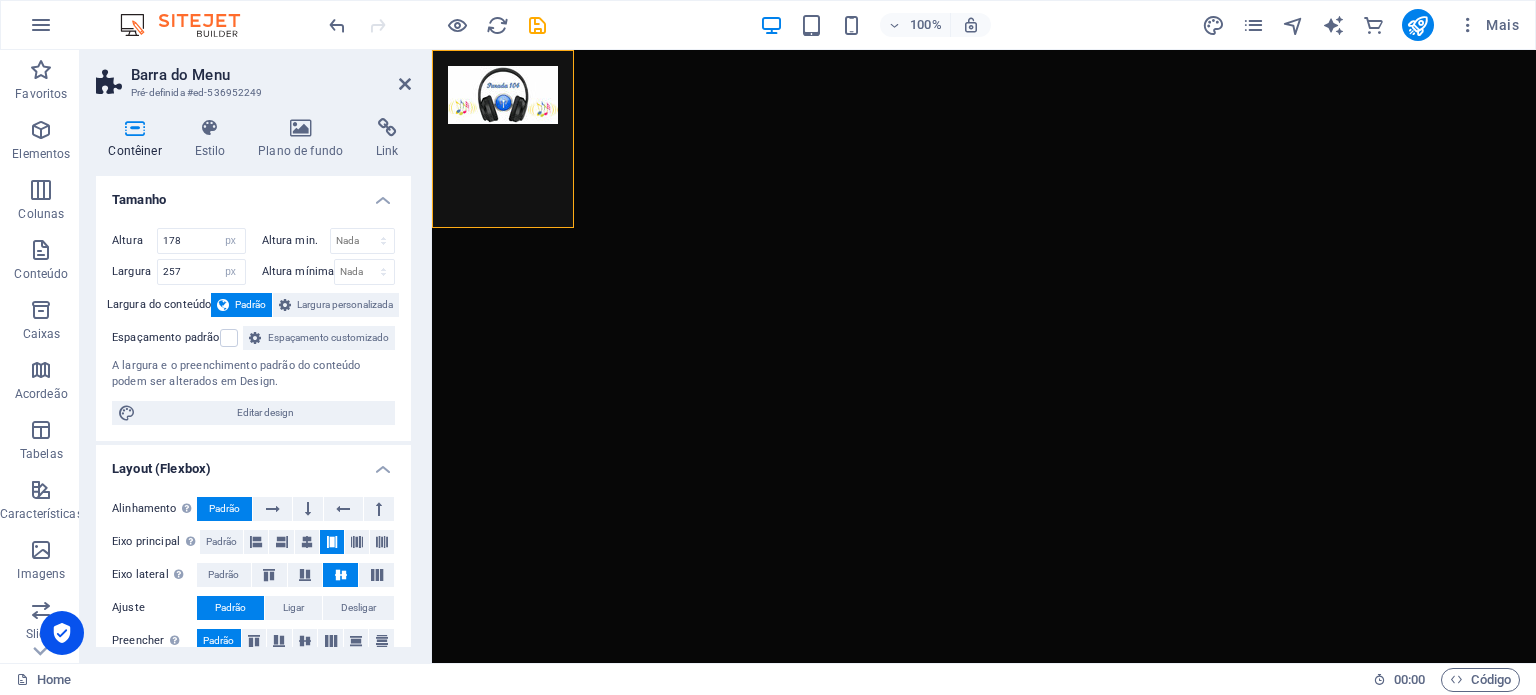 click on "Site" at bounding box center [984, 356] 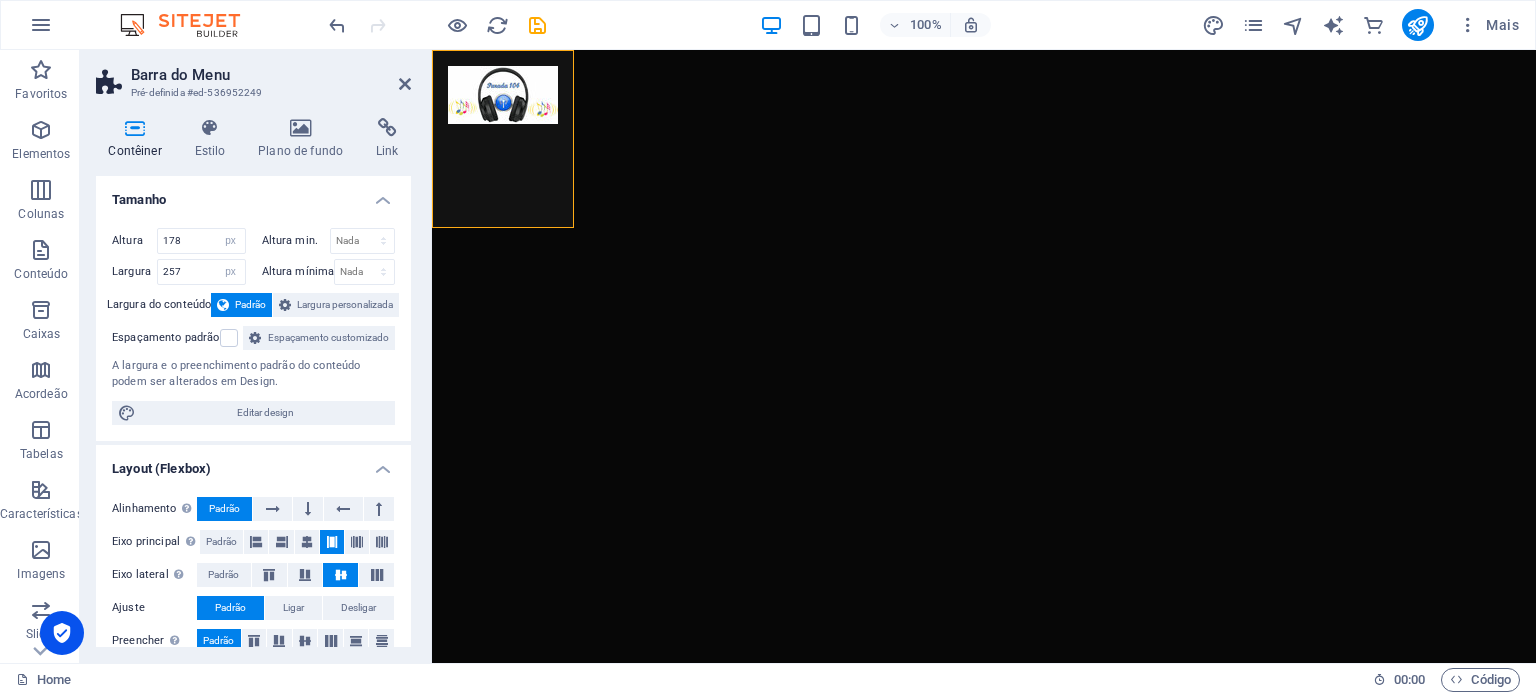click on "Site" at bounding box center [984, 356] 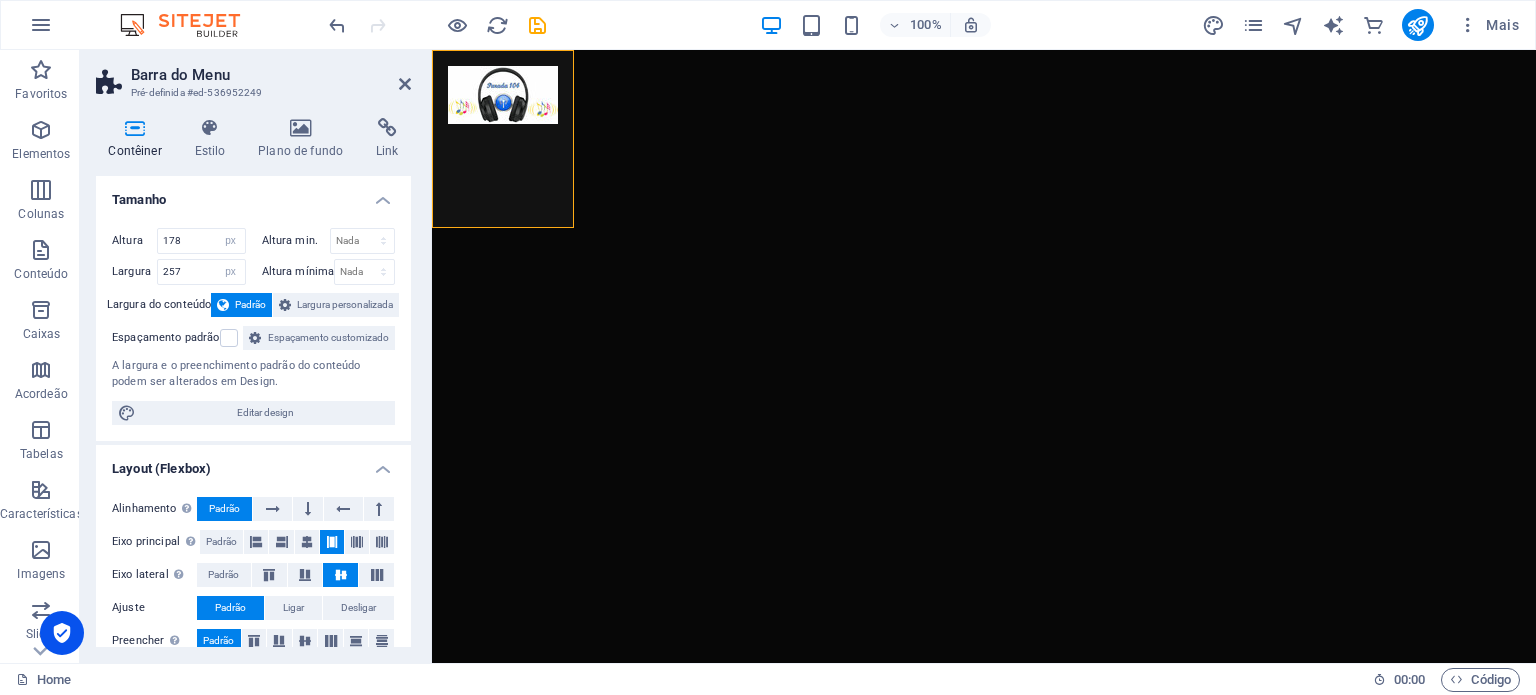 click on "Site" at bounding box center (984, 356) 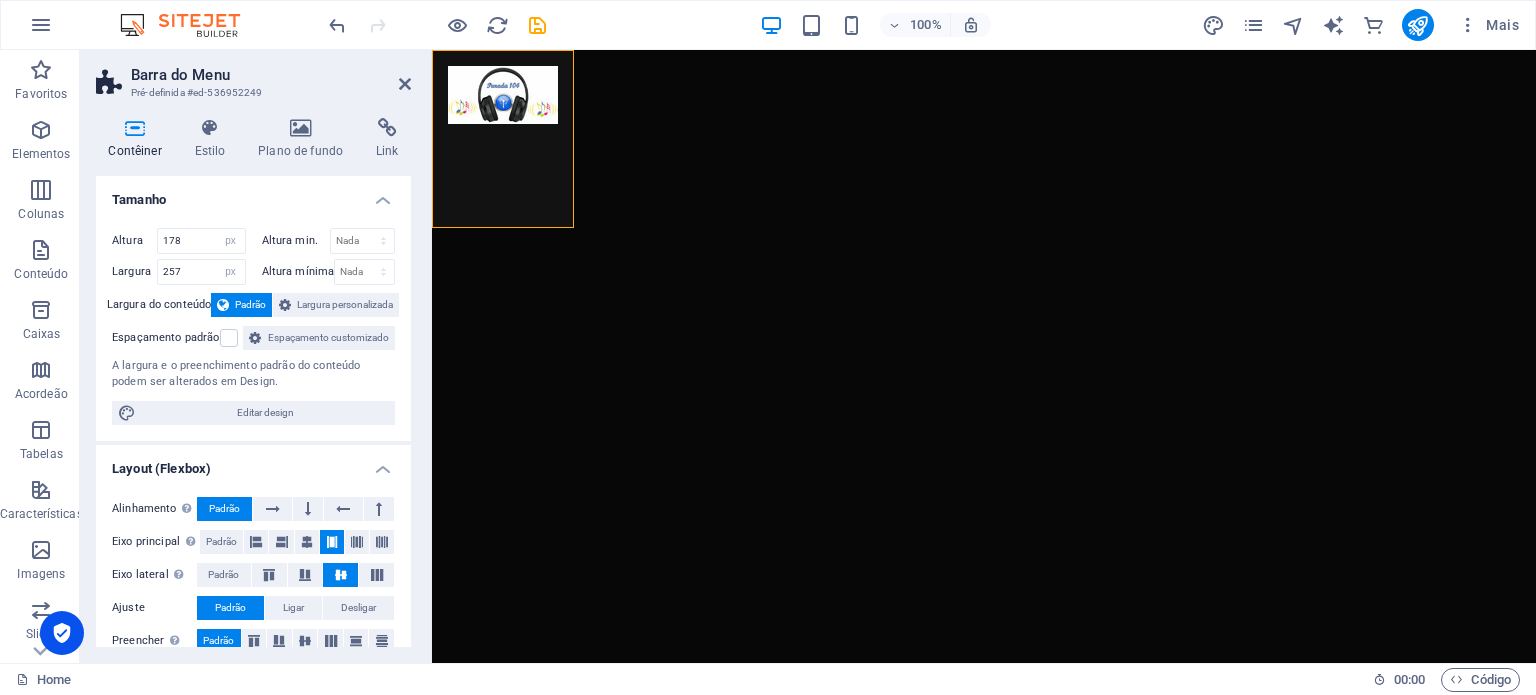 click on "Site" at bounding box center [984, 356] 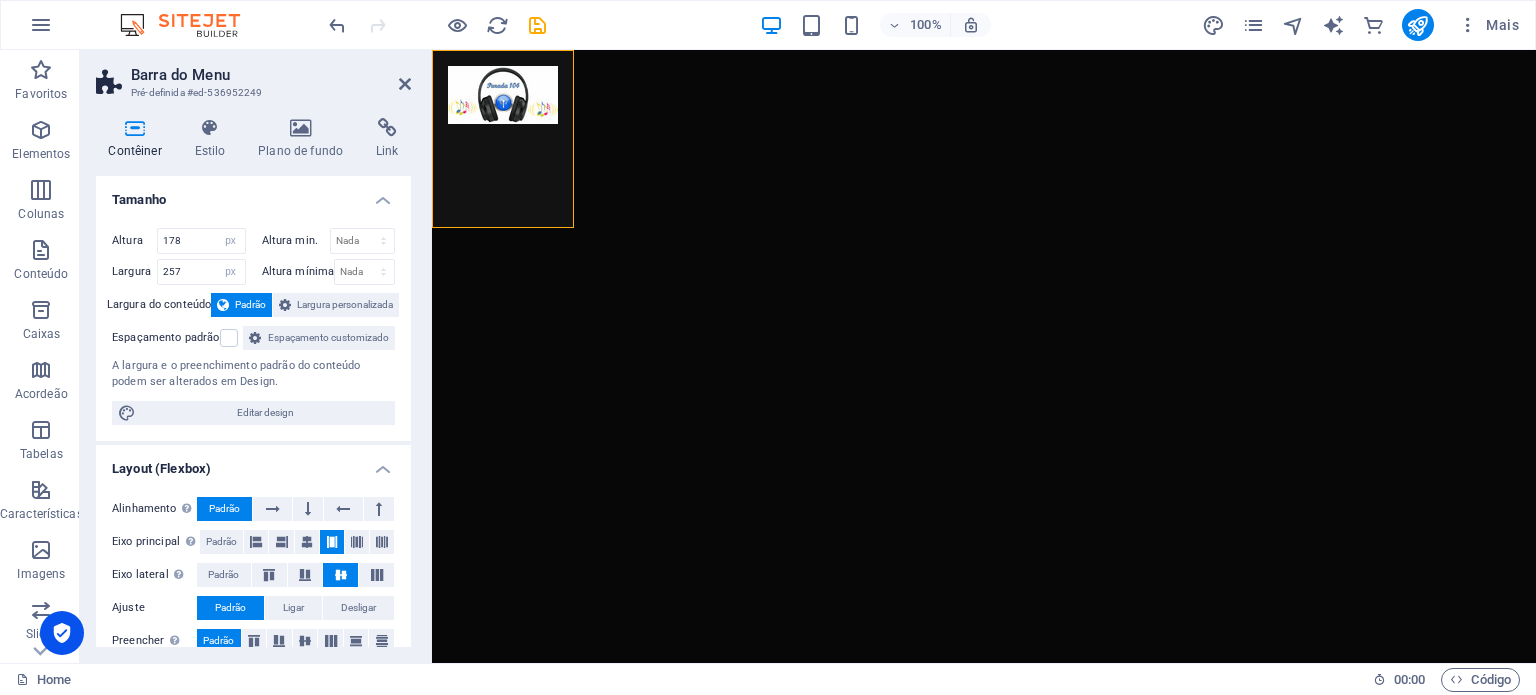 click on "Site" at bounding box center [984, 356] 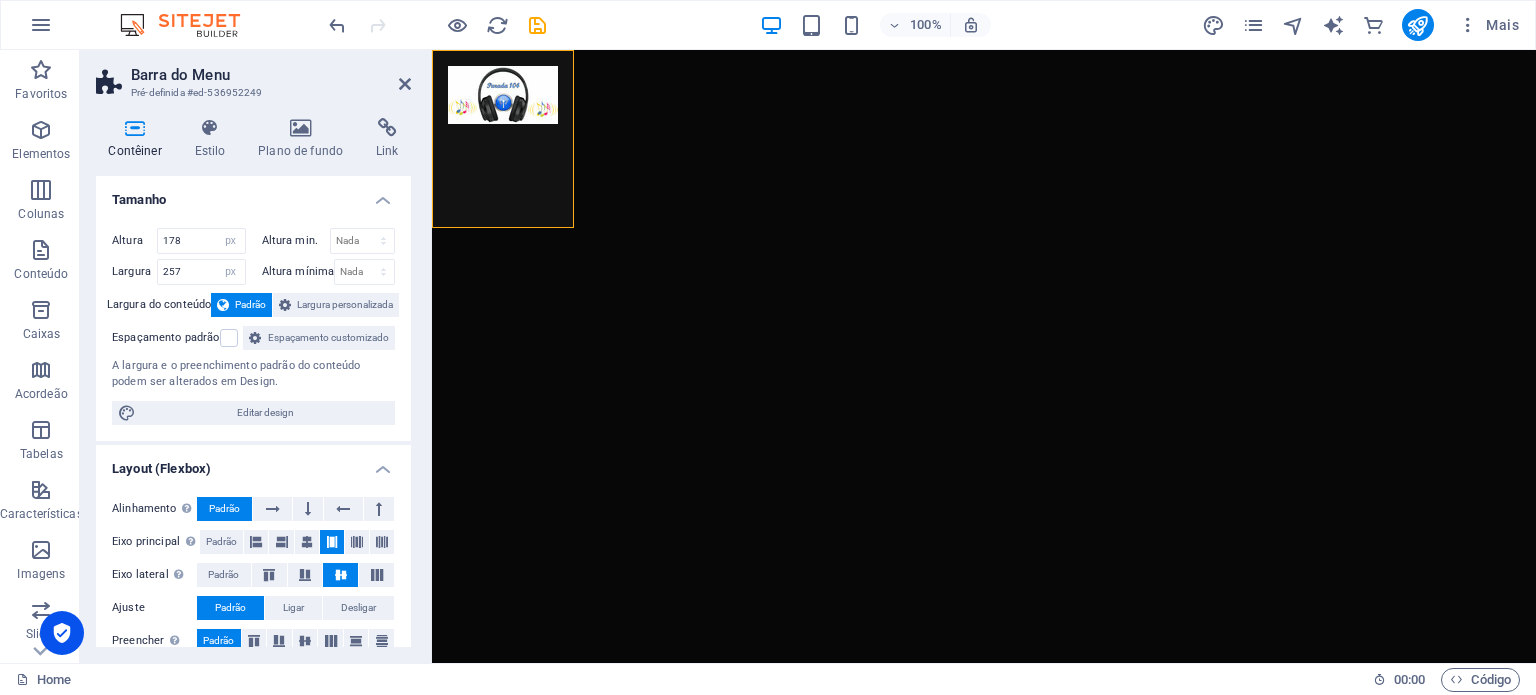 drag, startPoint x: 1187, startPoint y: 525, endPoint x: 1339, endPoint y: 511, distance: 152.64337 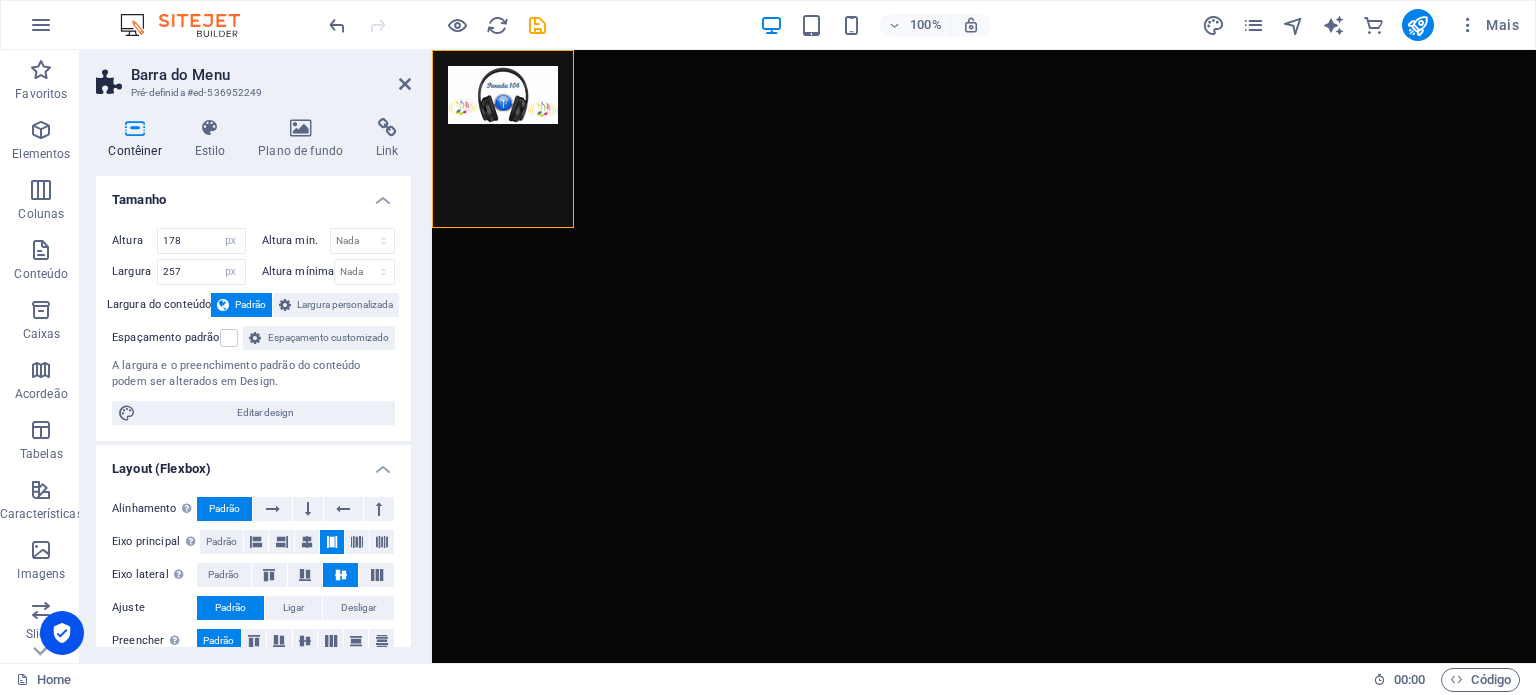 drag, startPoint x: 1428, startPoint y: 508, endPoint x: 1443, endPoint y: 491, distance: 22.671568 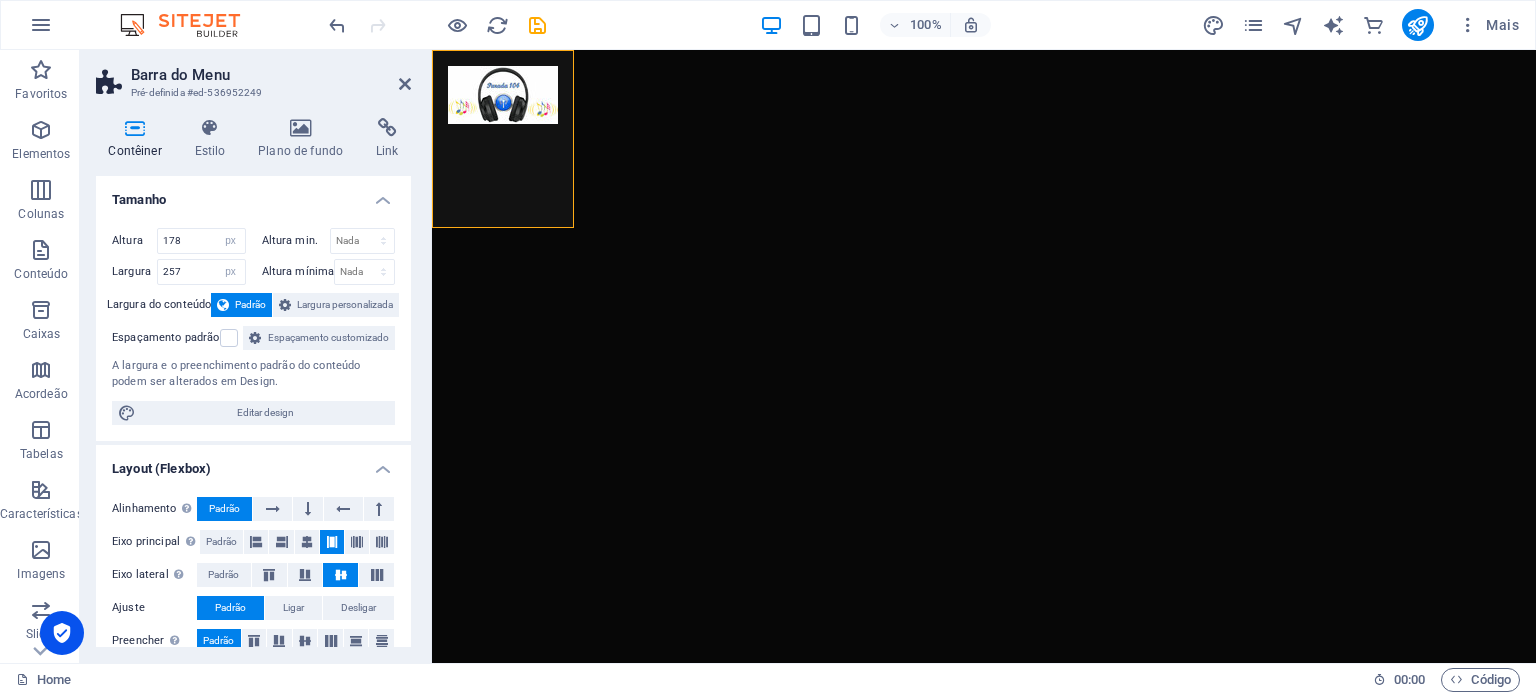 drag, startPoint x: 1443, startPoint y: 491, endPoint x: 1332, endPoint y: 548, distance: 124.77981 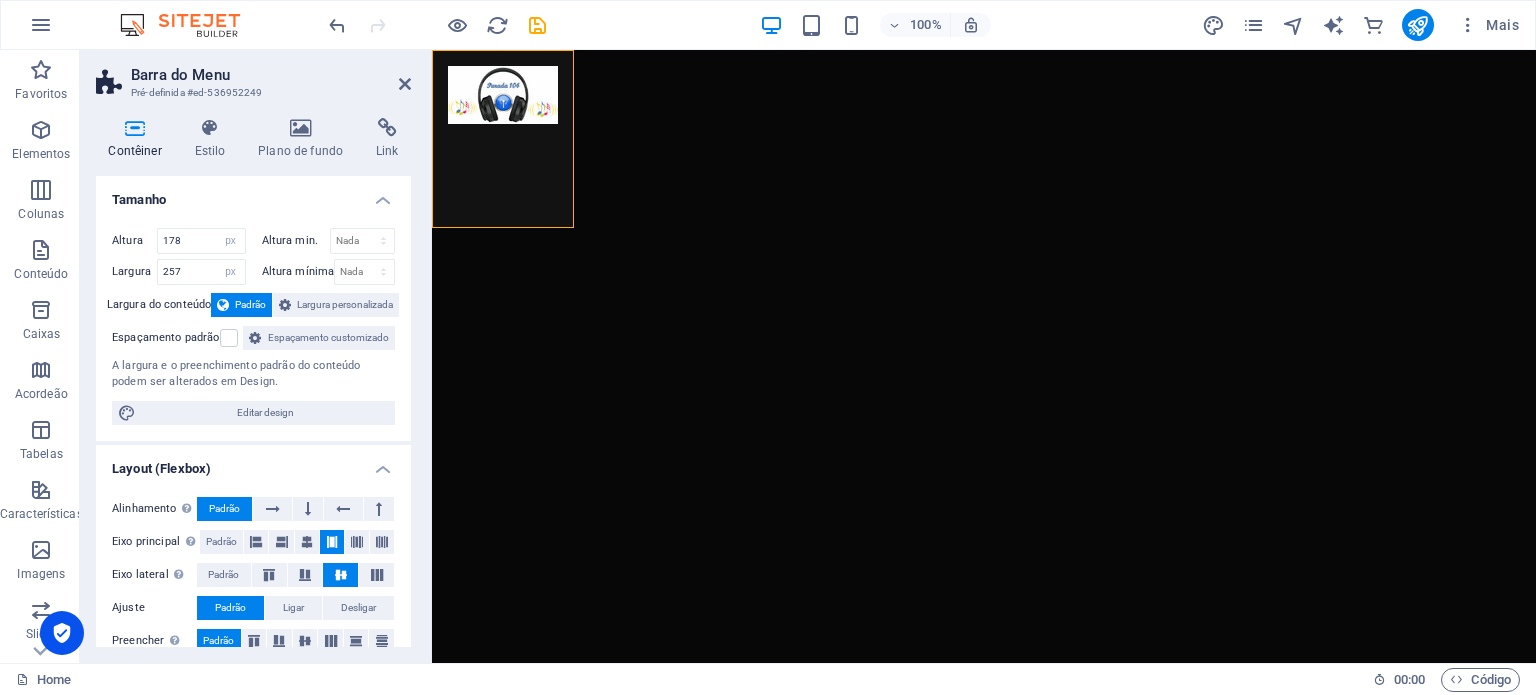 drag, startPoint x: 648, startPoint y: 479, endPoint x: 608, endPoint y: 458, distance: 45.17743 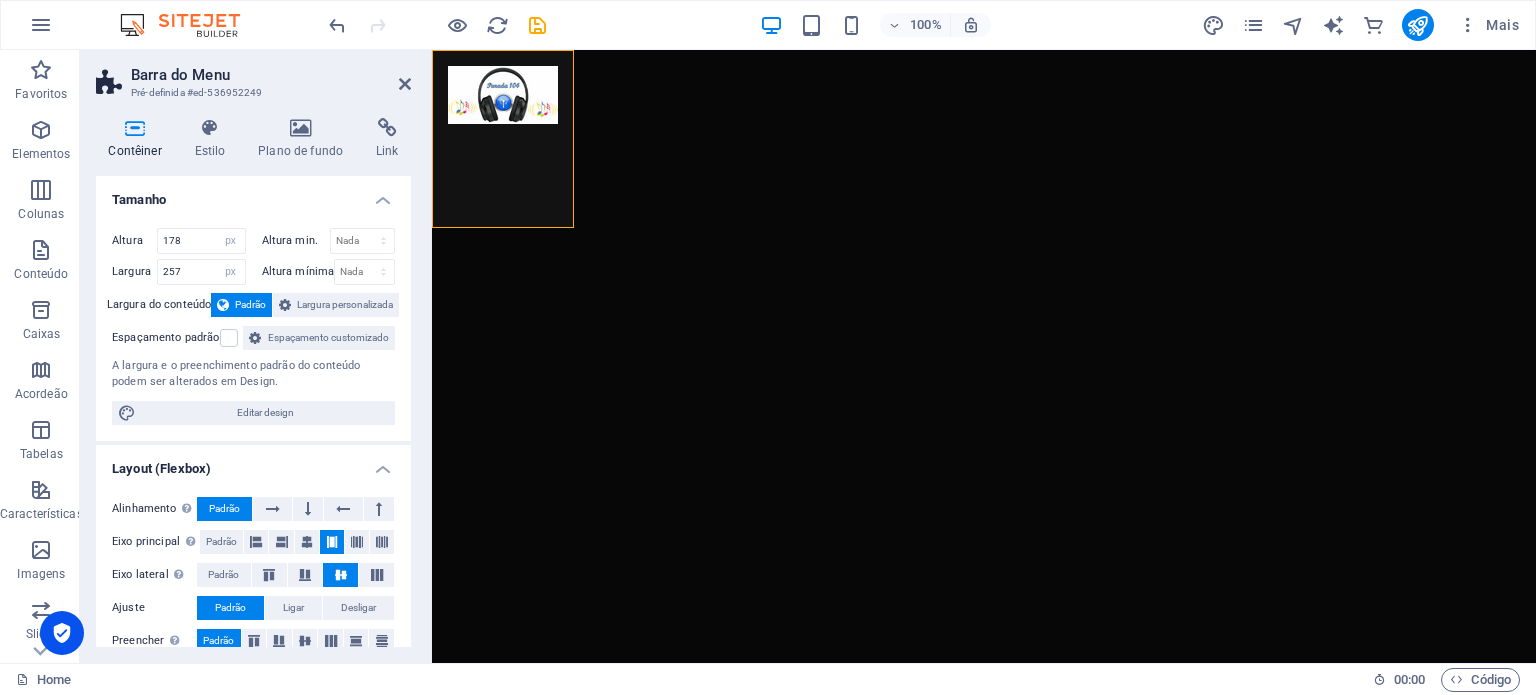 click on "Site" at bounding box center (984, 356) 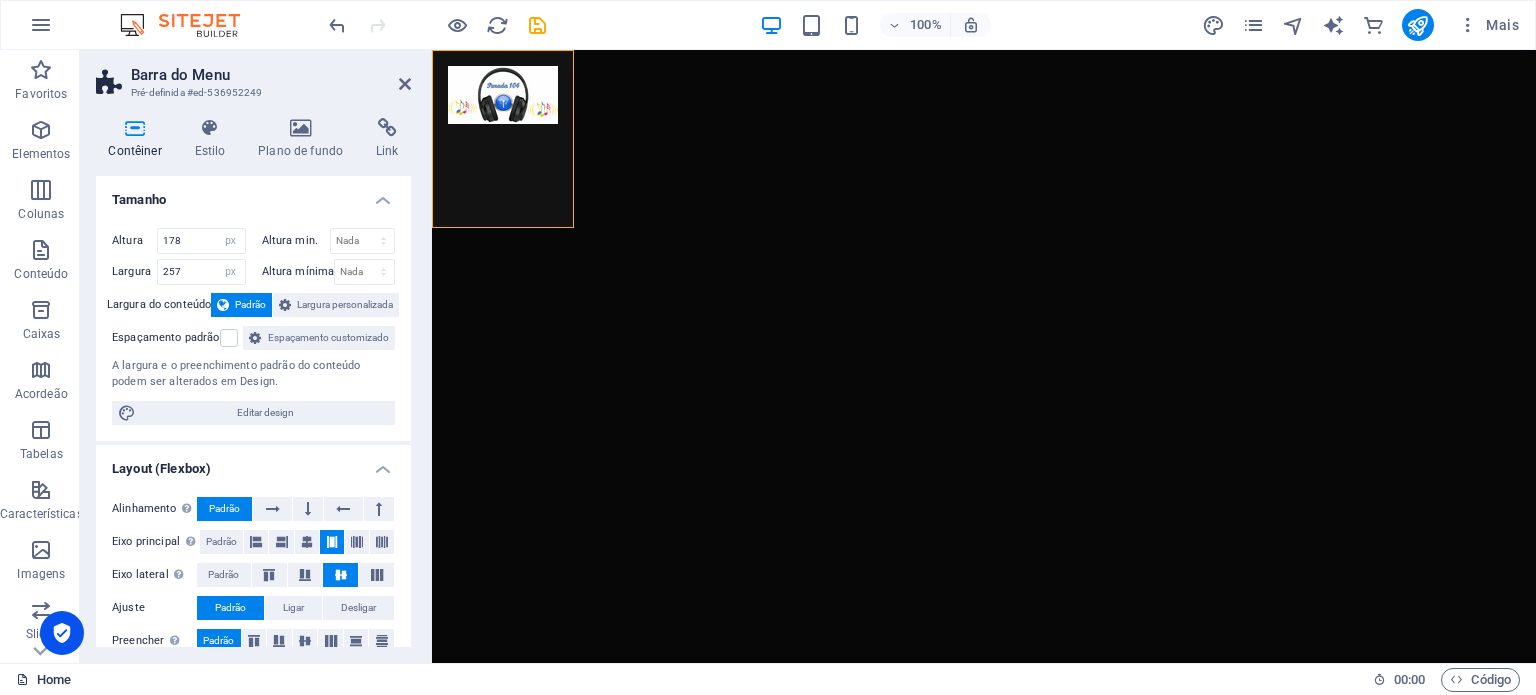 drag, startPoint x: 164, startPoint y: 509, endPoint x: 46, endPoint y: 677, distance: 205.29977 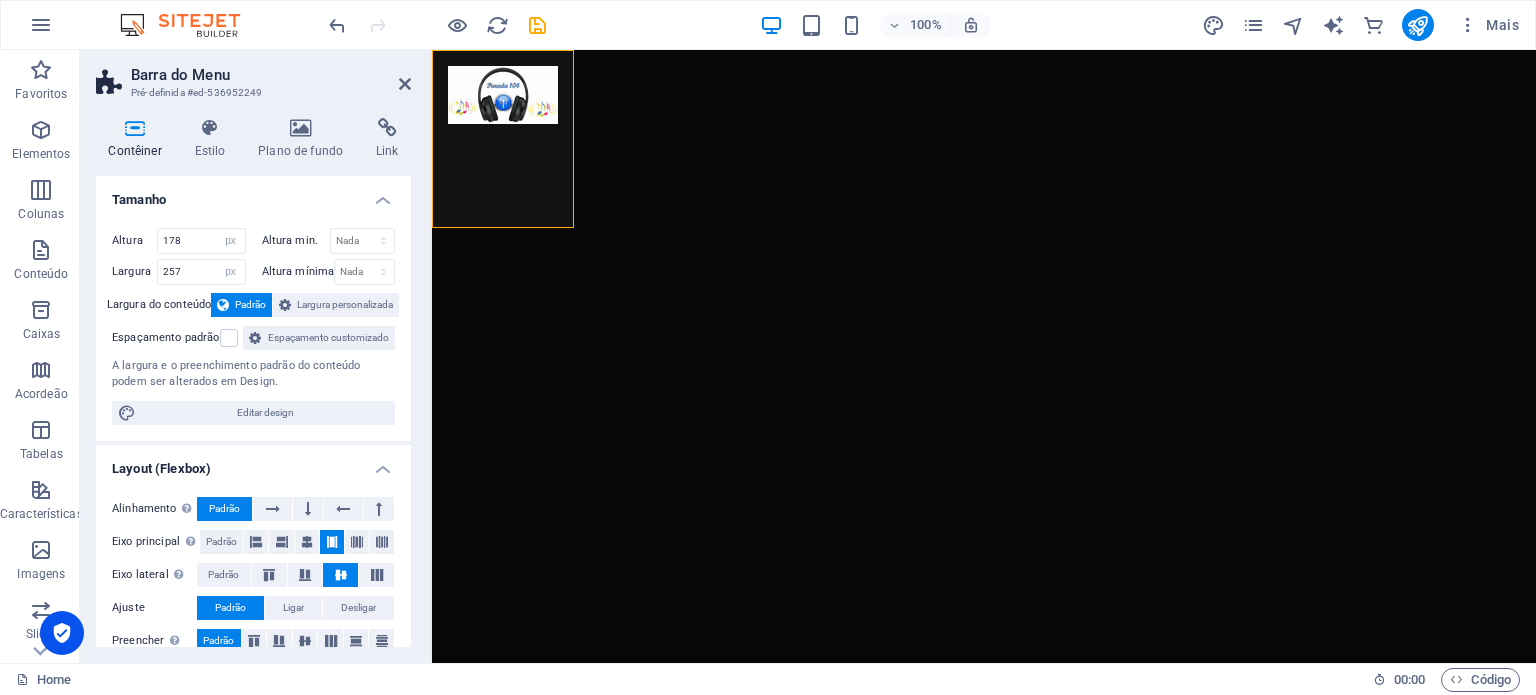 drag, startPoint x: 46, startPoint y: 677, endPoint x: 616, endPoint y: 681, distance: 570.01404 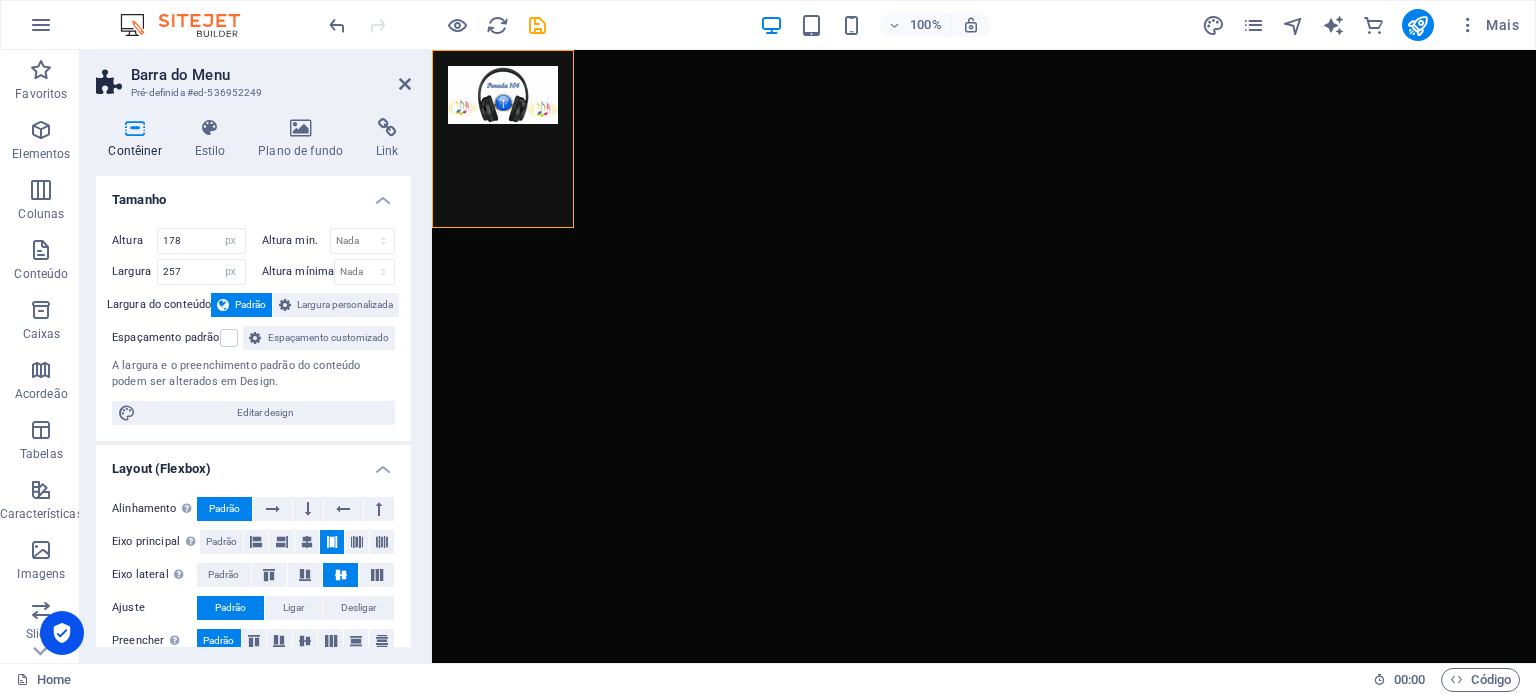 drag, startPoint x: 1048, startPoint y: 731, endPoint x: 1408, endPoint y: 332, distance: 537.4021 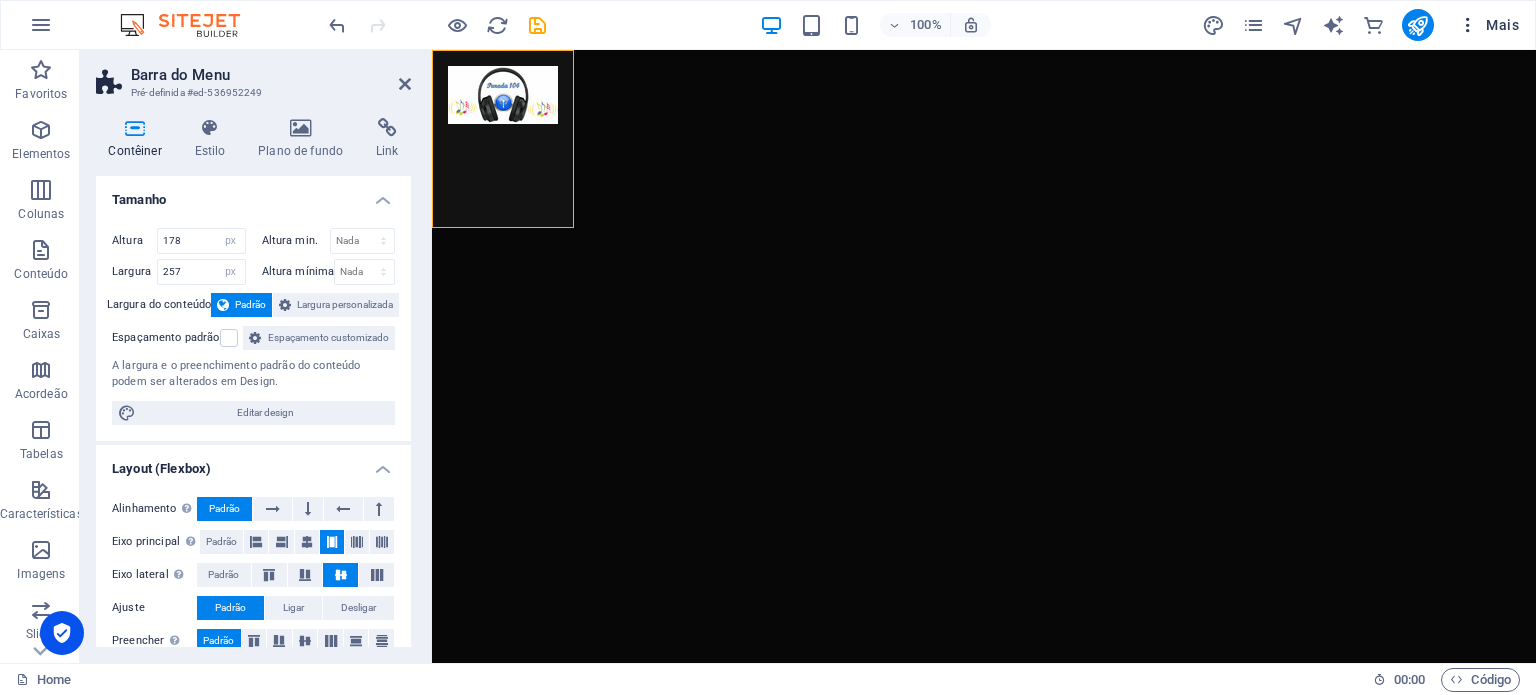drag, startPoint x: 743, startPoint y: 386, endPoint x: 1499, endPoint y: 23, distance: 838.6328 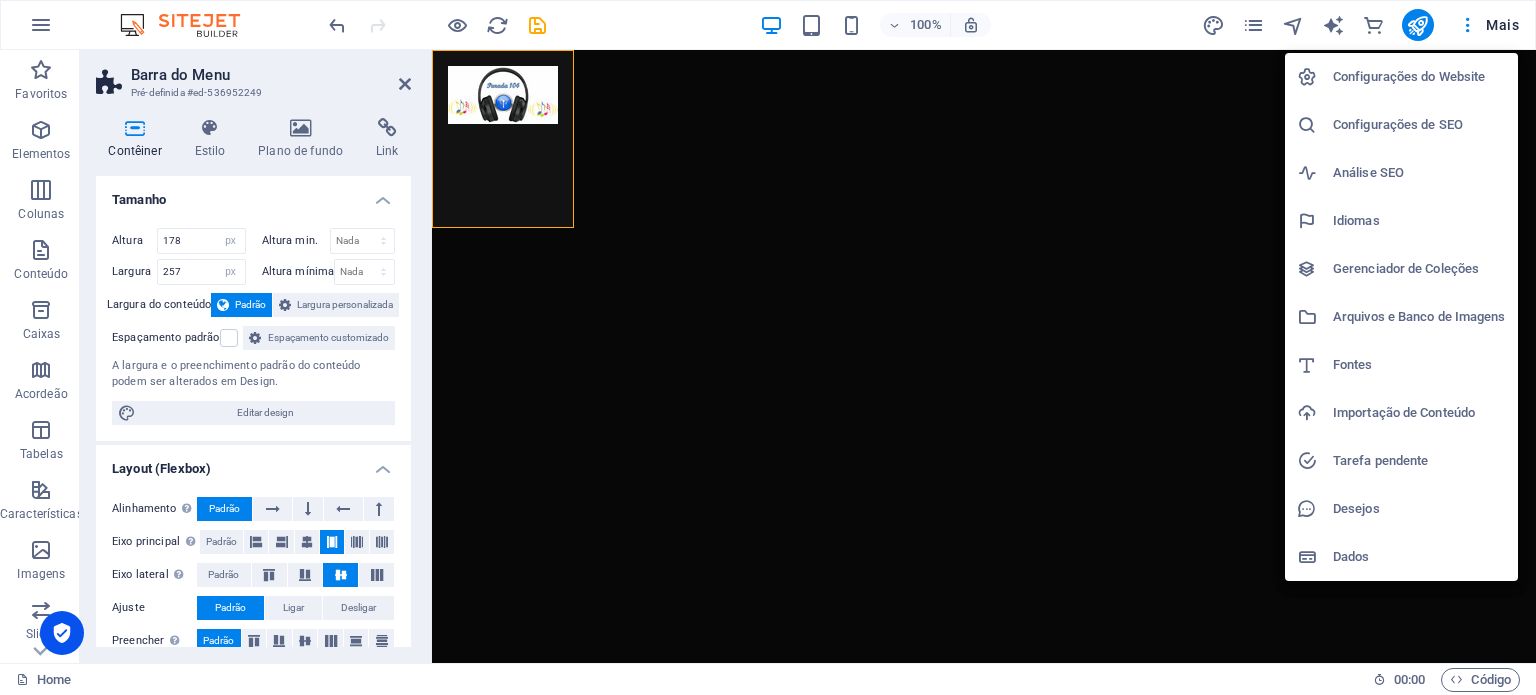 click at bounding box center [1315, 557] 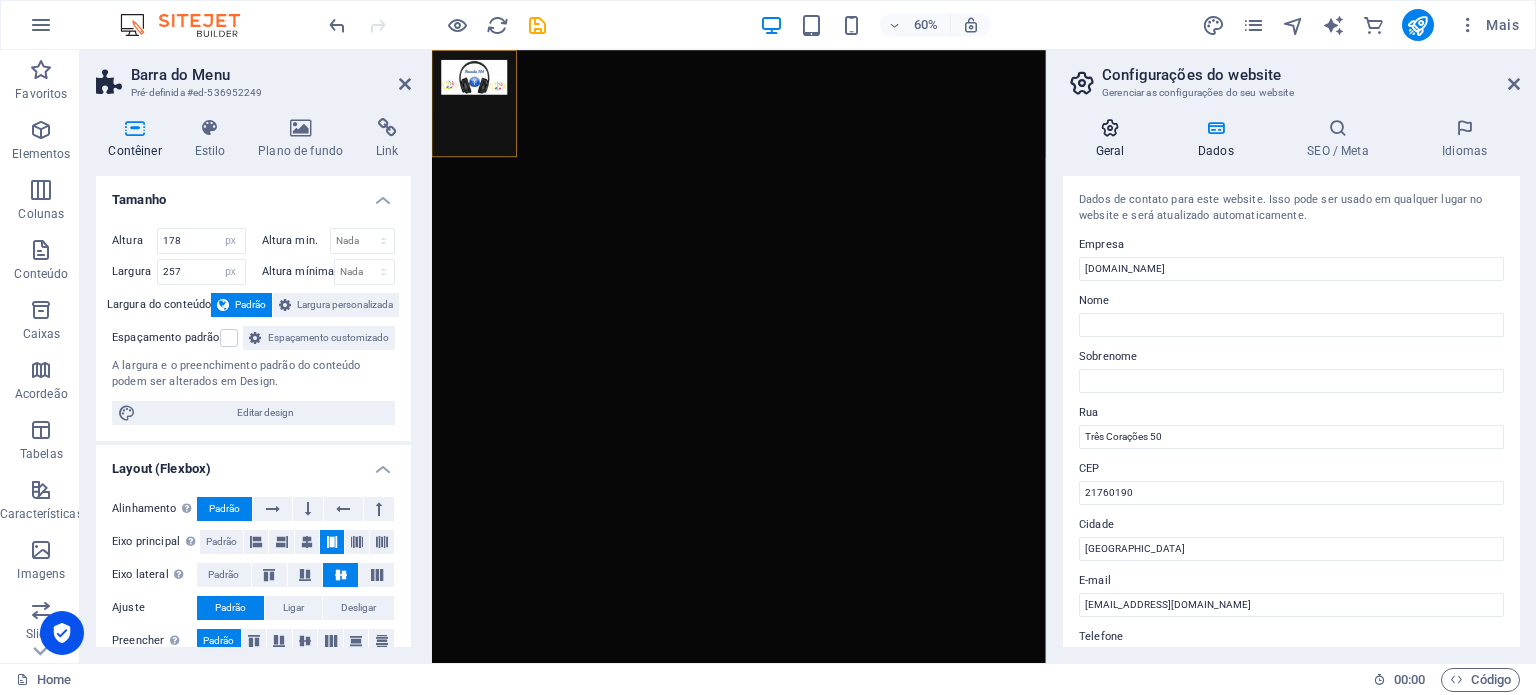 click on "Geral" at bounding box center (1114, 139) 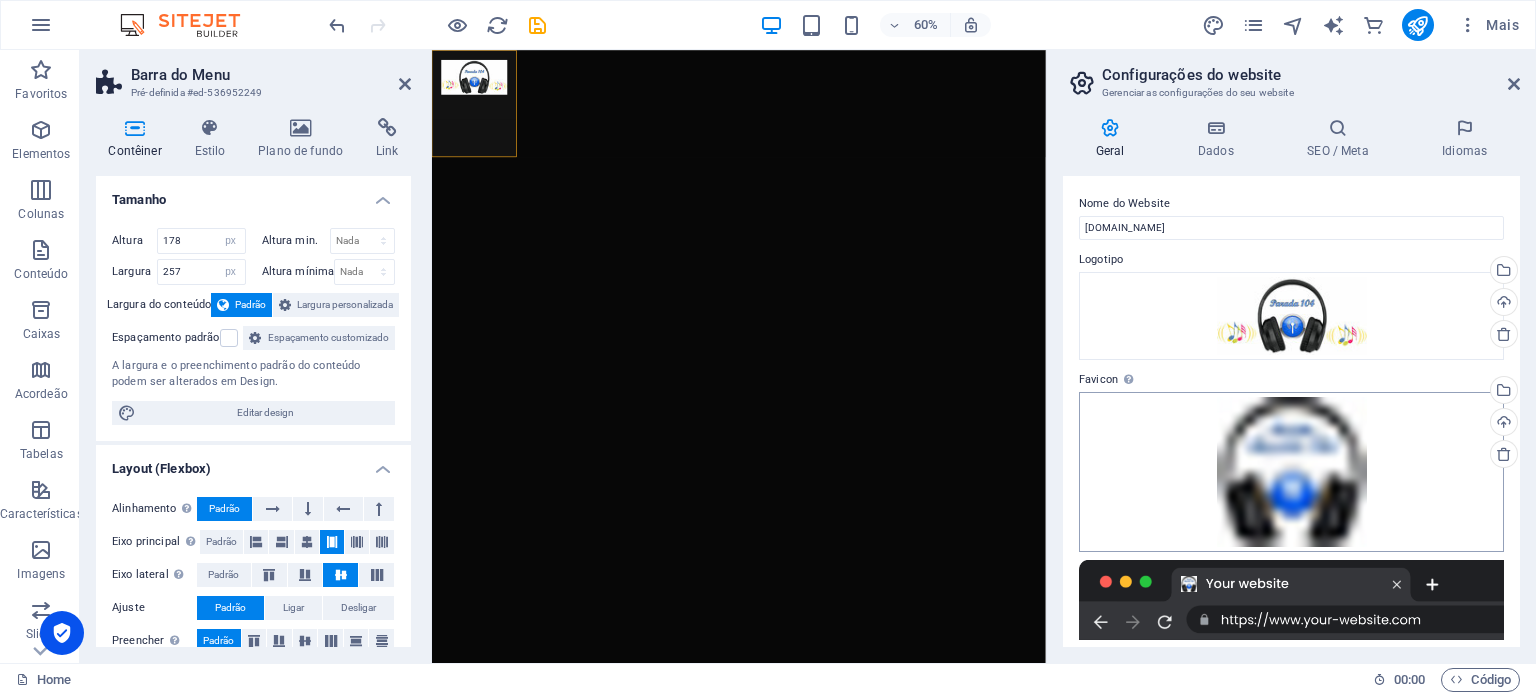 scroll, scrollTop: 200, scrollLeft: 0, axis: vertical 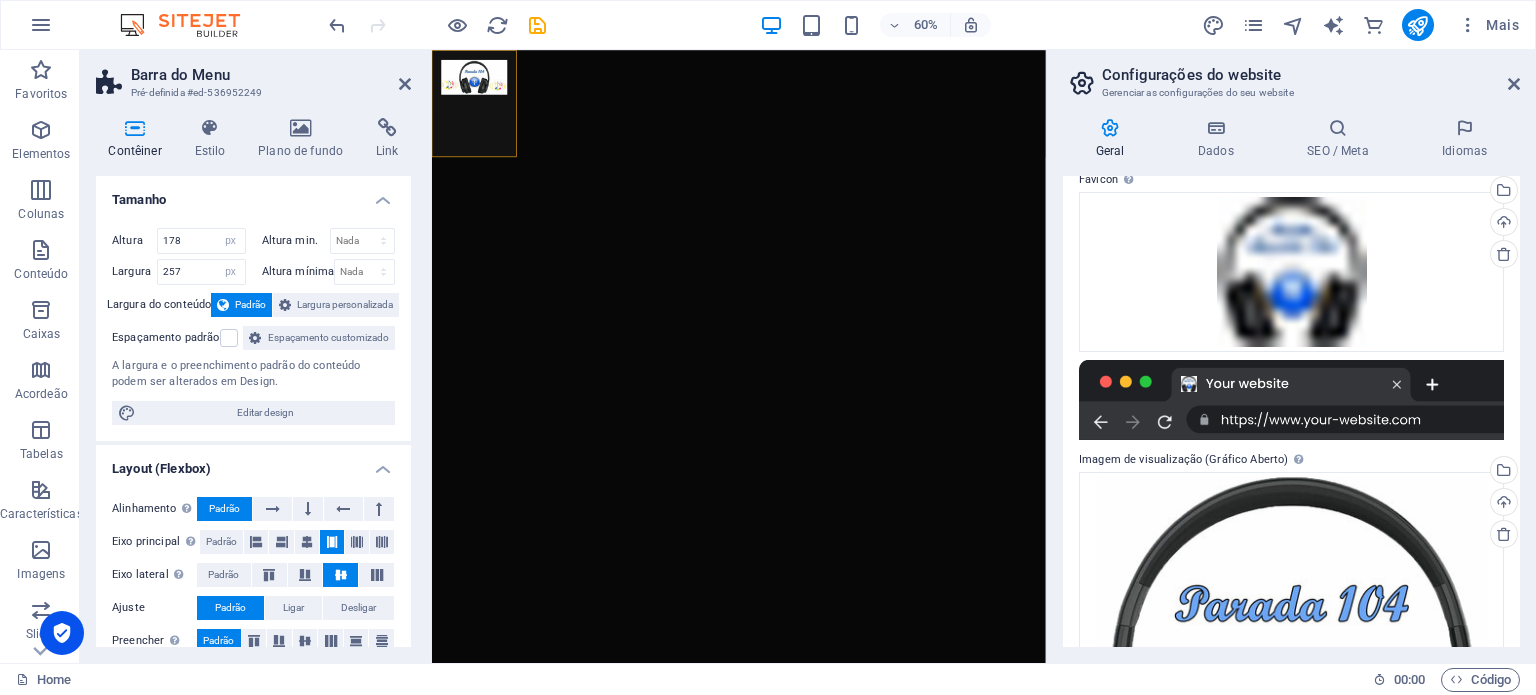 drag, startPoint x: 1396, startPoint y: 386, endPoint x: 1449, endPoint y: 402, distance: 55.362442 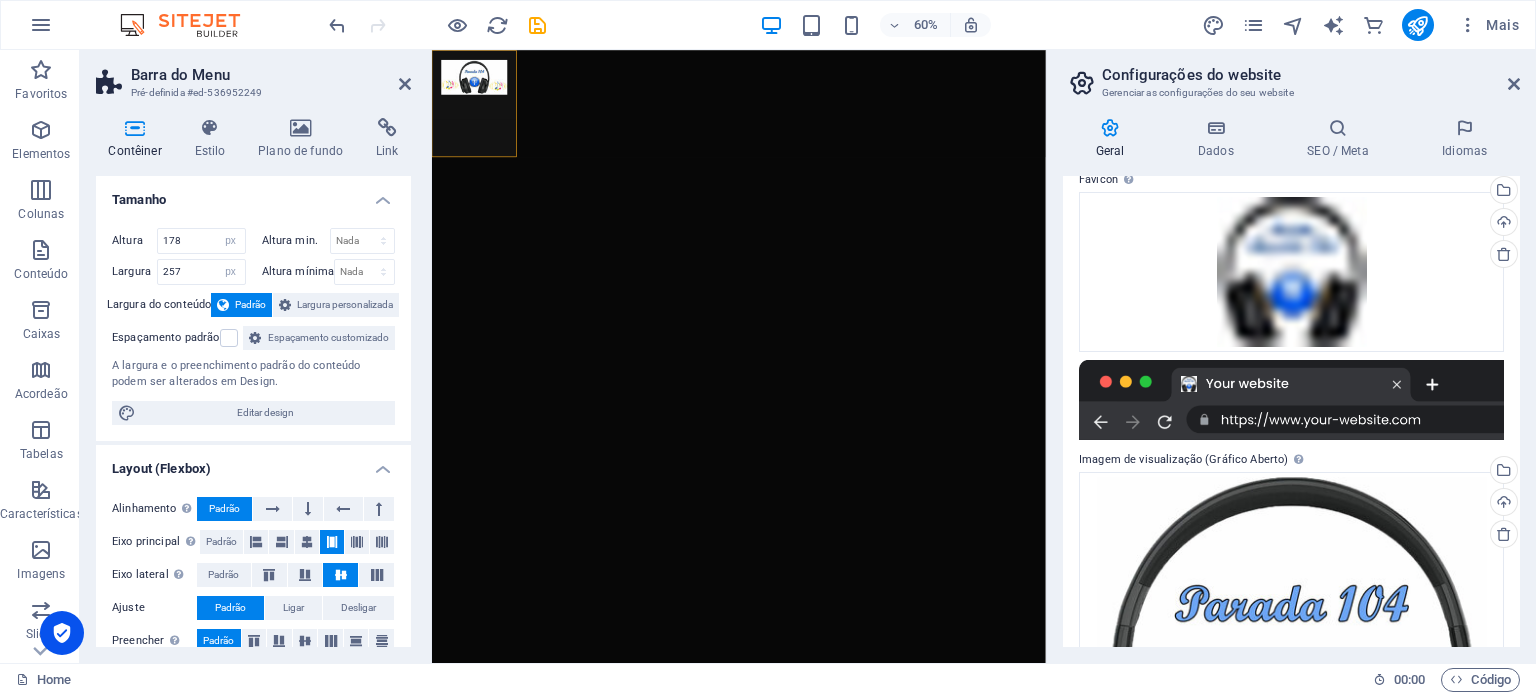 click at bounding box center [1291, 400] 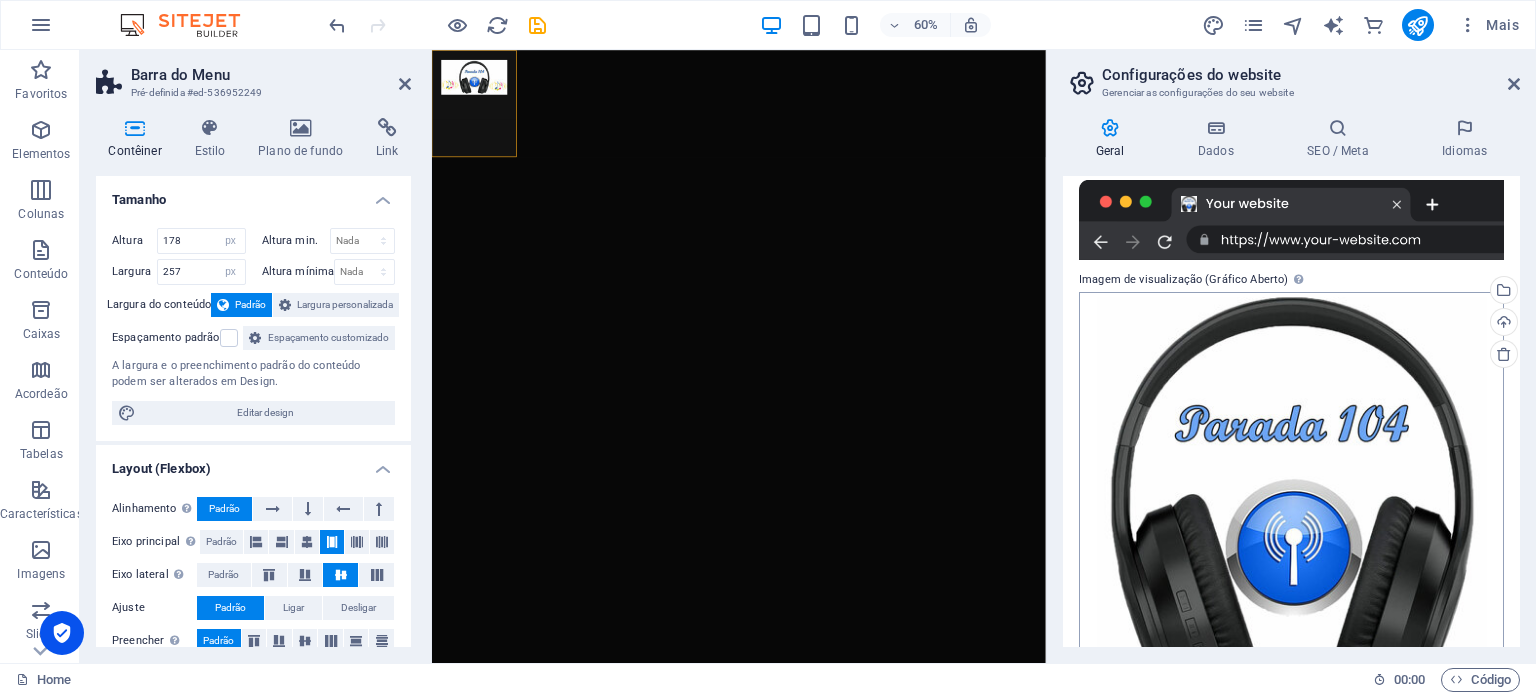 scroll, scrollTop: 400, scrollLeft: 0, axis: vertical 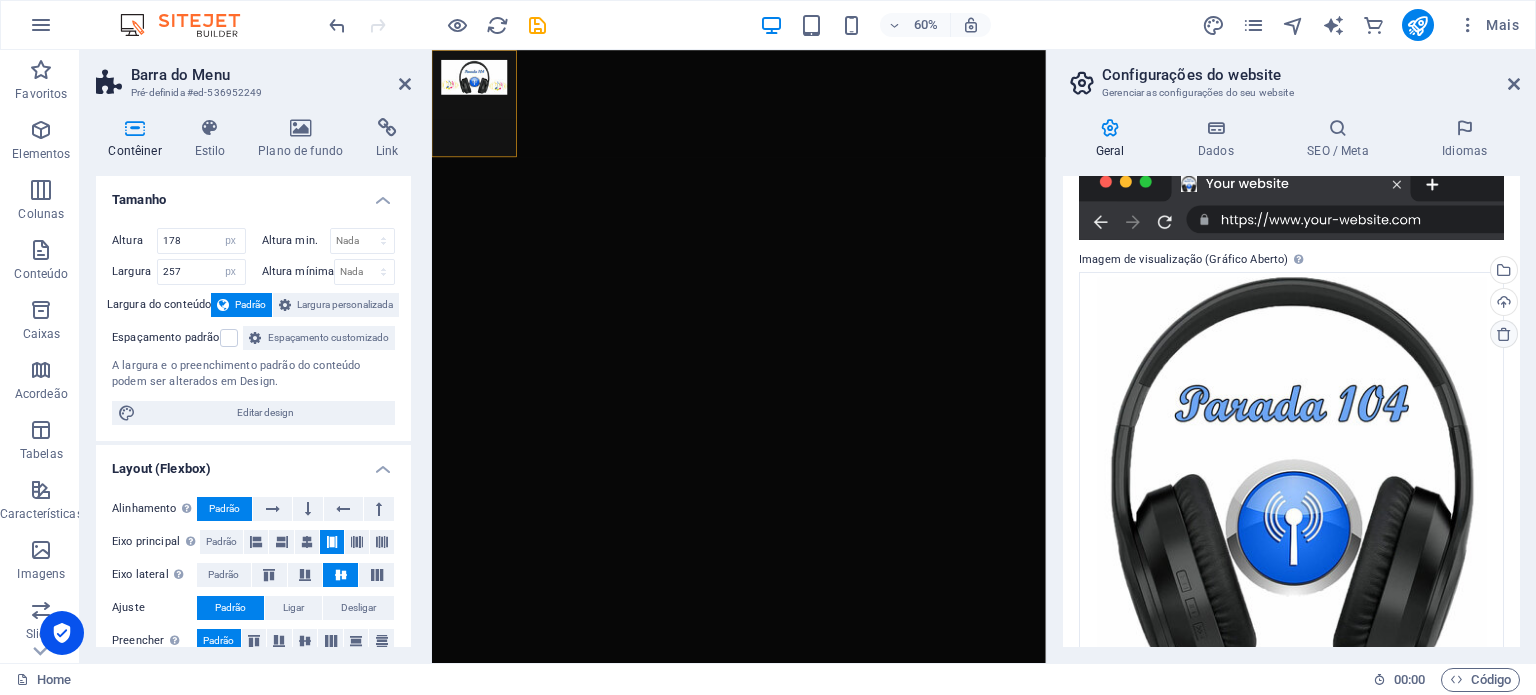 click at bounding box center [1504, 334] 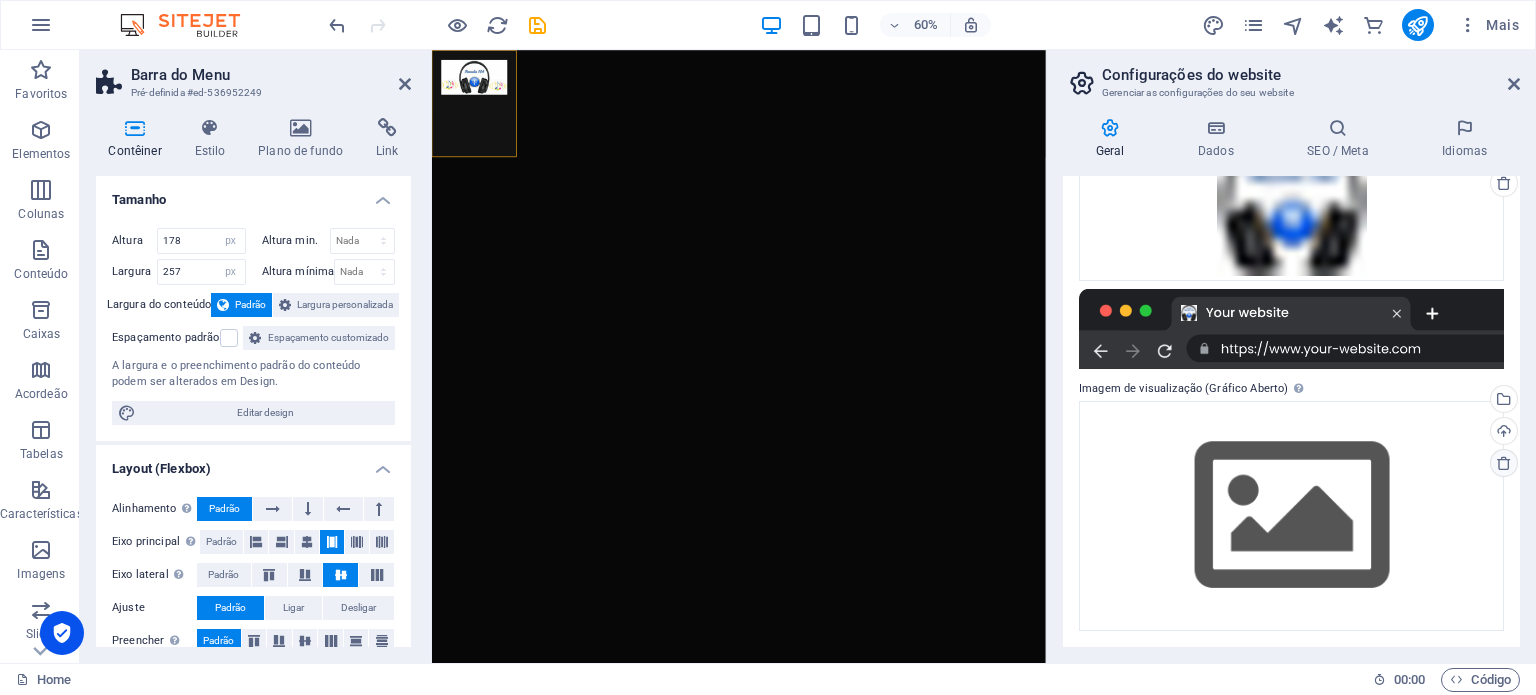 scroll, scrollTop: 270, scrollLeft: 0, axis: vertical 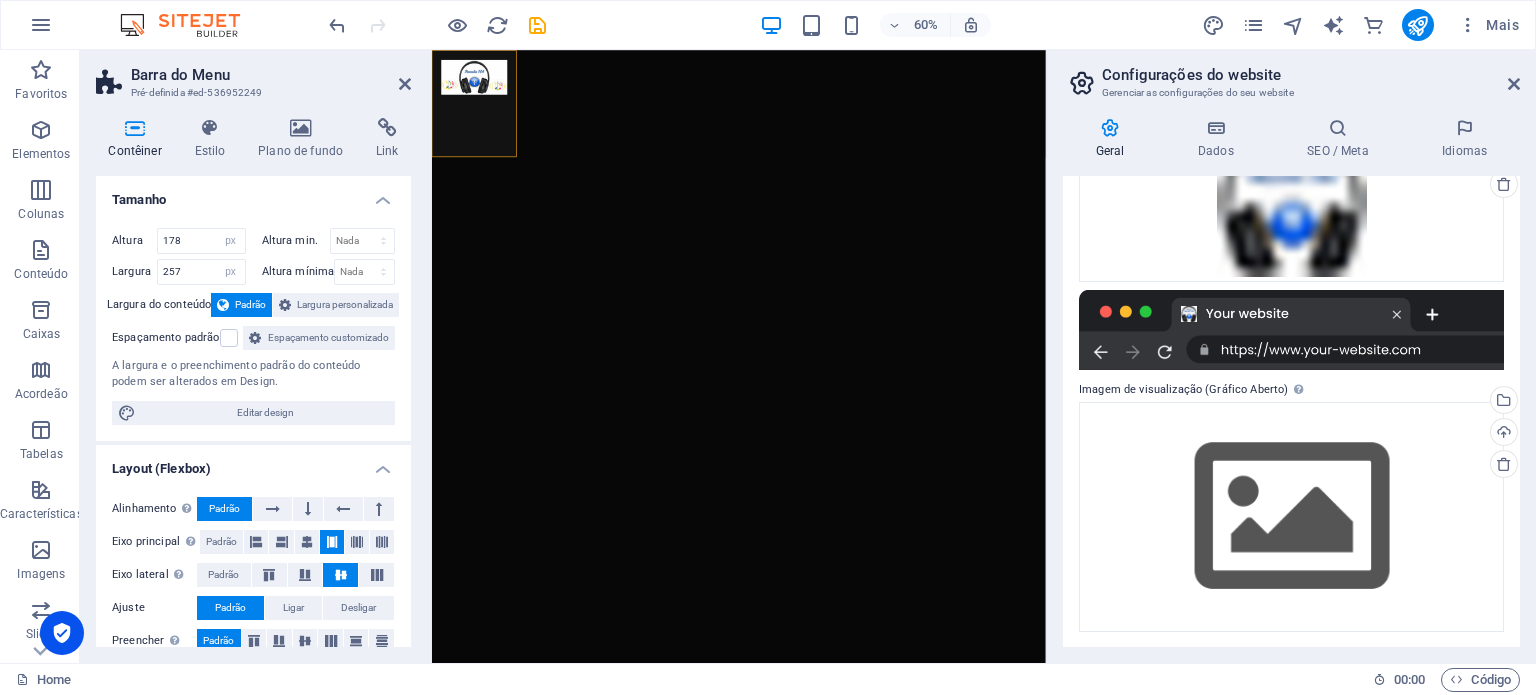 click at bounding box center (1291, 330) 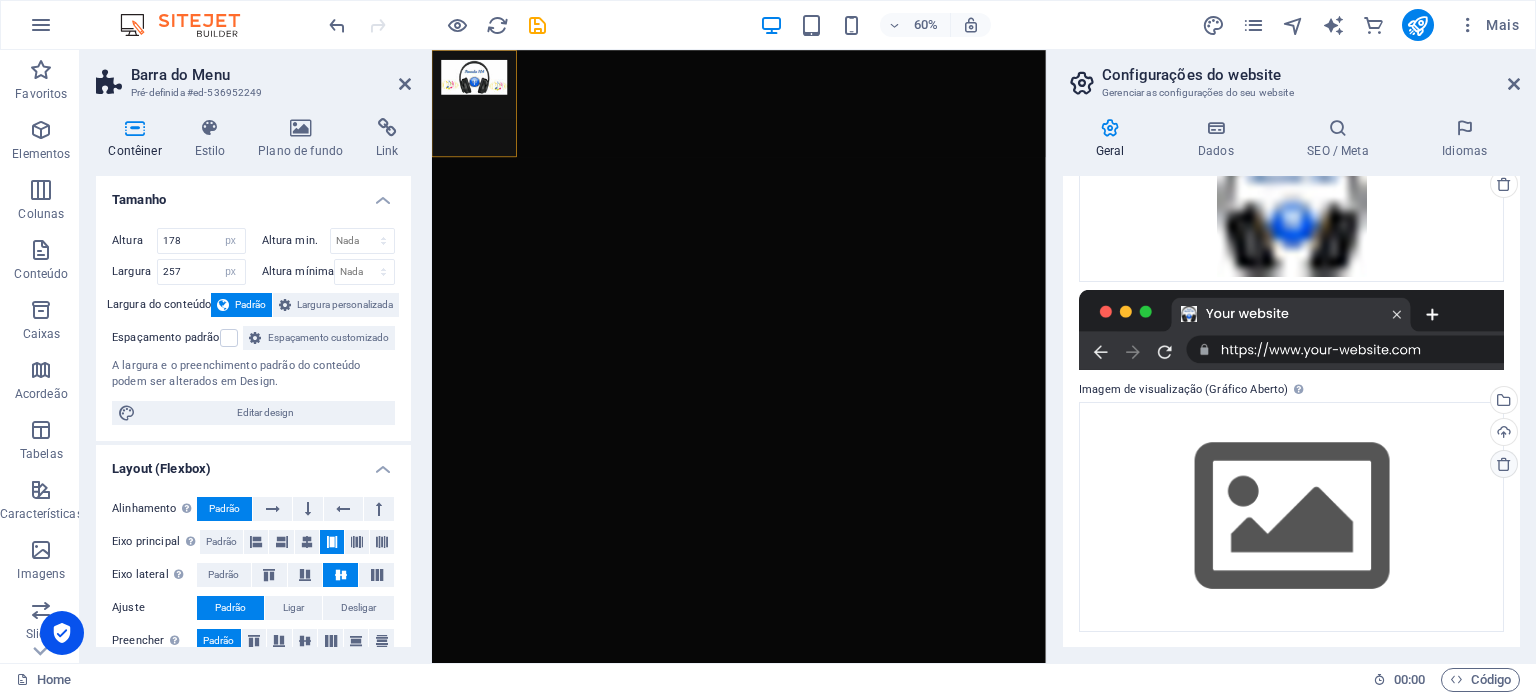 click at bounding box center (1504, 464) 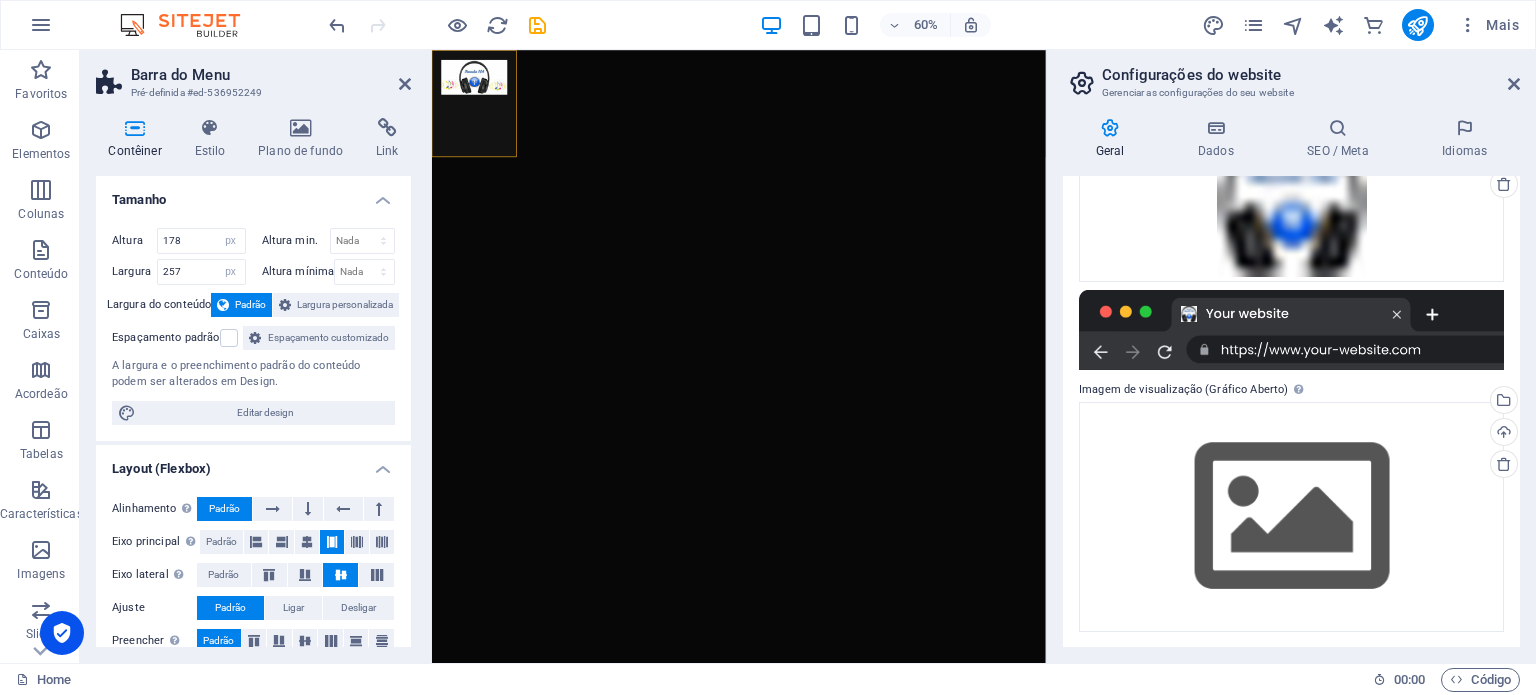 drag, startPoint x: 1407, startPoint y: 313, endPoint x: 1421, endPoint y: 312, distance: 14.035668 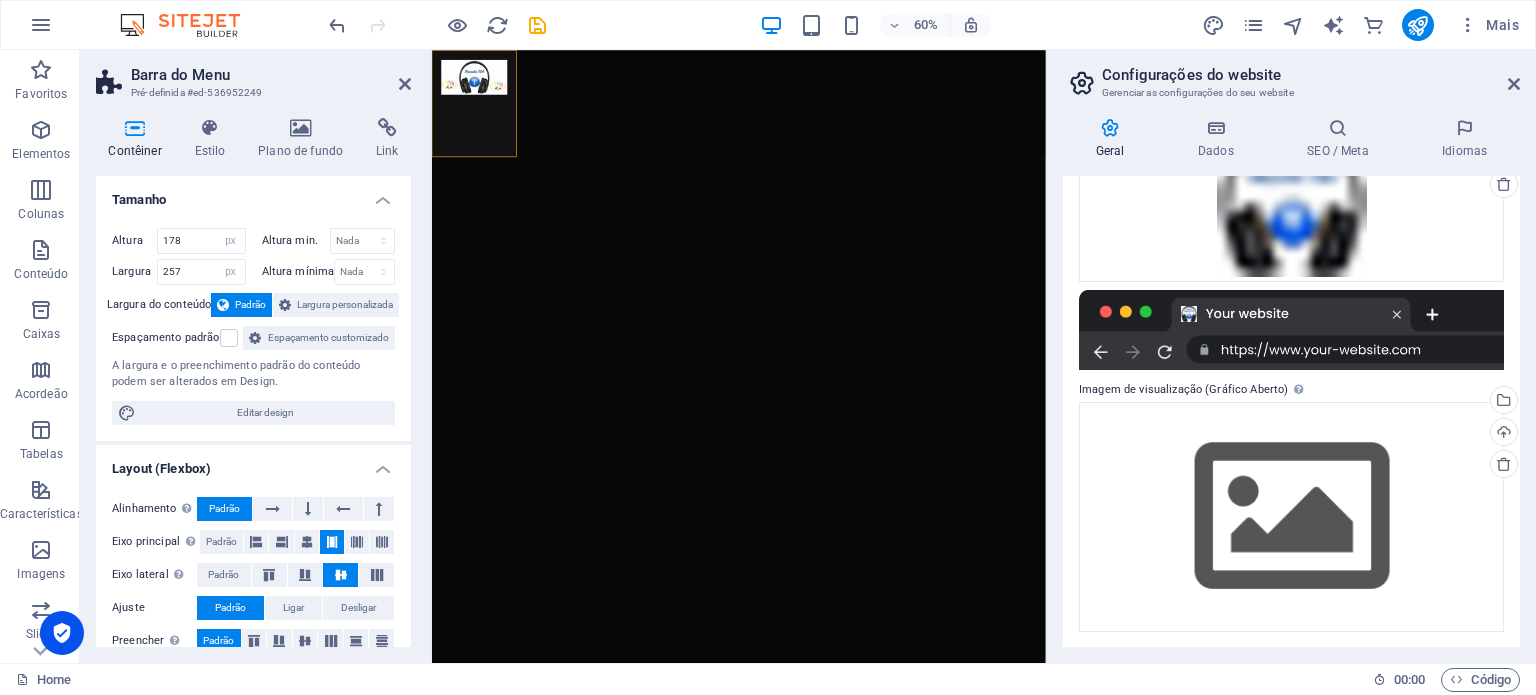 click at bounding box center [1291, 330] 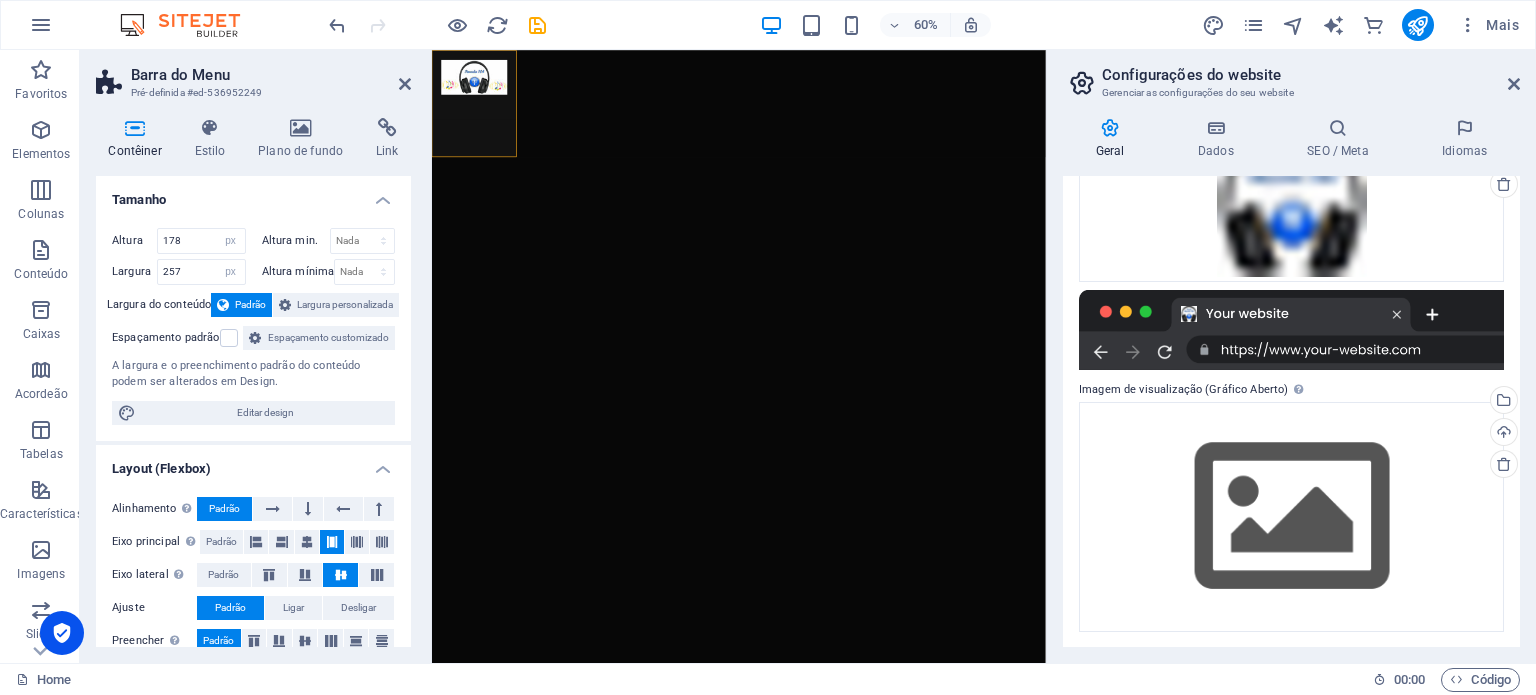 click at bounding box center (1291, 330) 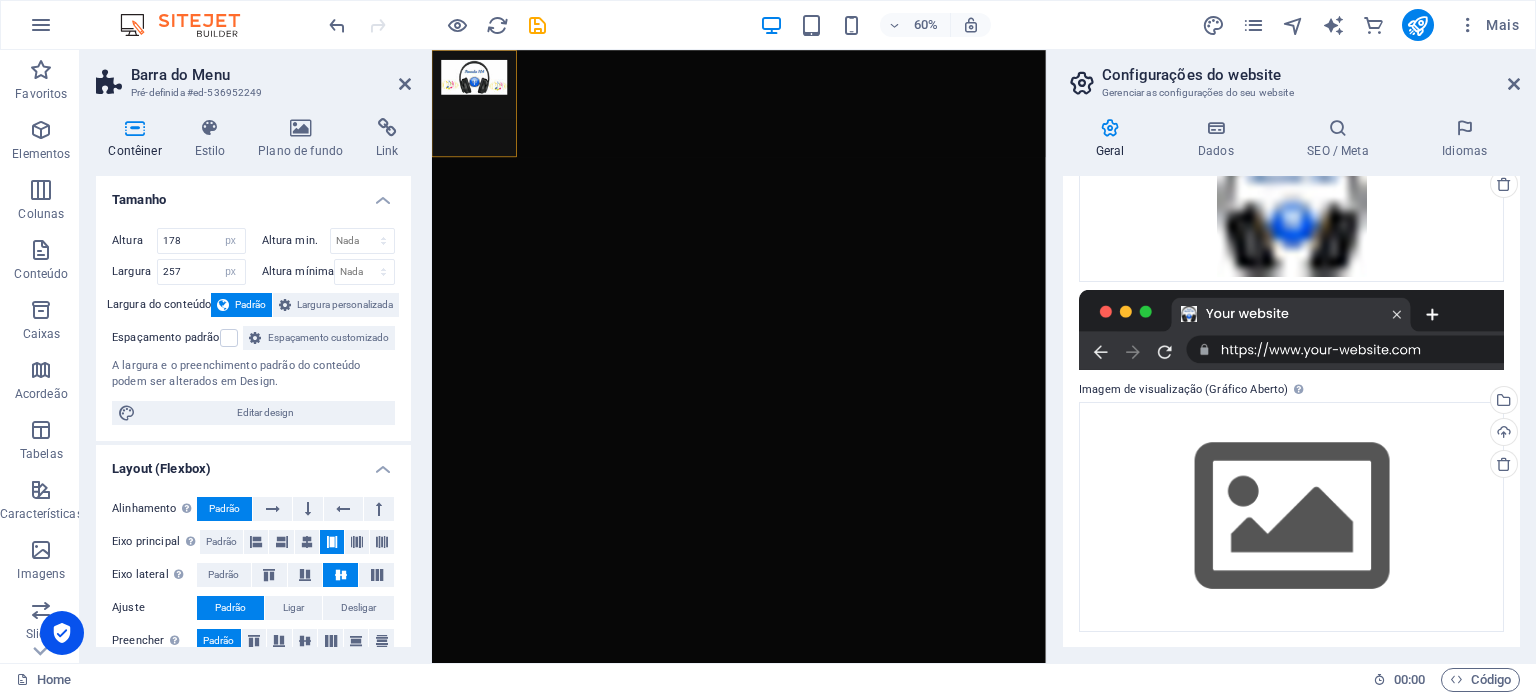 click at bounding box center (1291, 330) 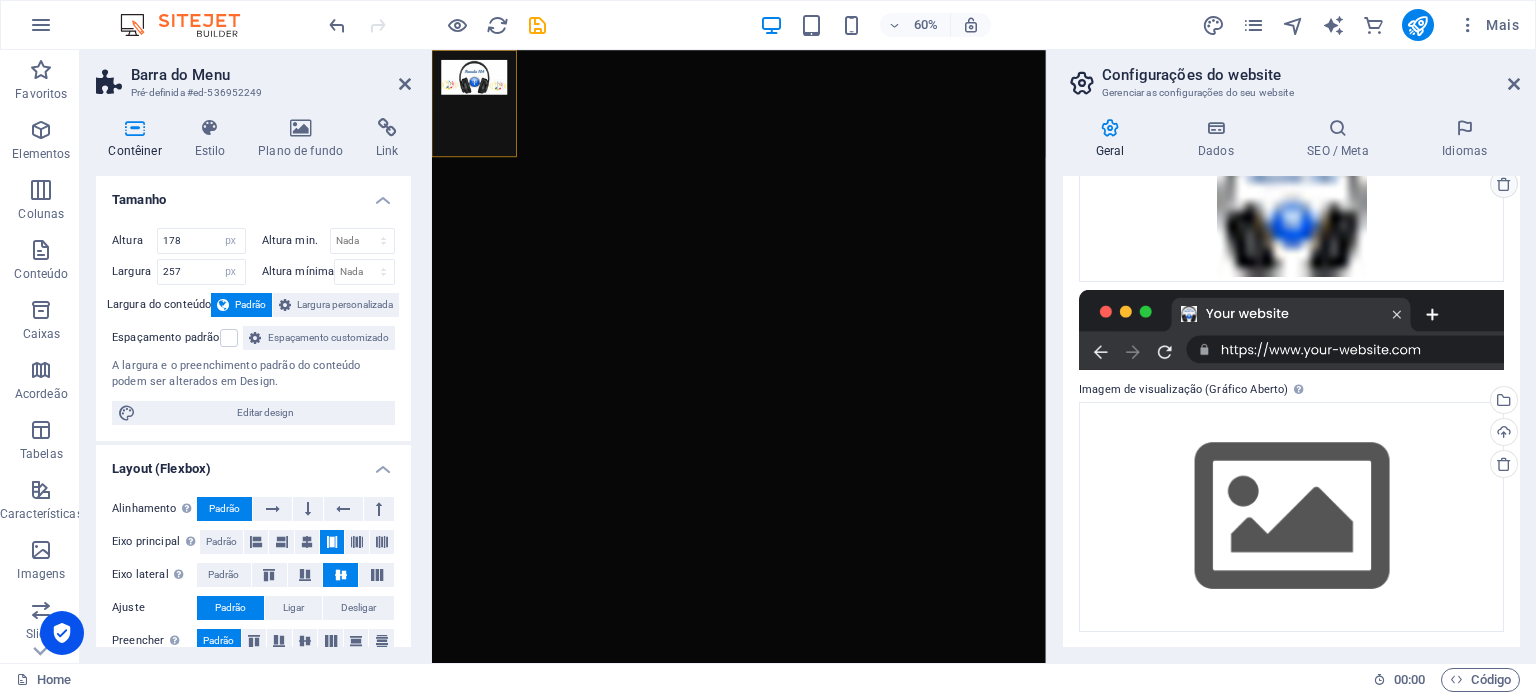 drag, startPoint x: 1307, startPoint y: 322, endPoint x: 1496, endPoint y: 181, distance: 235.80077 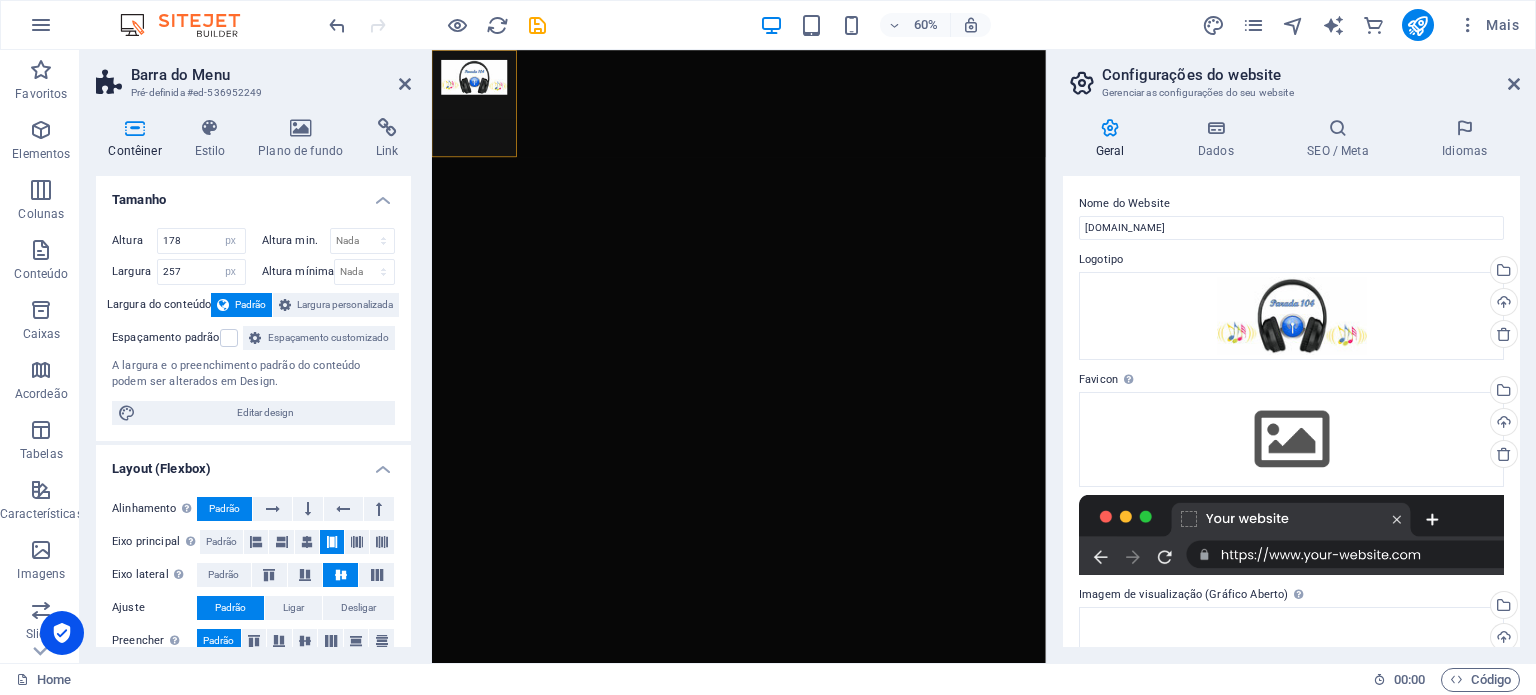 scroll, scrollTop: 100, scrollLeft: 0, axis: vertical 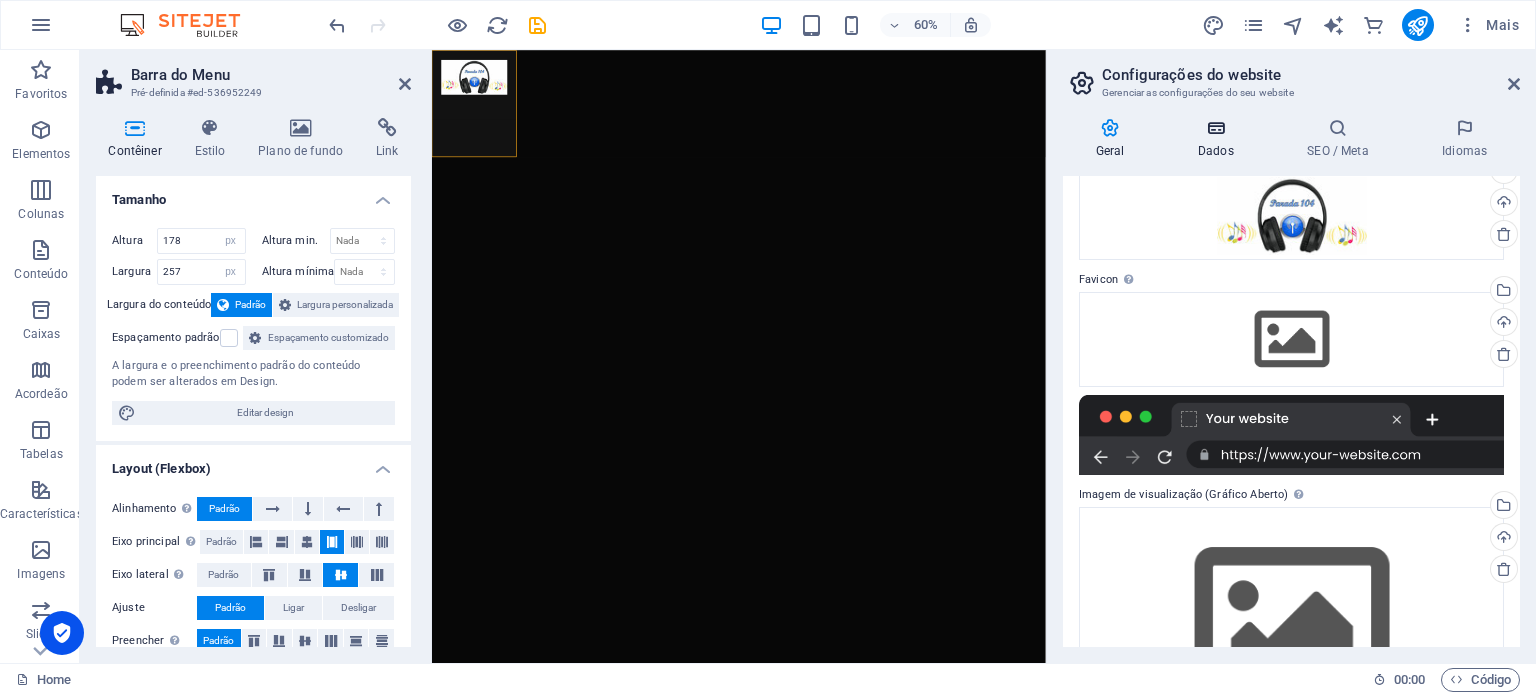 click at bounding box center [1215, 128] 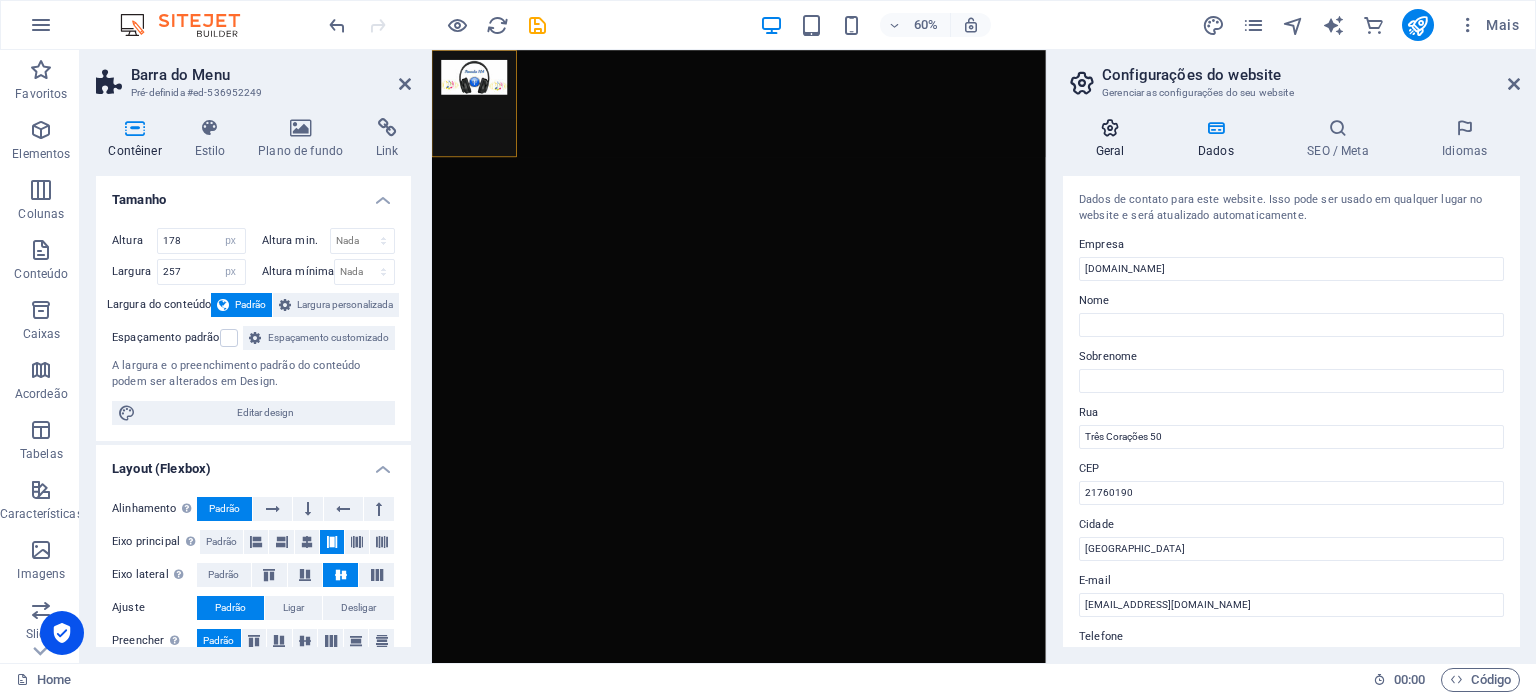 click at bounding box center [1110, 128] 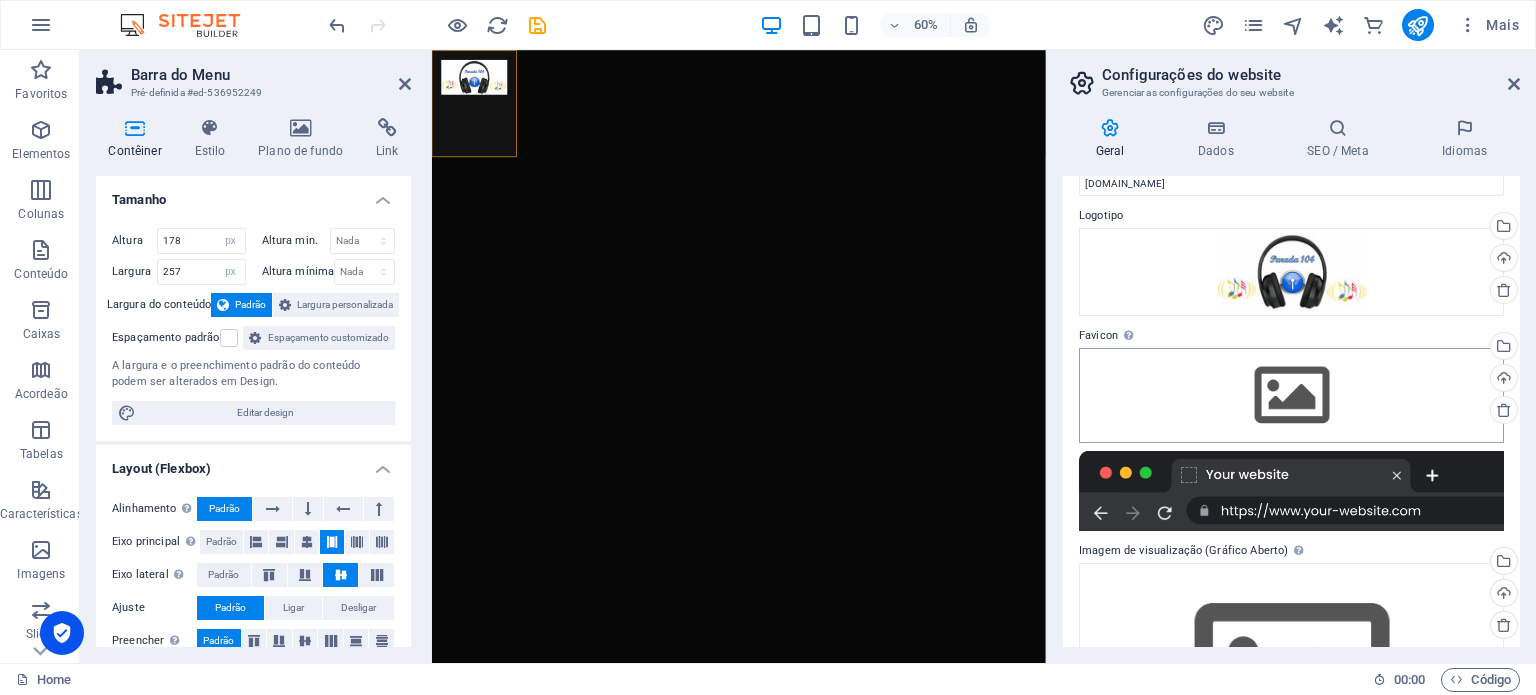 scroll, scrollTop: 0, scrollLeft: 0, axis: both 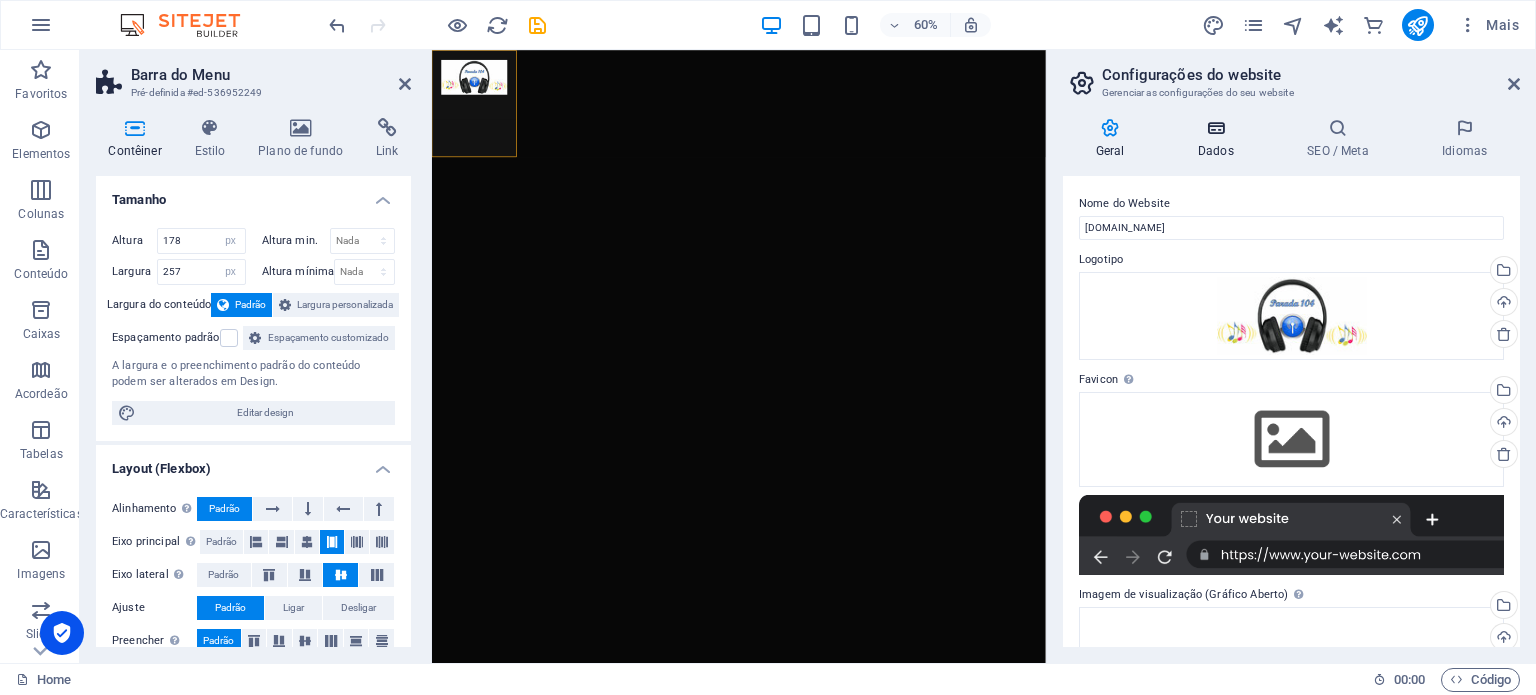 click at bounding box center [1215, 128] 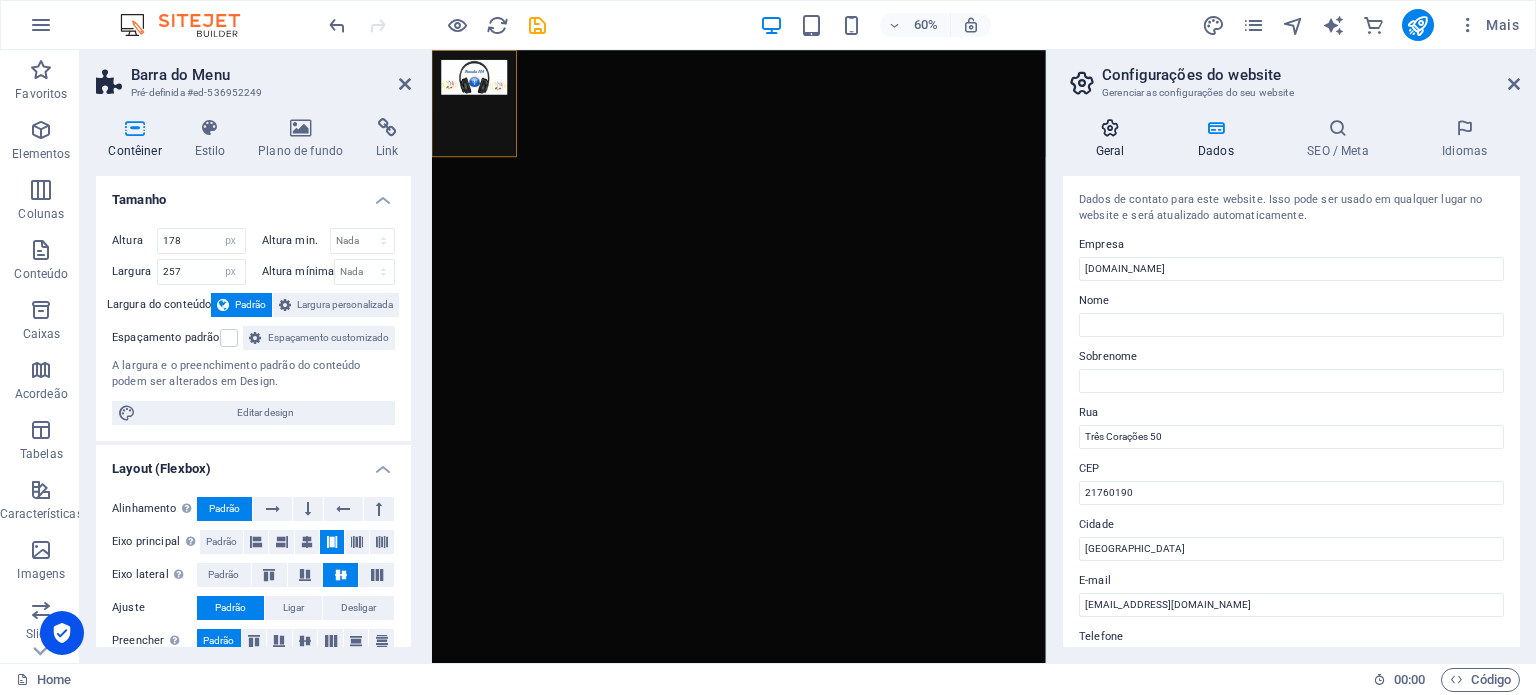 click at bounding box center (1110, 128) 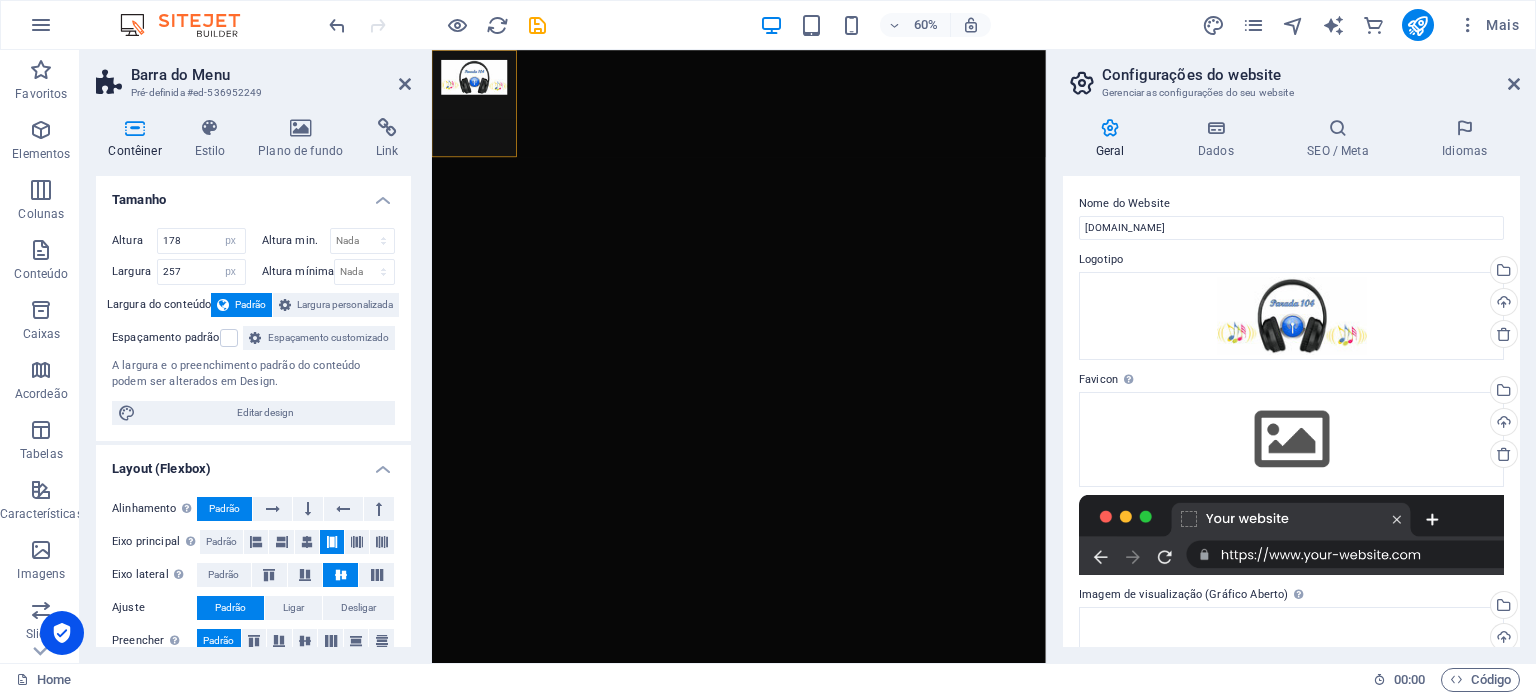 click on "Configurações do website" at bounding box center [1311, 75] 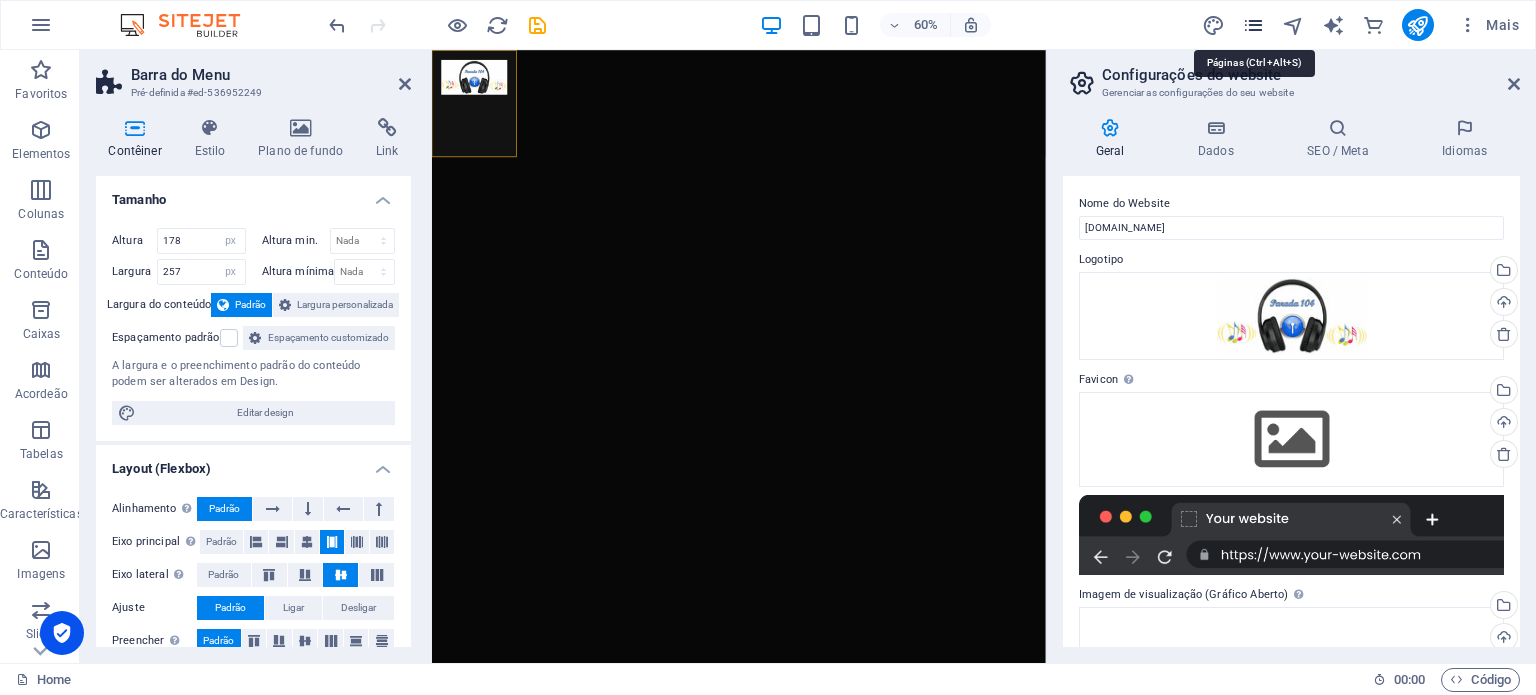 click at bounding box center [1253, 25] 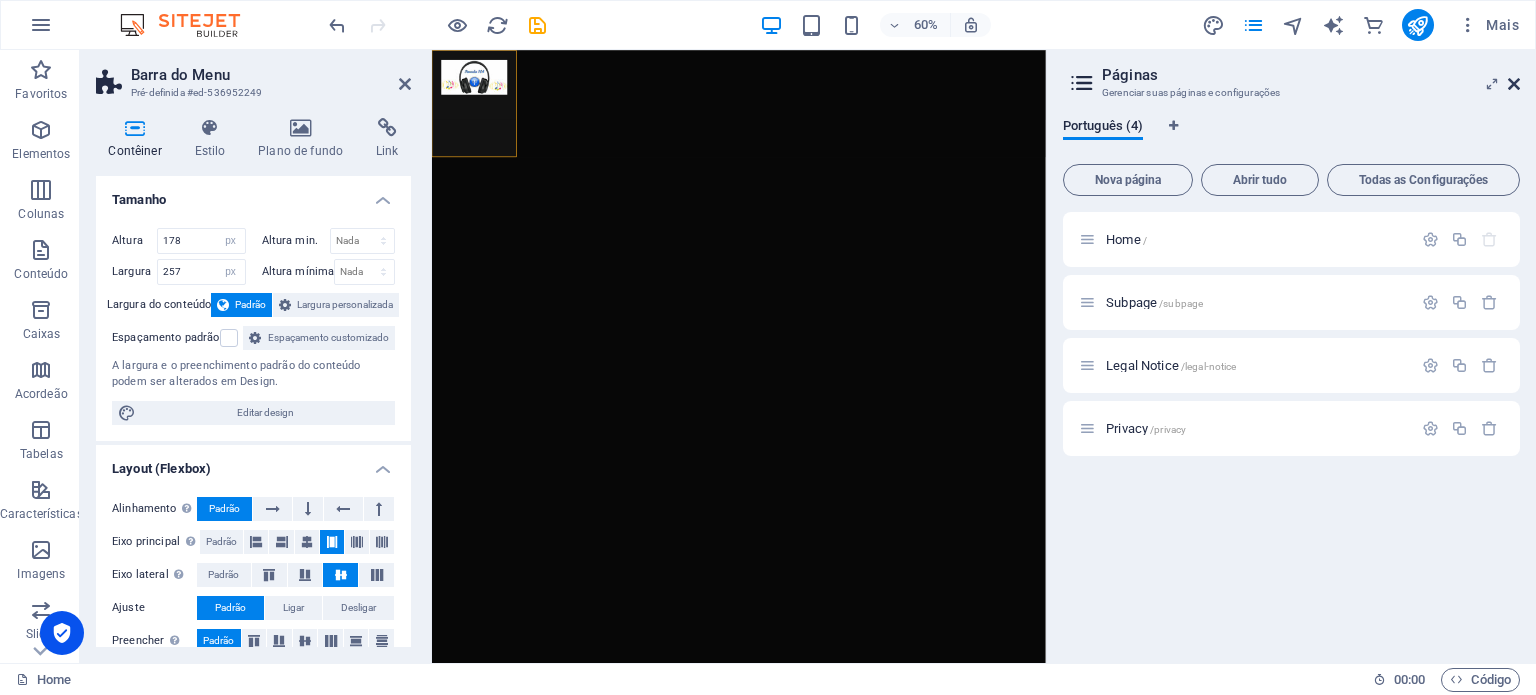 click at bounding box center [1514, 84] 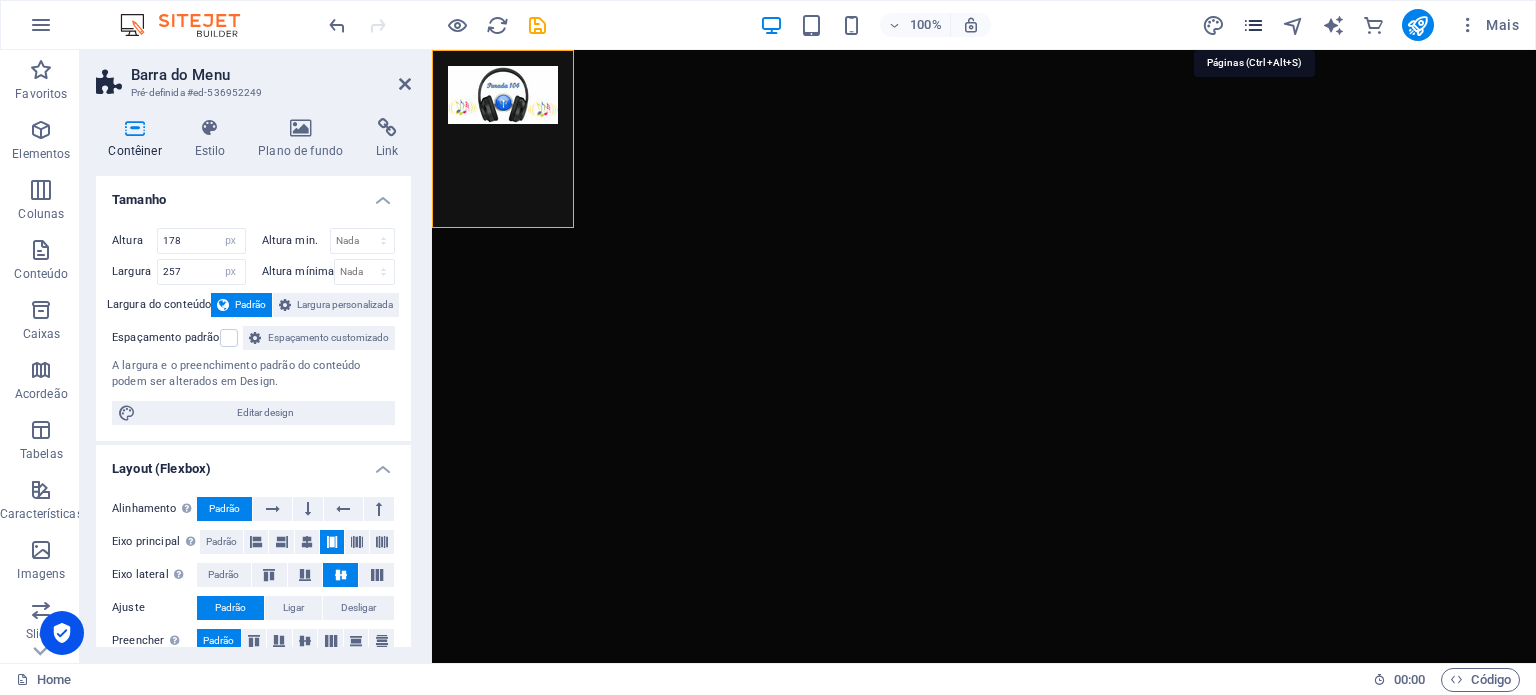 click at bounding box center [1253, 25] 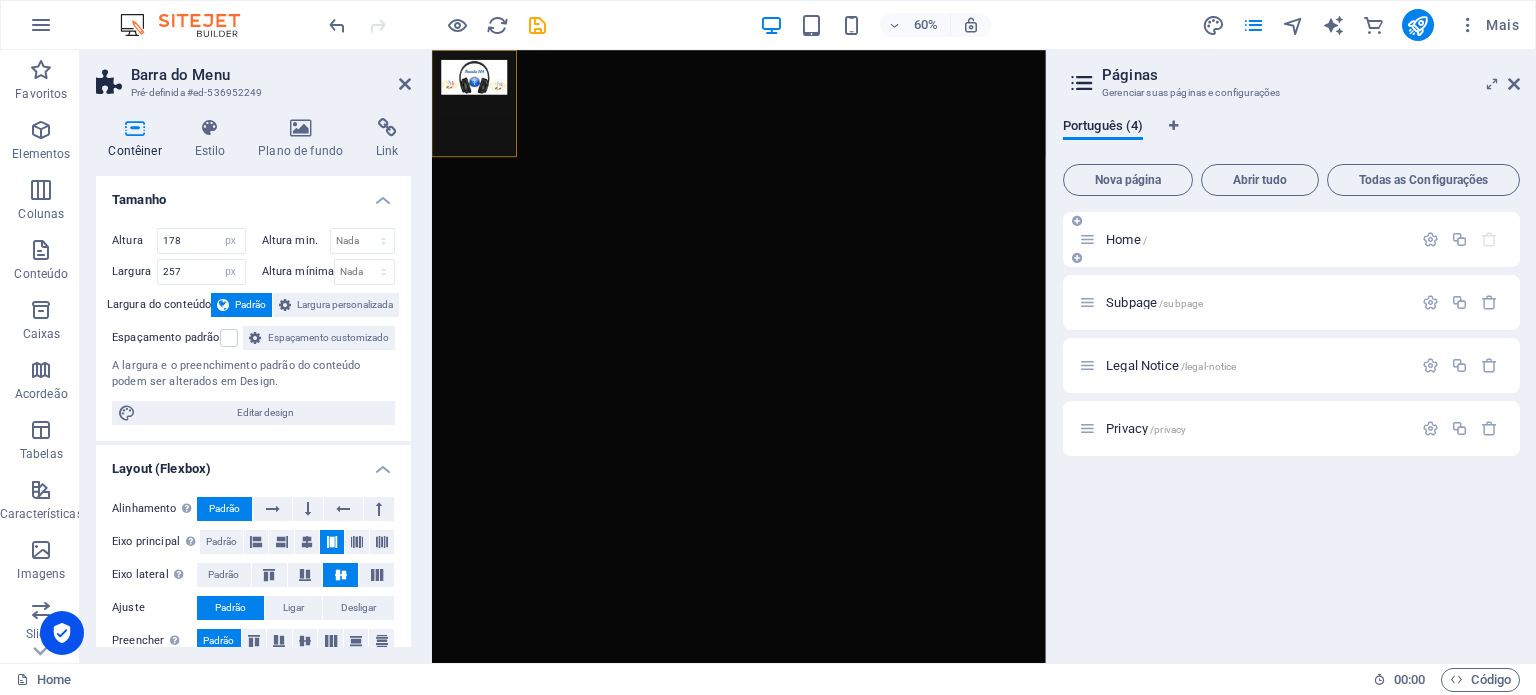 click on "Home /" at bounding box center (1256, 239) 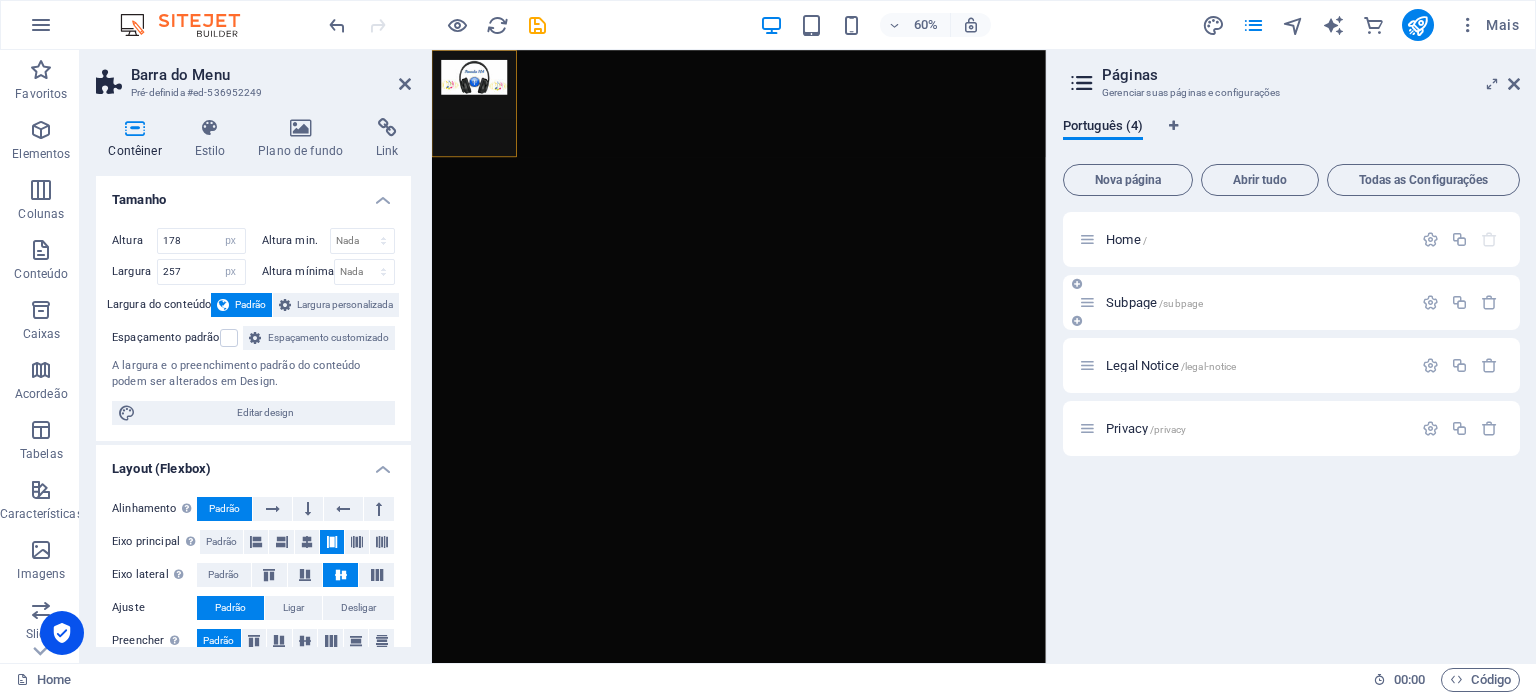 click on "Subpage /subpage" at bounding box center [1256, 302] 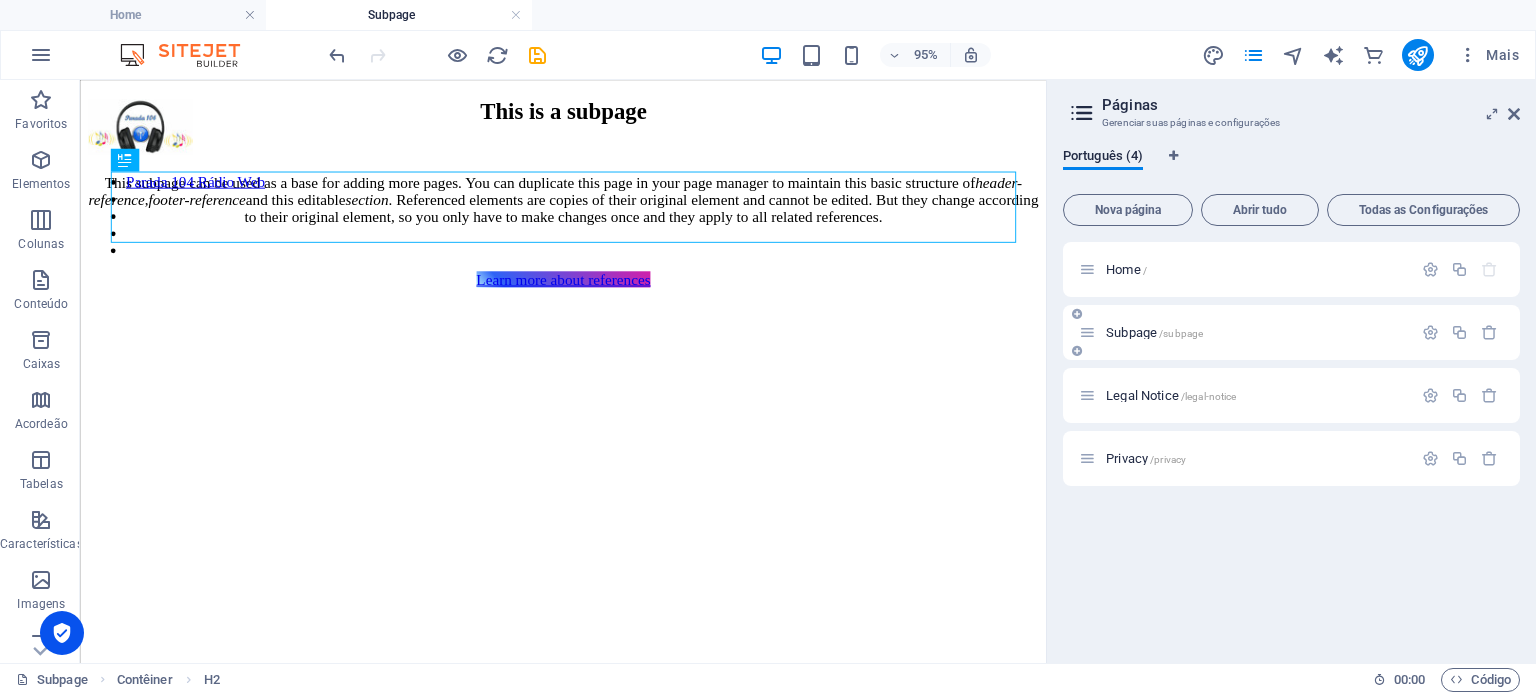 scroll, scrollTop: 0, scrollLeft: 0, axis: both 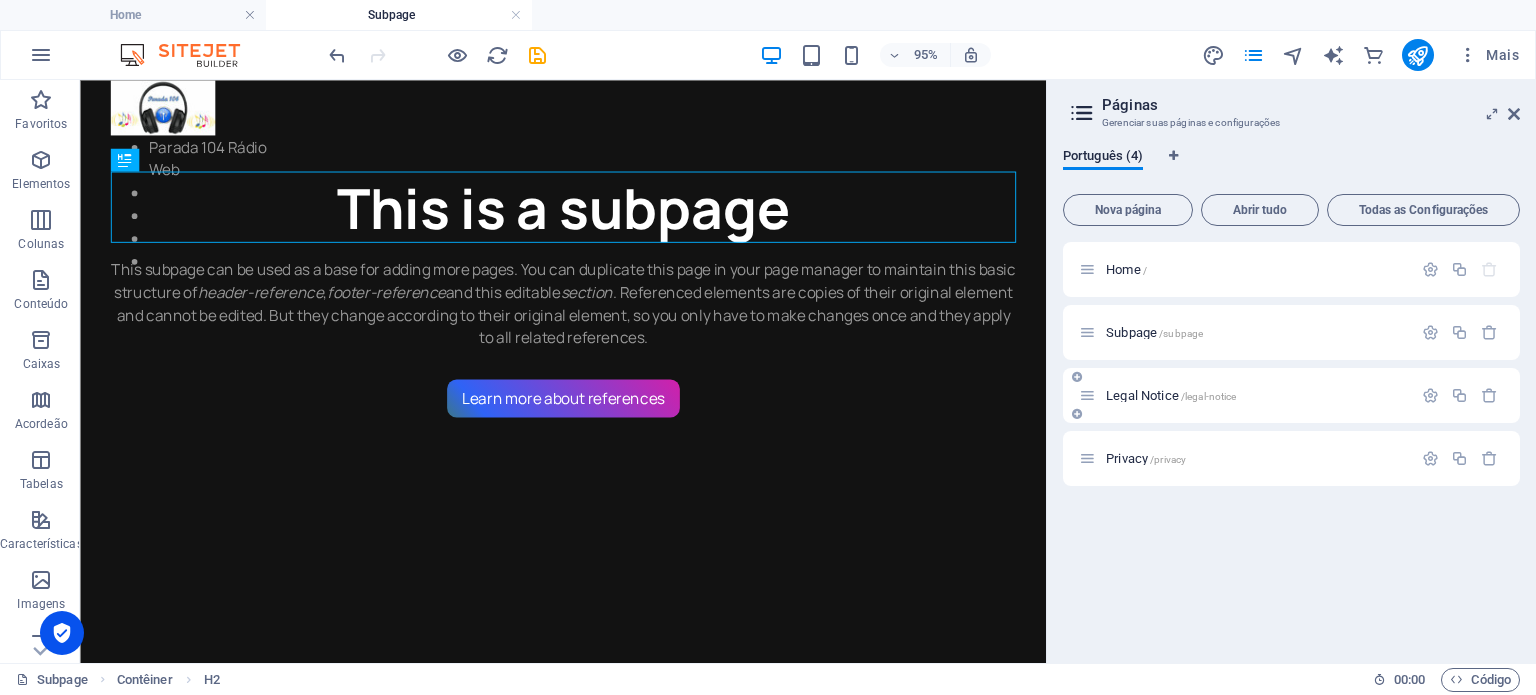 click on "Legal Notice /legal-notice" at bounding box center (1256, 395) 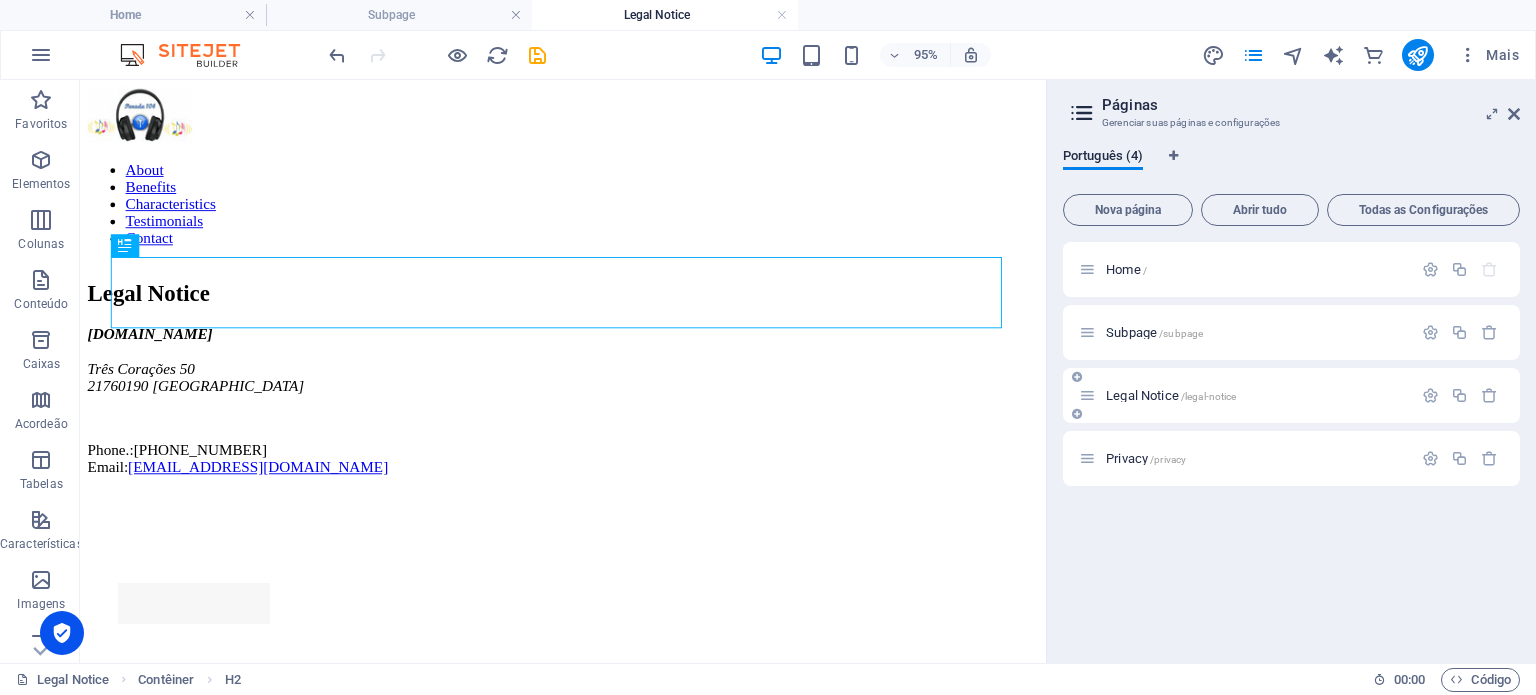 scroll, scrollTop: 0, scrollLeft: 0, axis: both 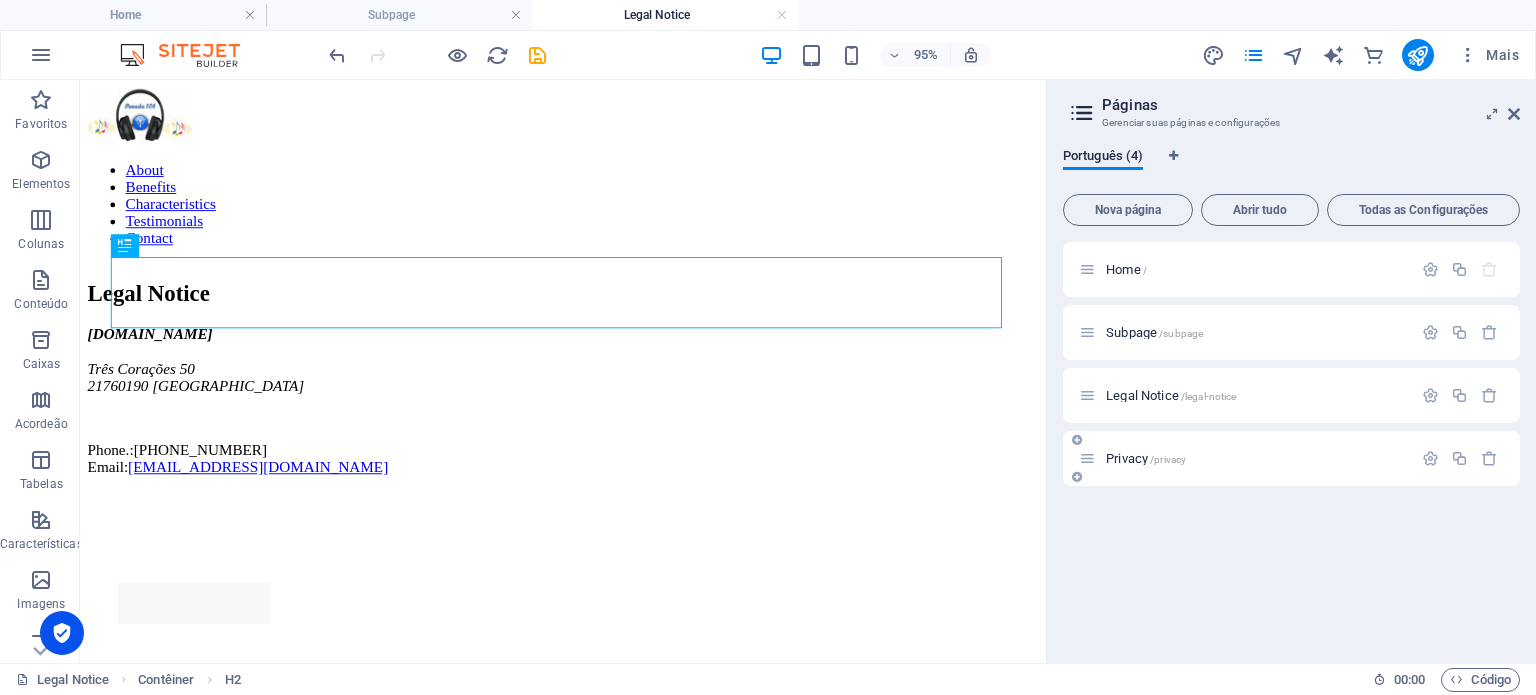 click on "Privacy /privacy" at bounding box center [1256, 458] 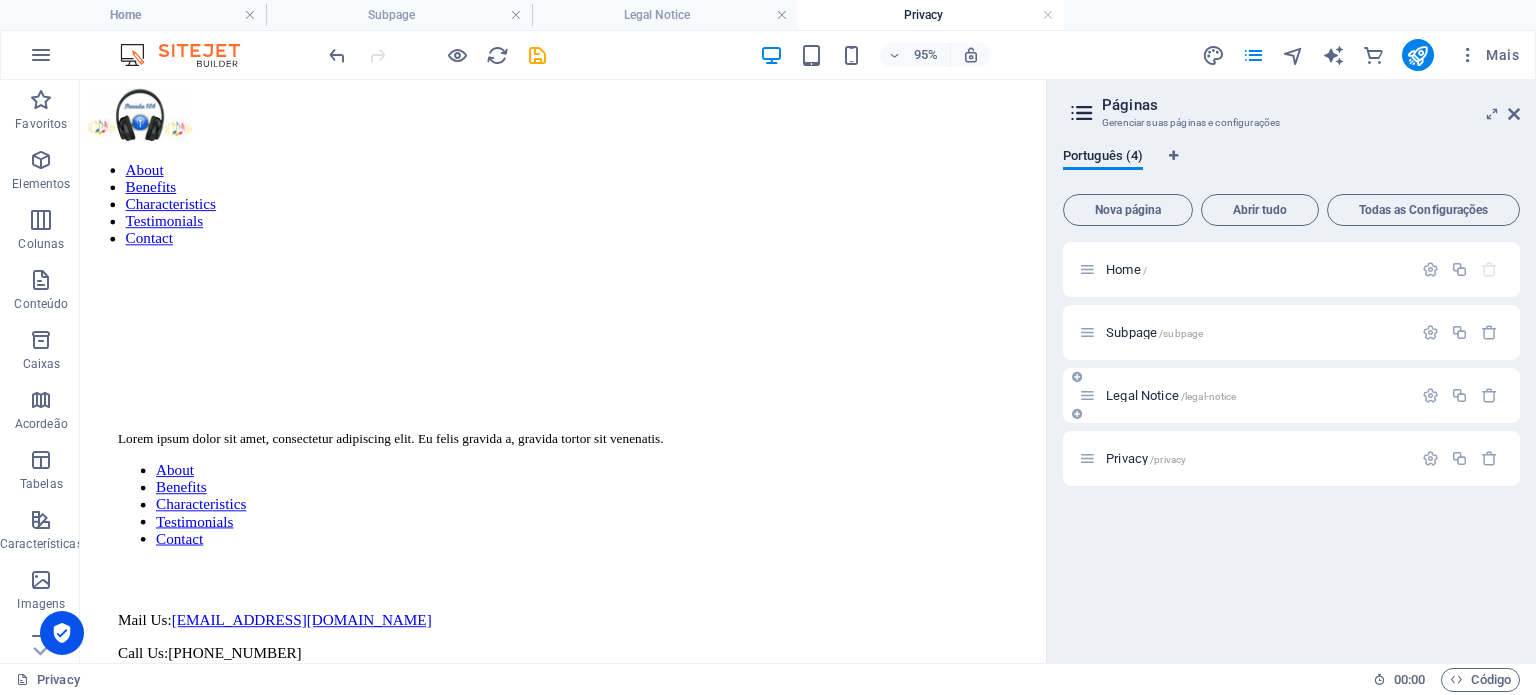 scroll, scrollTop: 0, scrollLeft: 0, axis: both 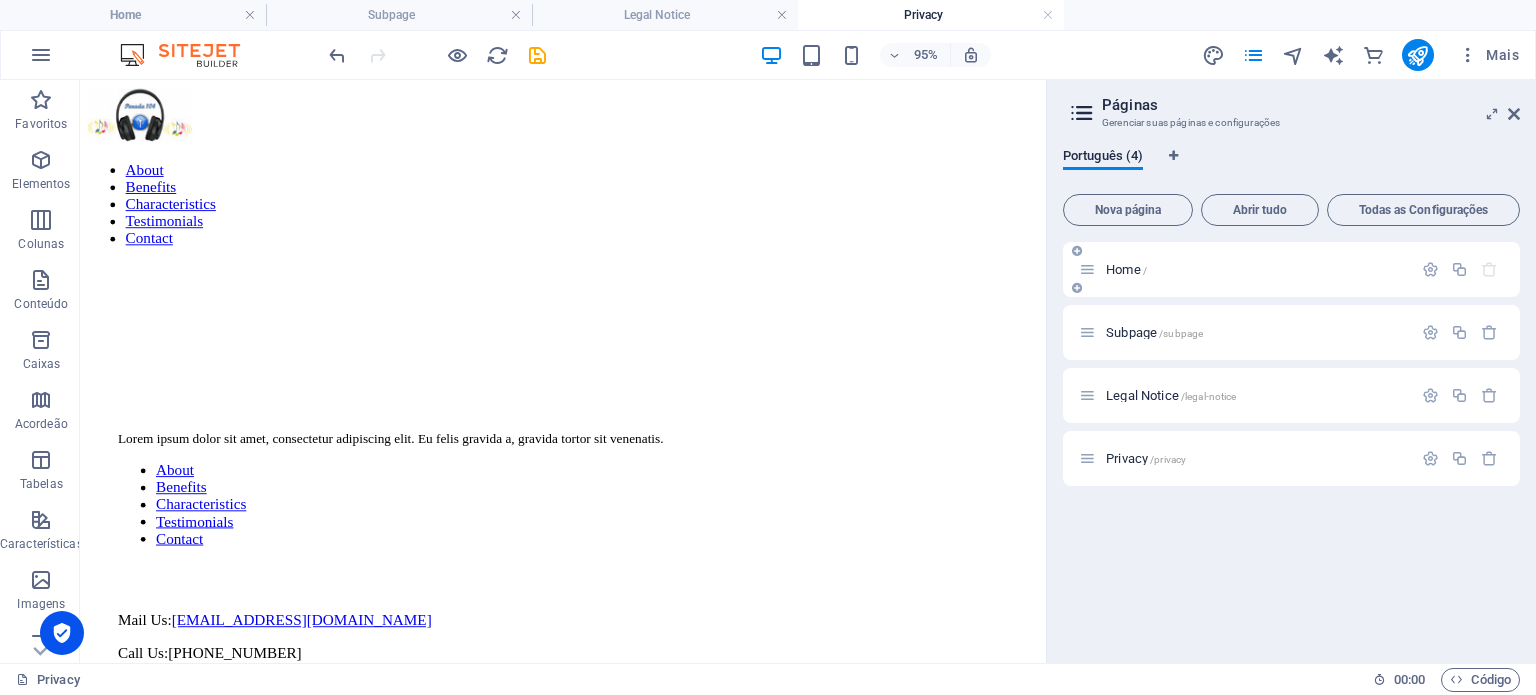 click on "Home /" at bounding box center (1256, 269) 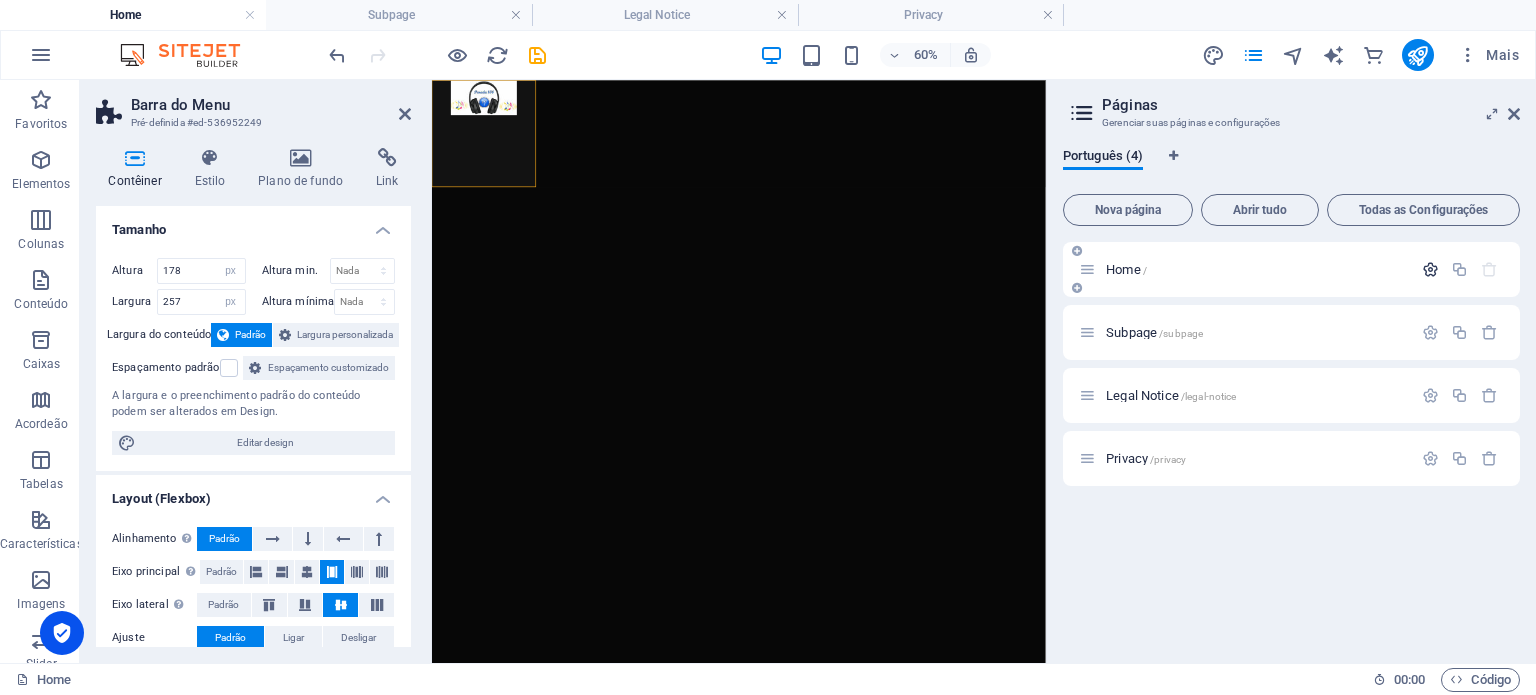 click at bounding box center (1430, 269) 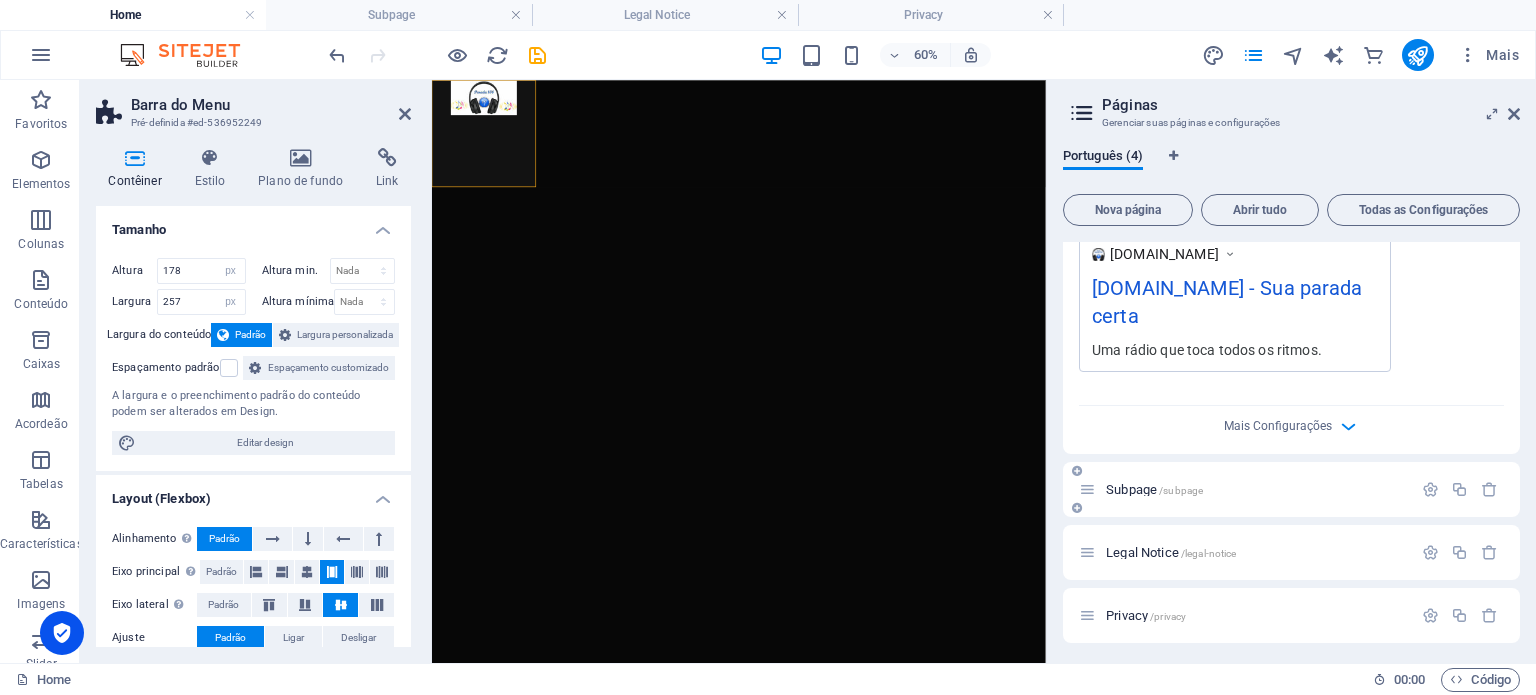 scroll, scrollTop: 619, scrollLeft: 0, axis: vertical 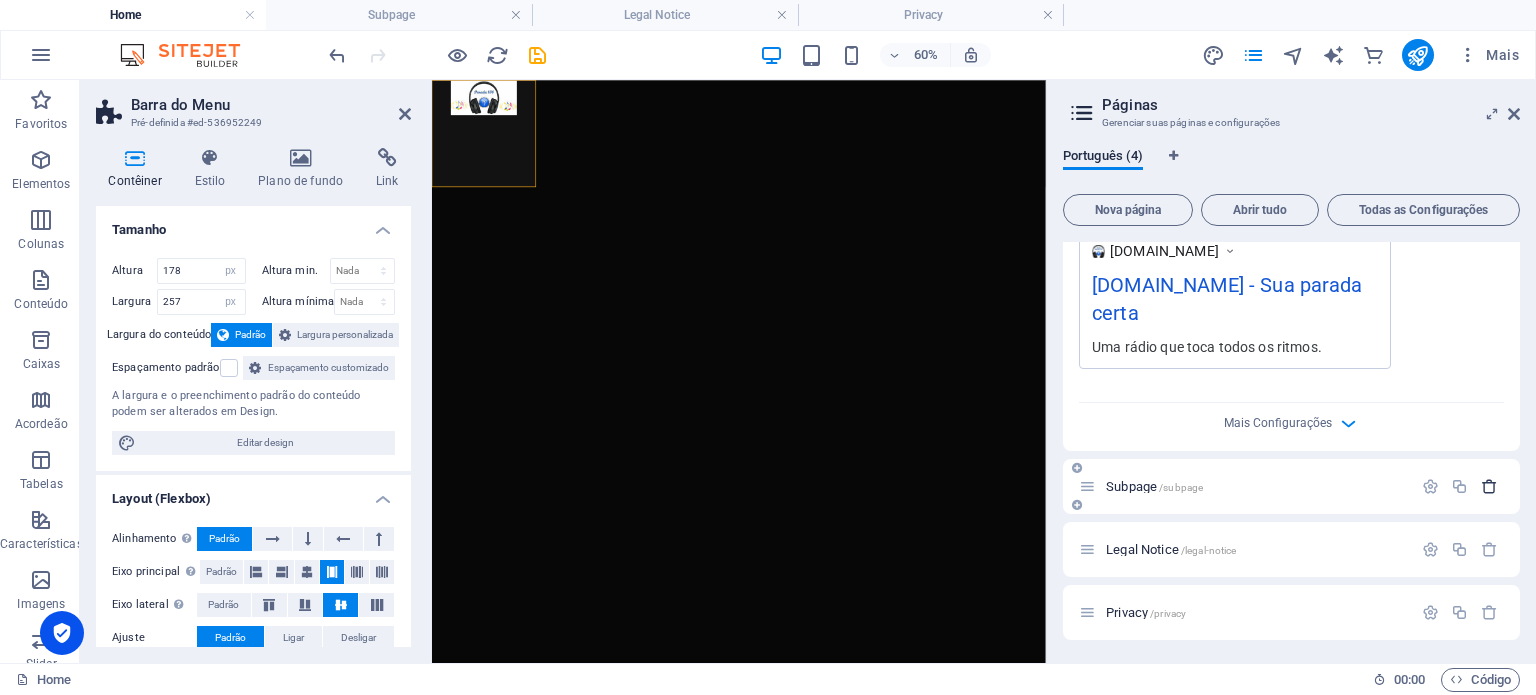click at bounding box center (1489, 486) 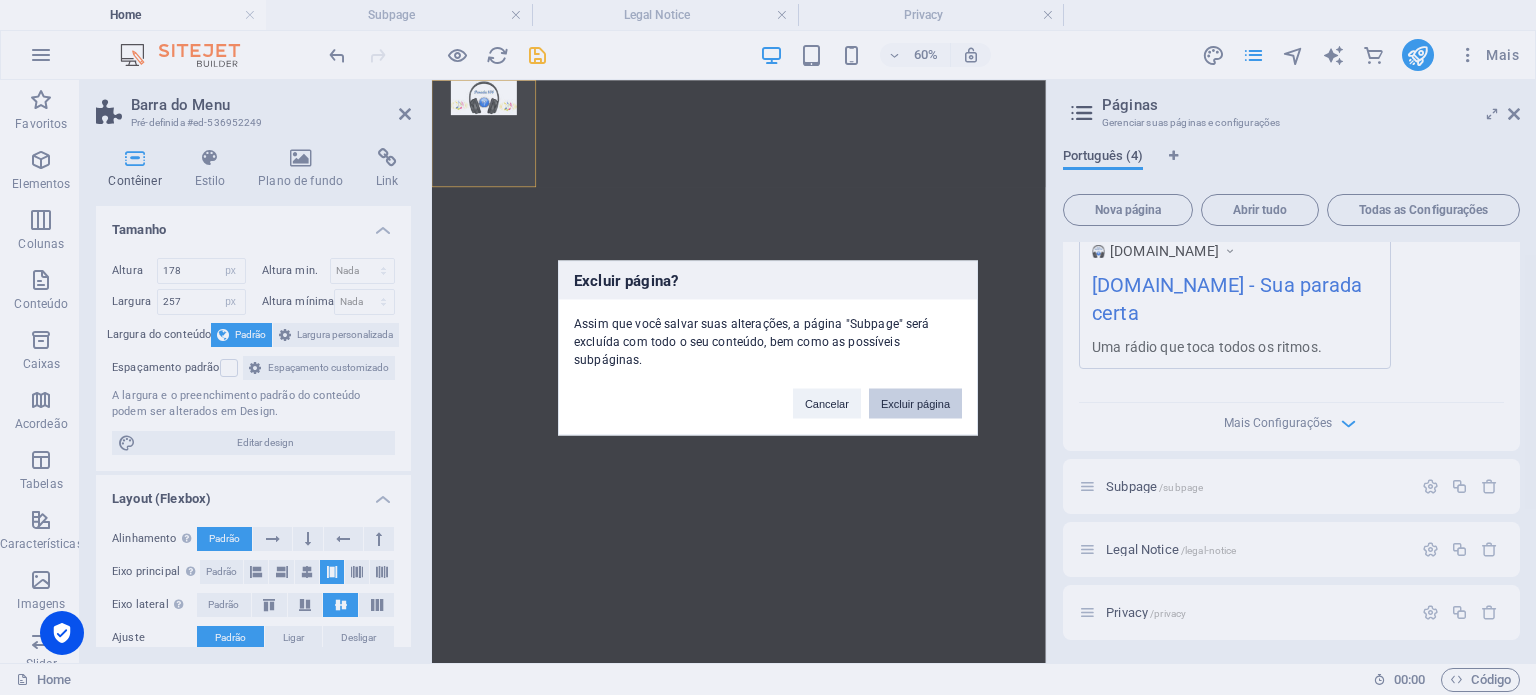 click on "Excluir página" at bounding box center (915, 403) 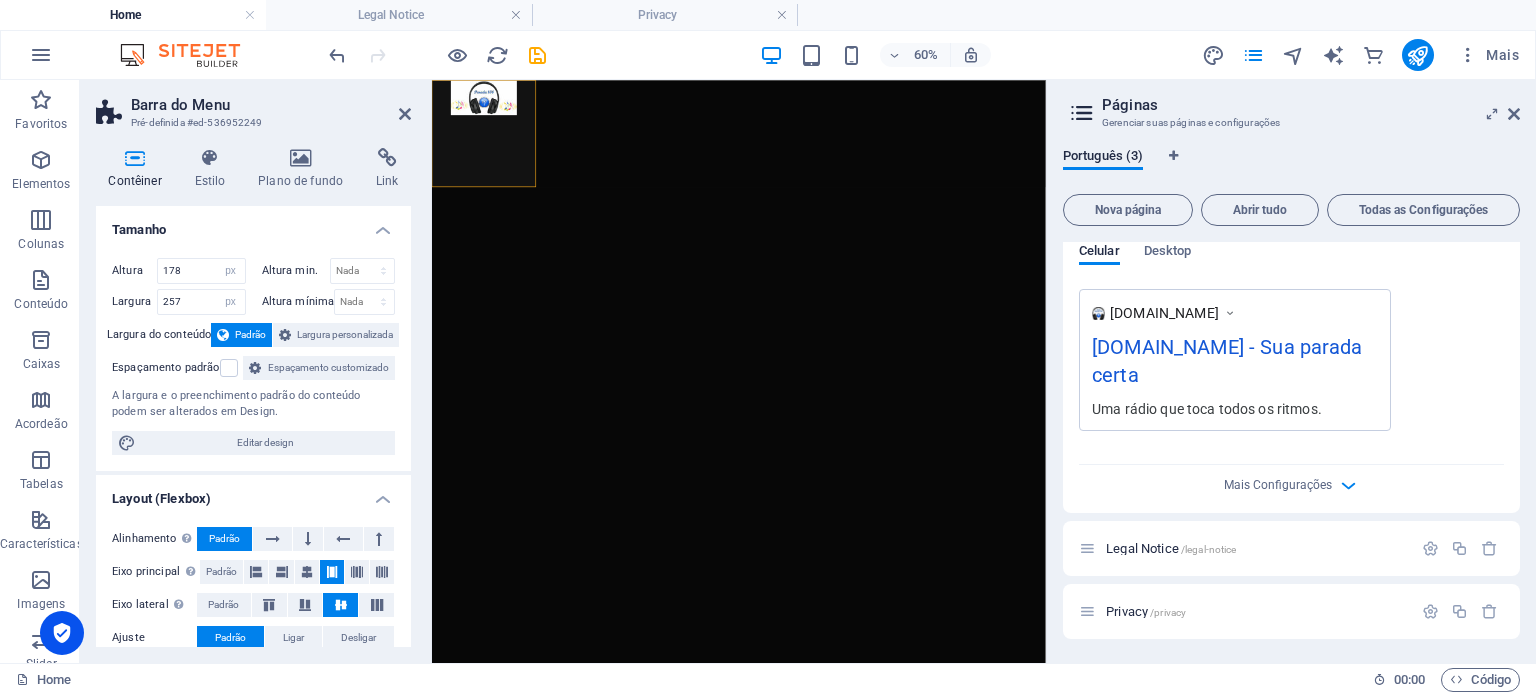 scroll, scrollTop: 556, scrollLeft: 0, axis: vertical 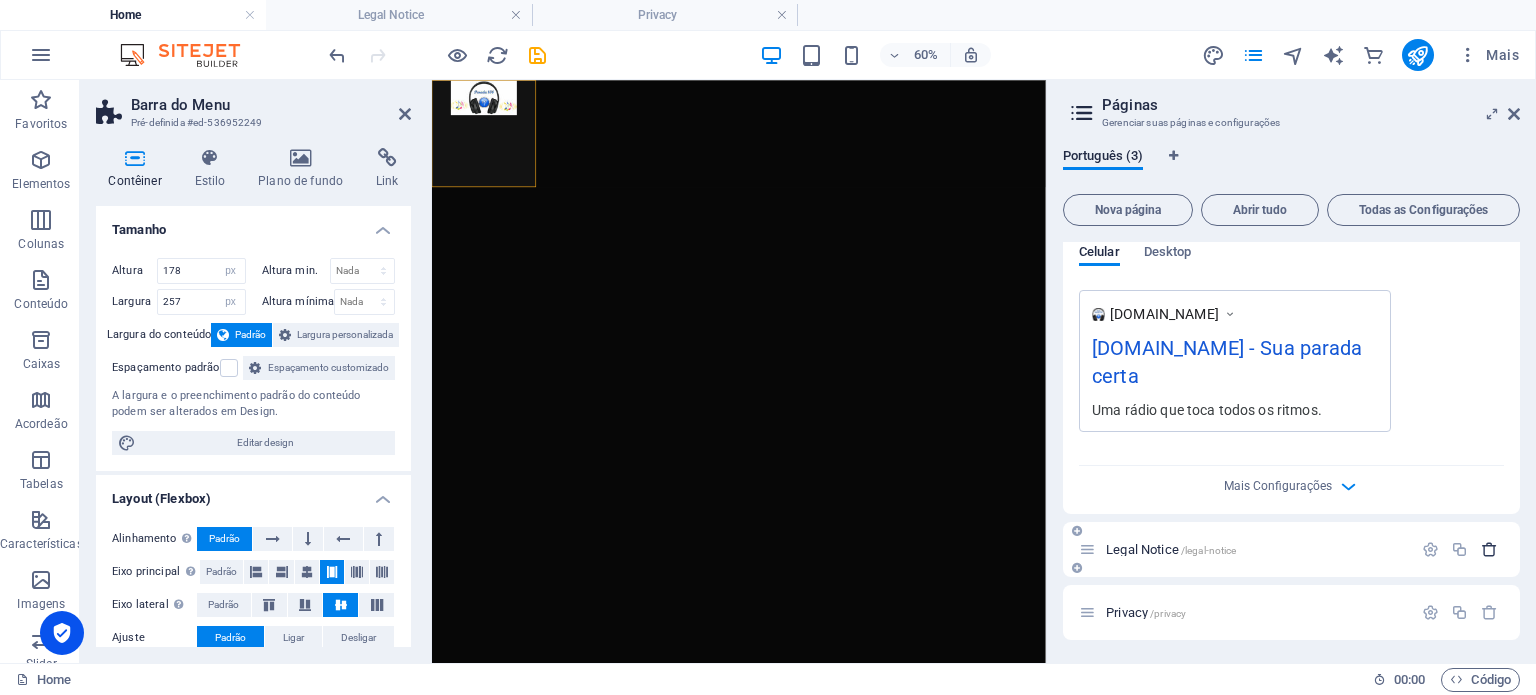 click at bounding box center (1489, 549) 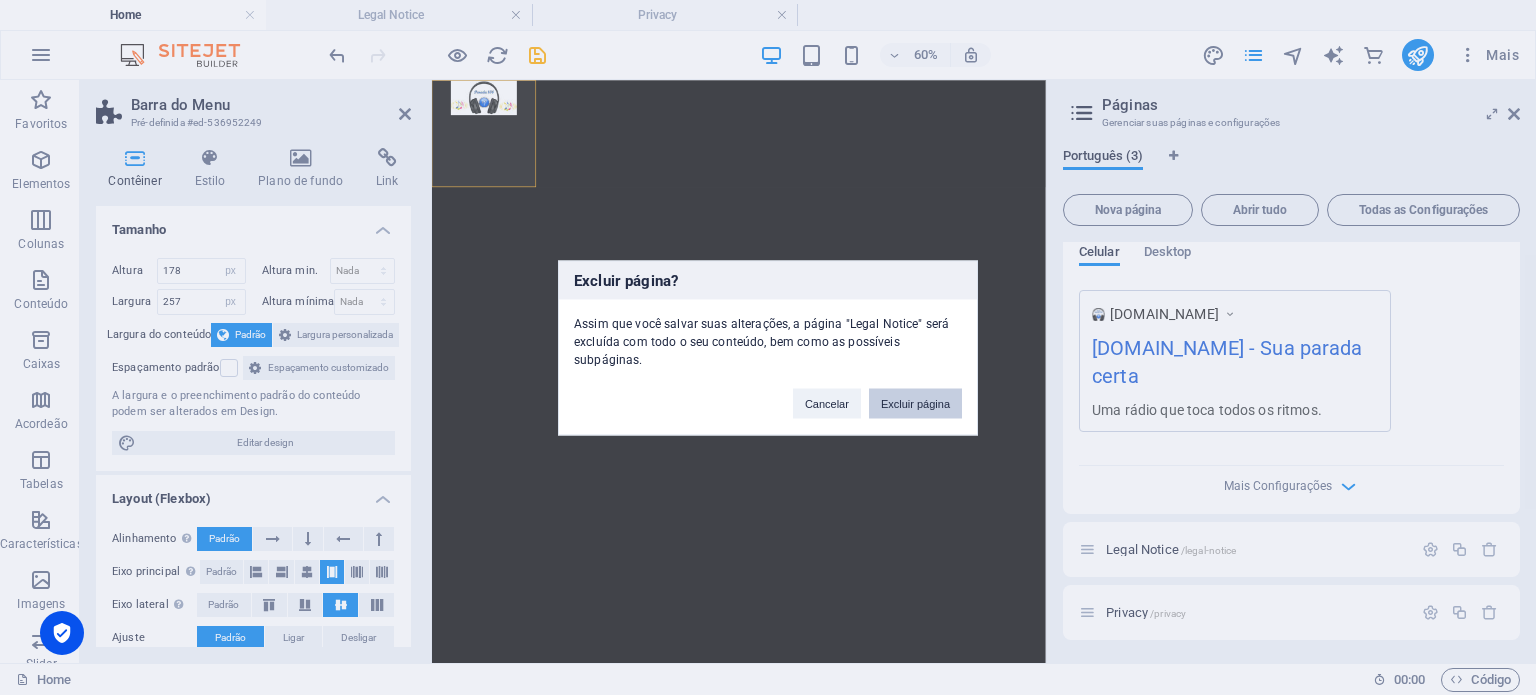click on "Excluir página" at bounding box center [915, 403] 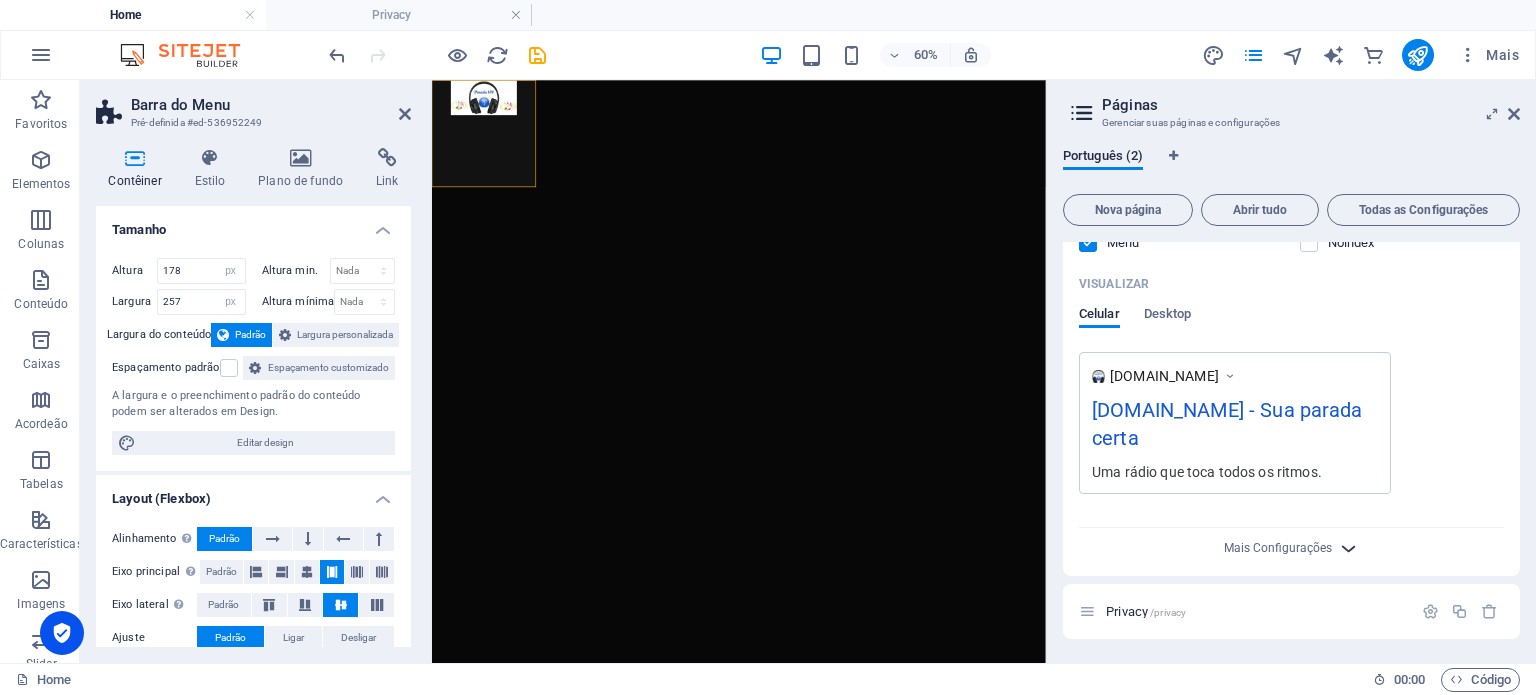 scroll, scrollTop: 493, scrollLeft: 0, axis: vertical 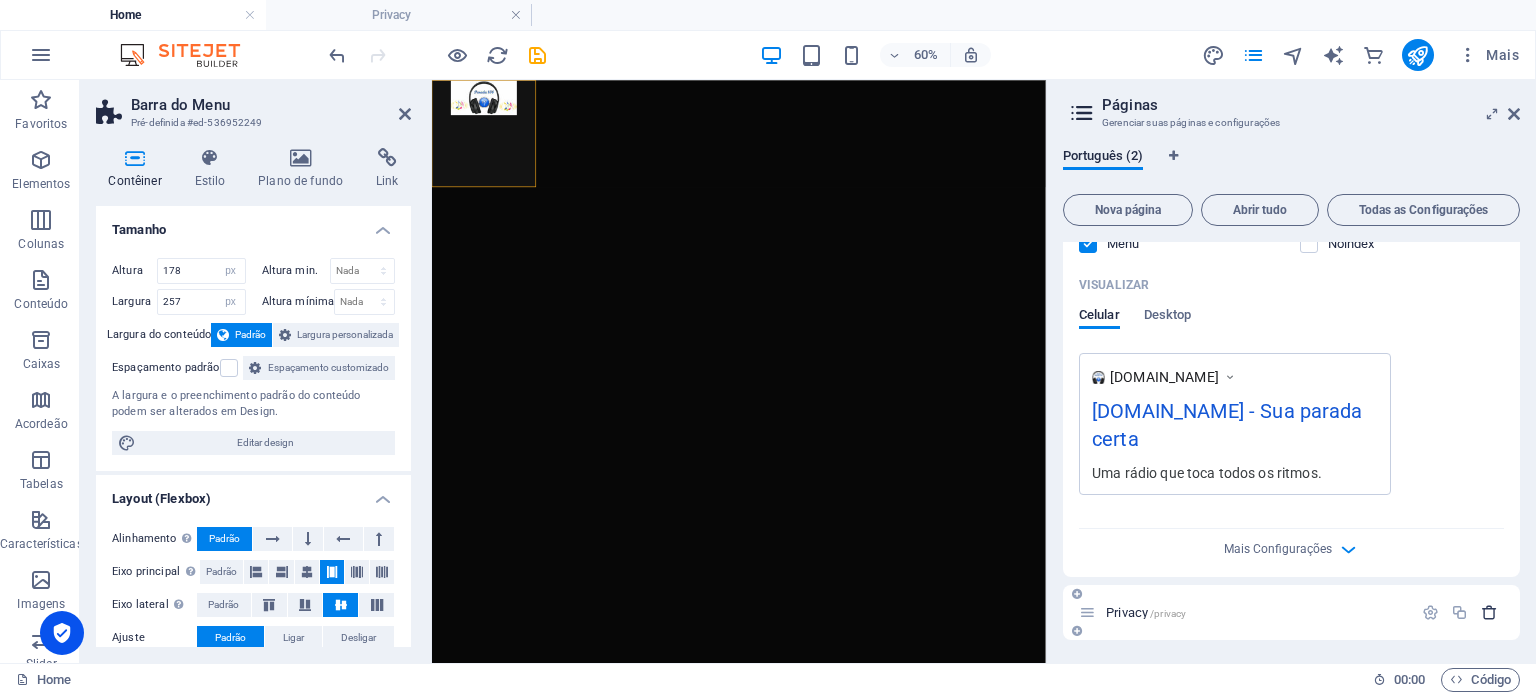 click at bounding box center (1489, 612) 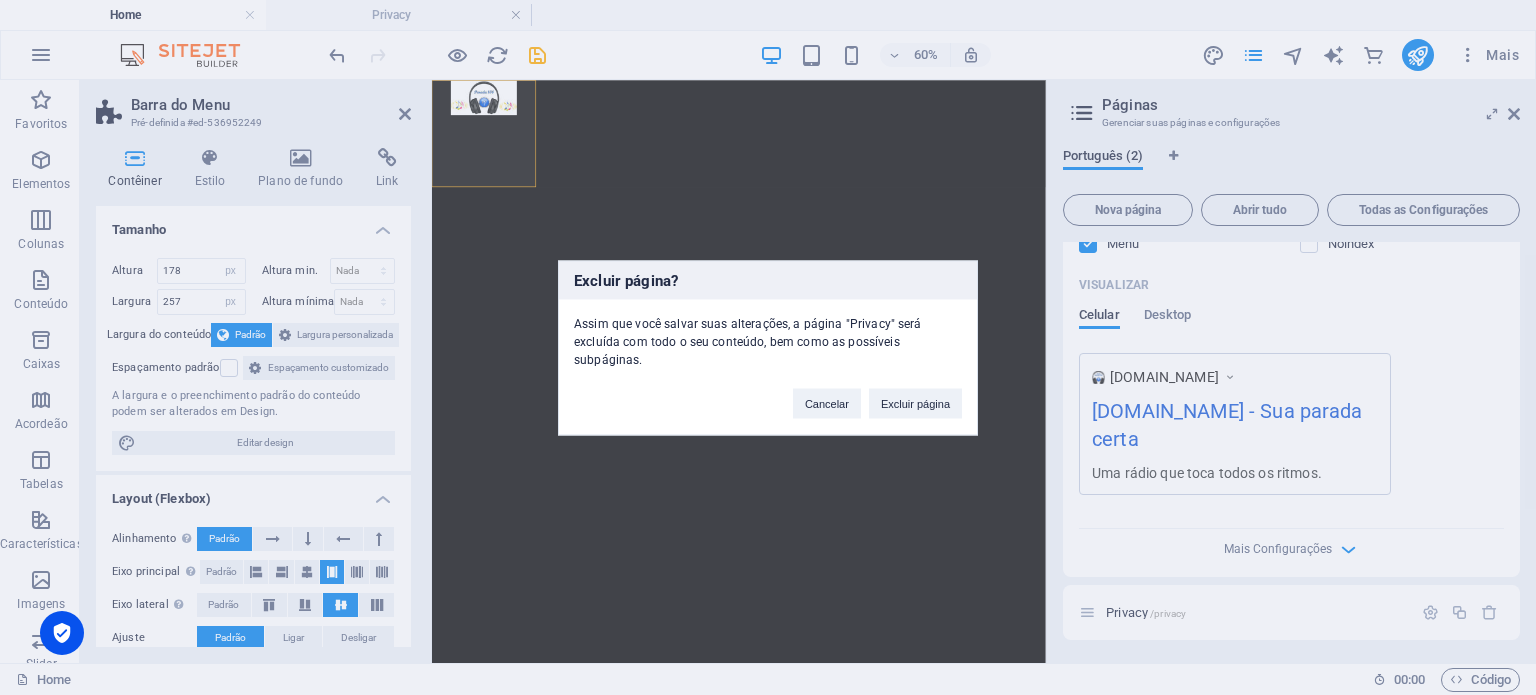 click on "Cancelar Excluir página" at bounding box center [877, 393] 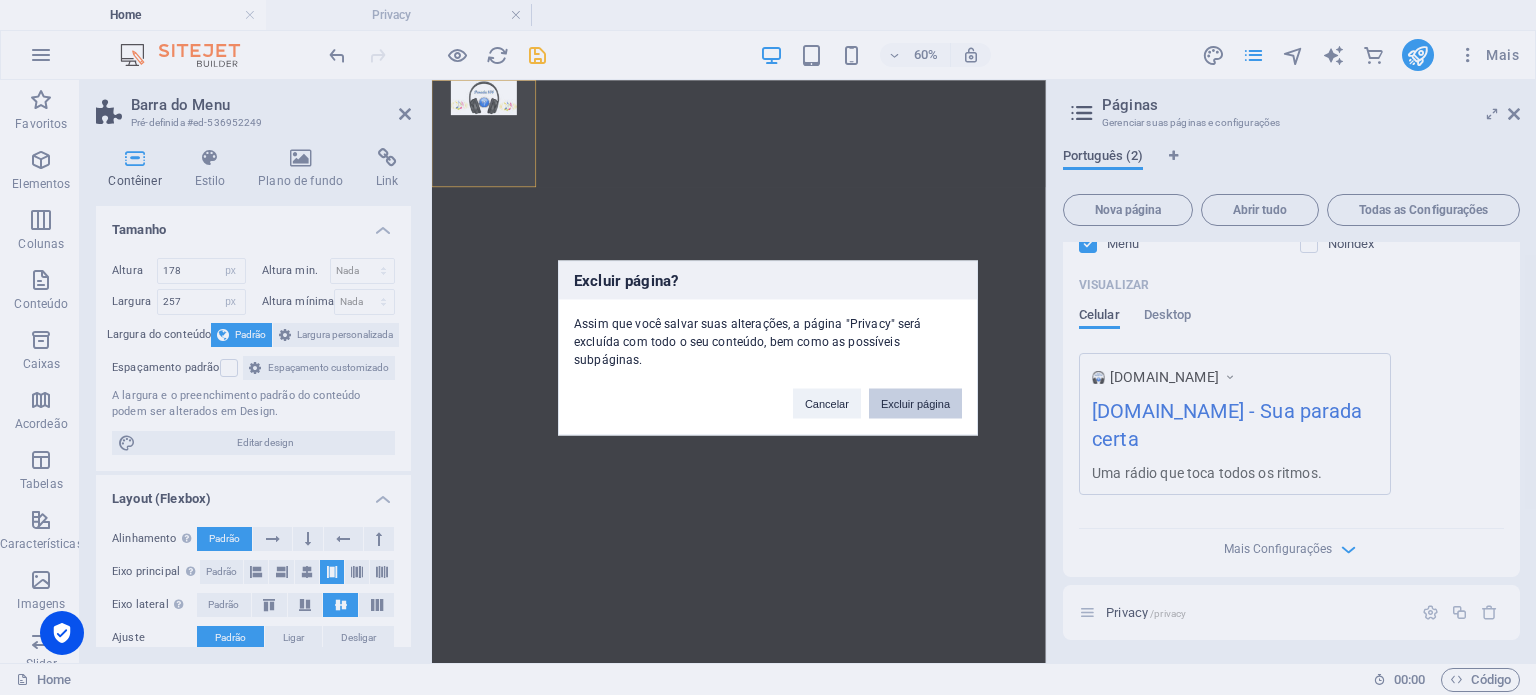 click on "Excluir página" at bounding box center (915, 403) 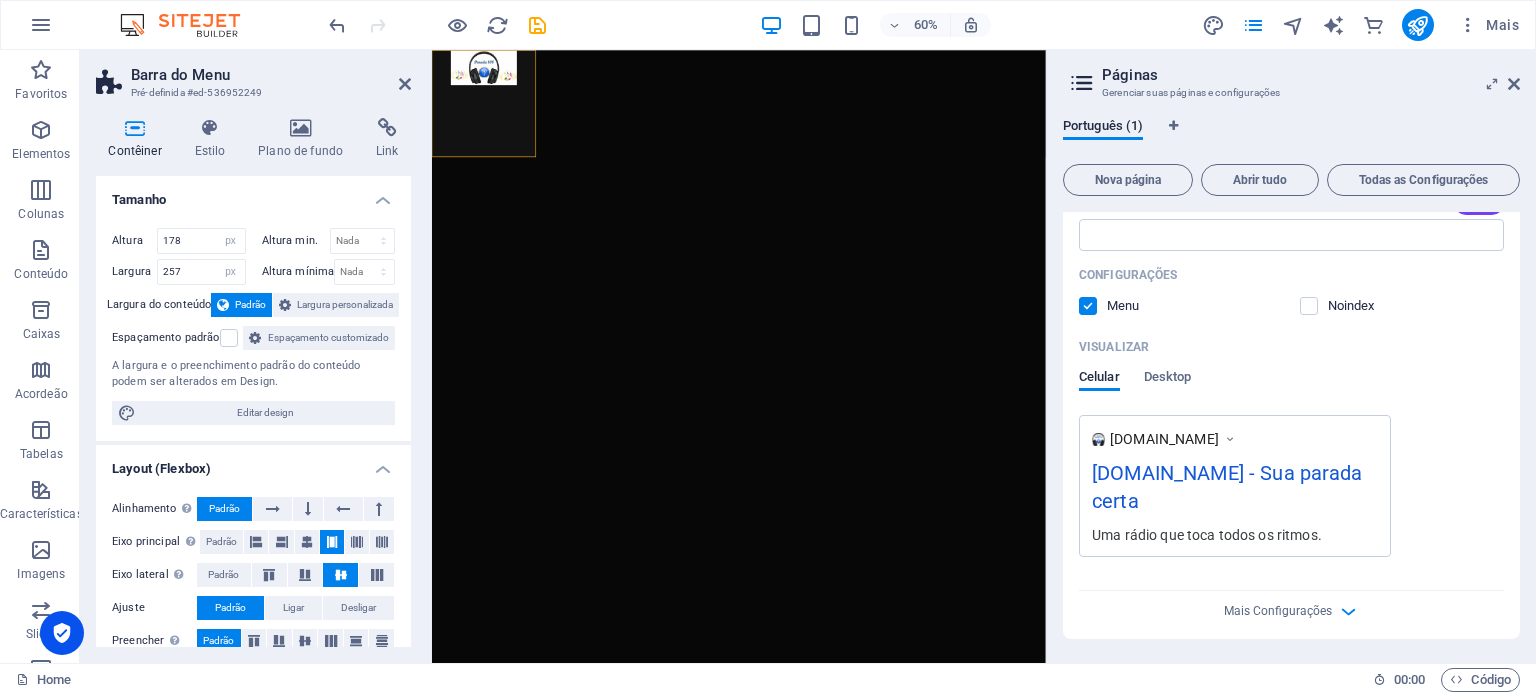 scroll, scrollTop: 400, scrollLeft: 0, axis: vertical 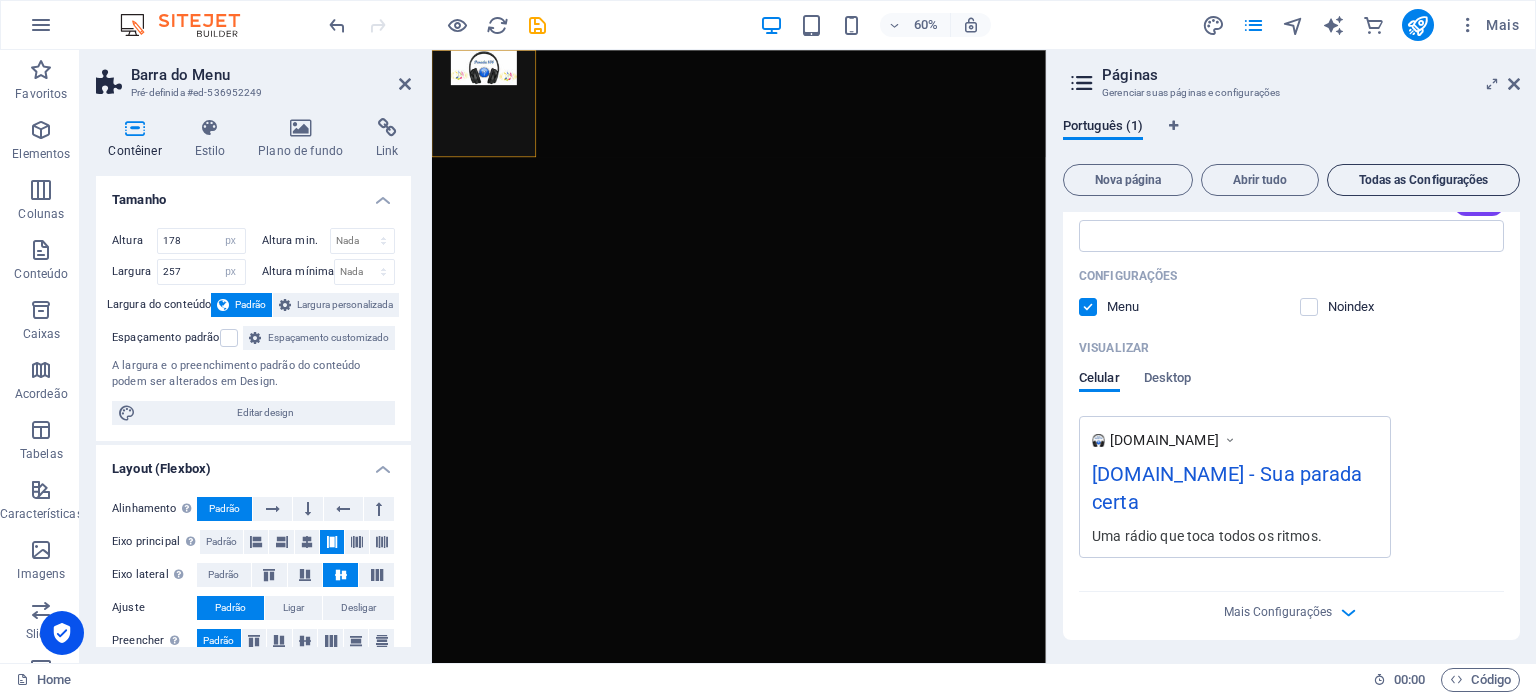click on "Todas as Configurações" at bounding box center (1423, 180) 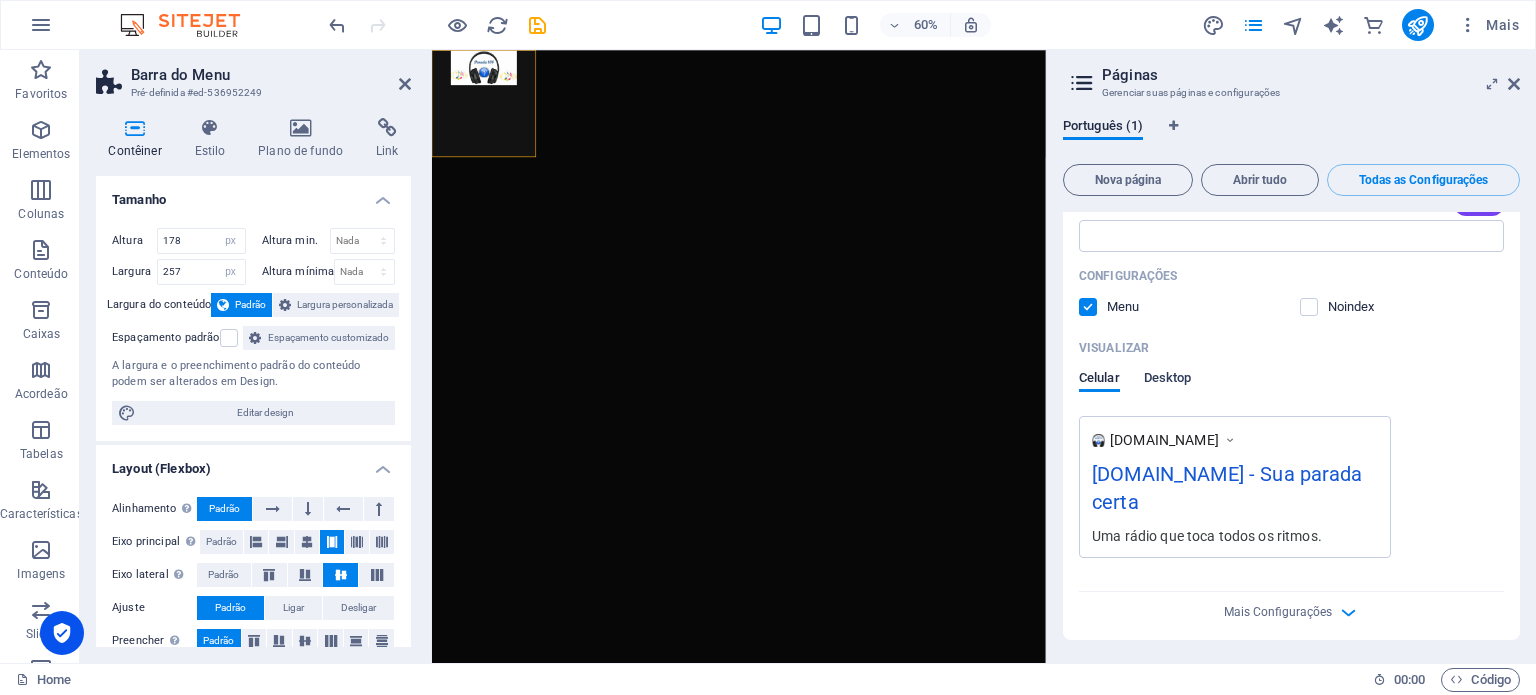 click on "Desktop" at bounding box center [1168, 380] 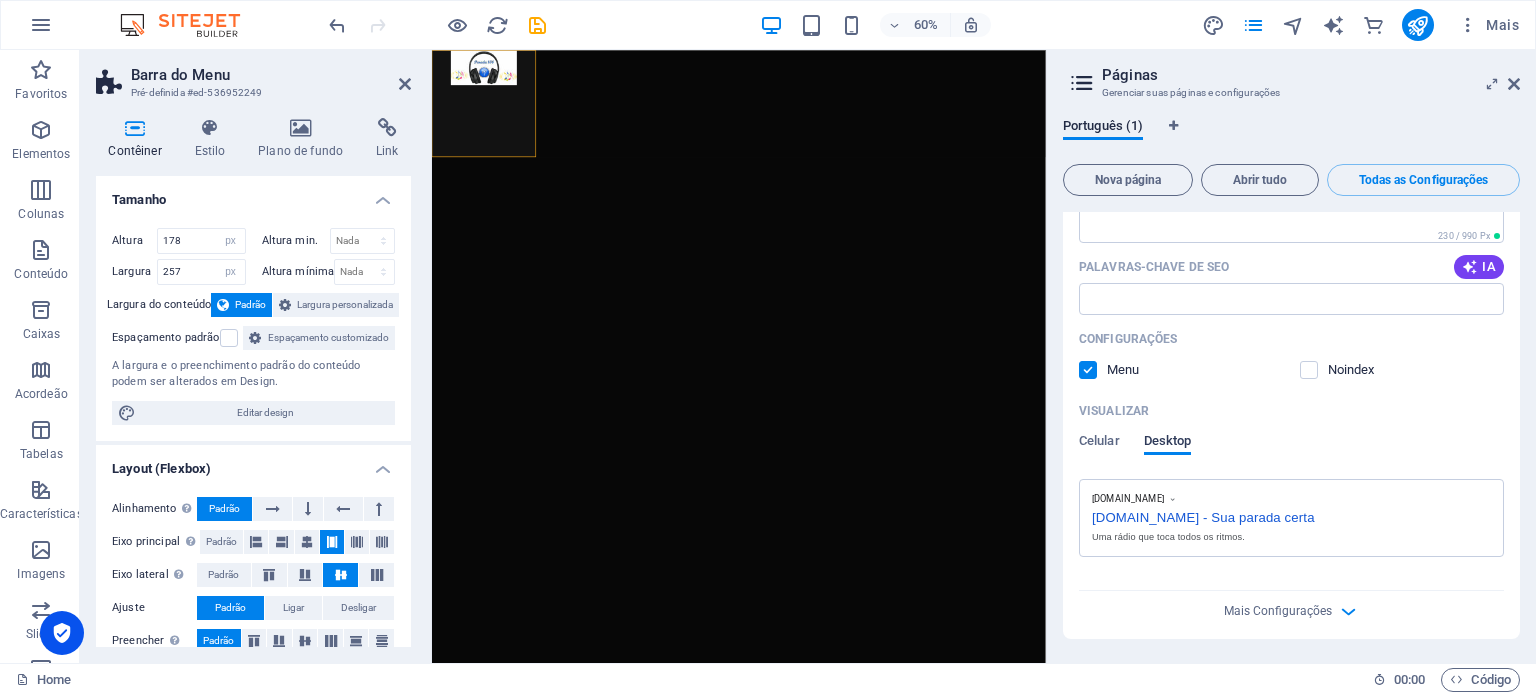 scroll, scrollTop: 336, scrollLeft: 0, axis: vertical 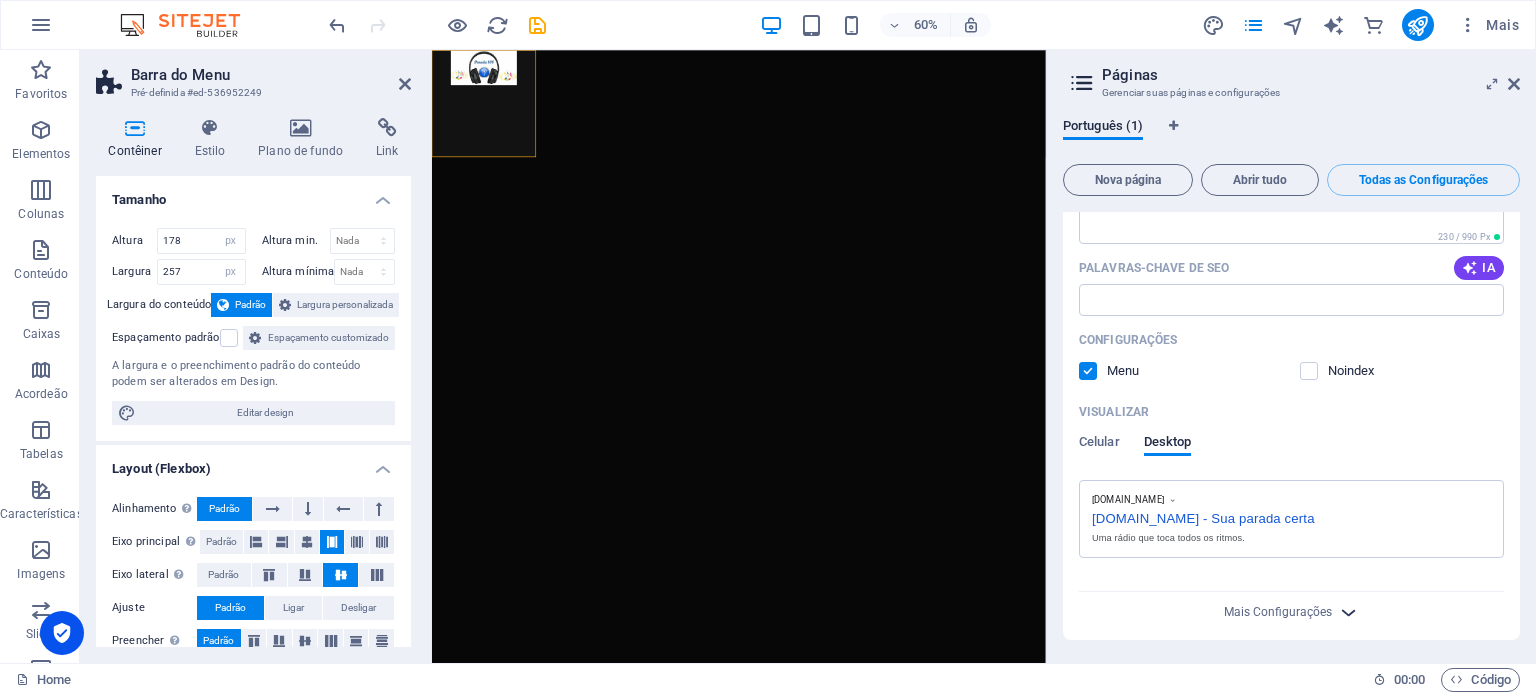 click at bounding box center [1348, 612] 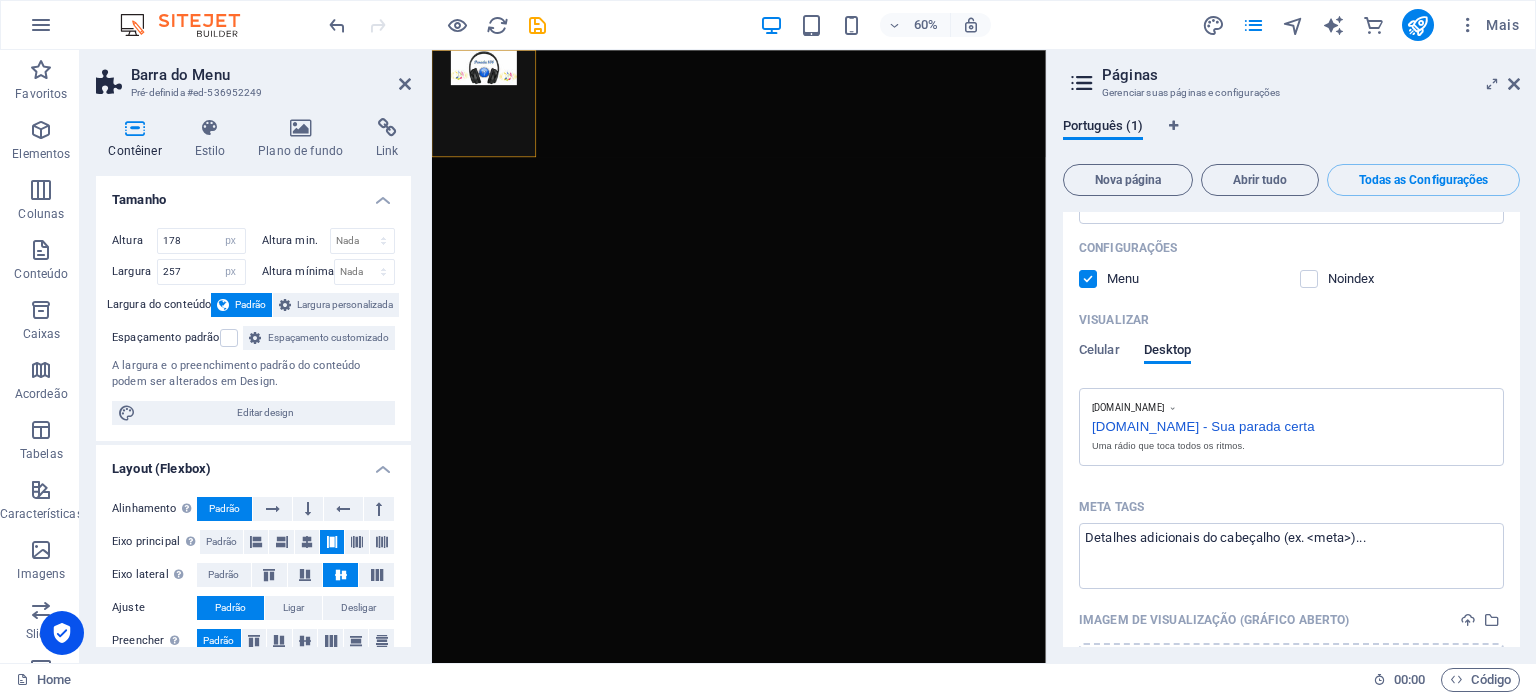 scroll, scrollTop: 436, scrollLeft: 0, axis: vertical 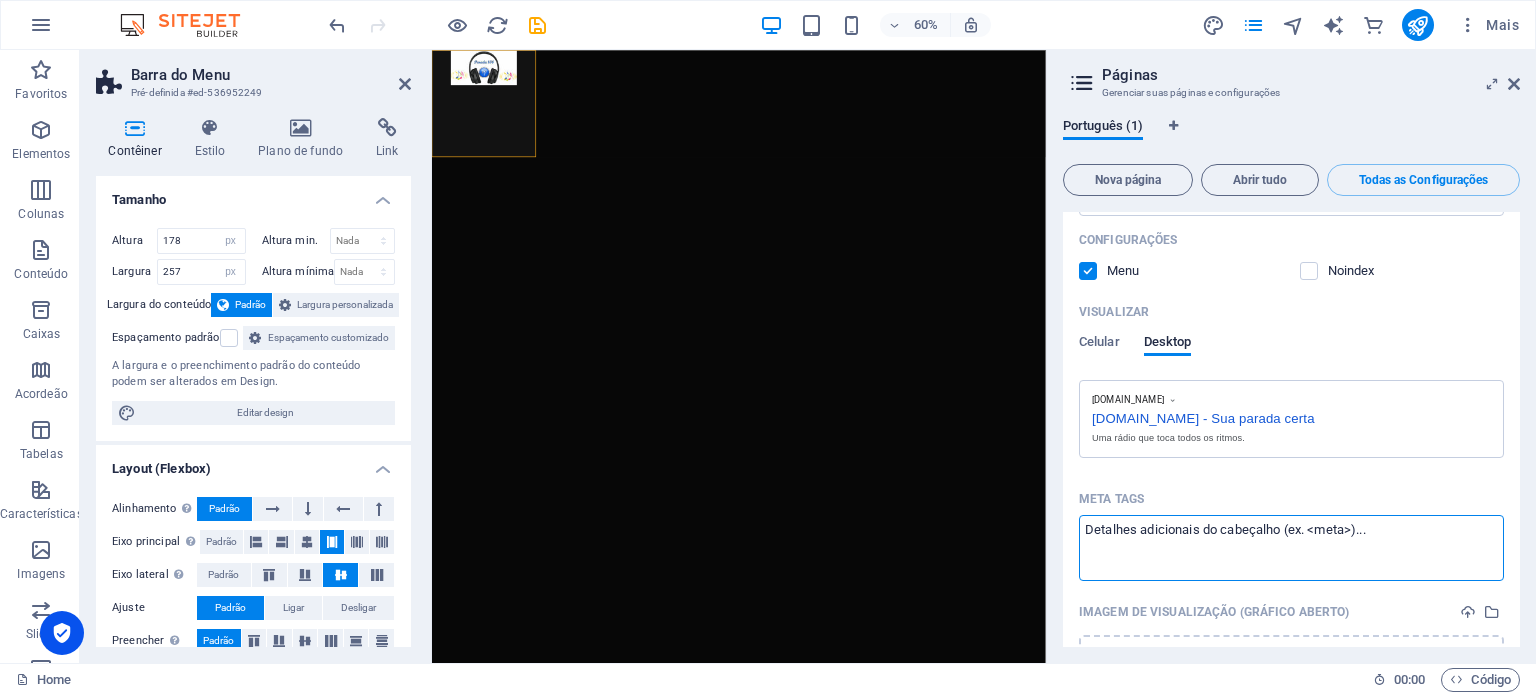 drag, startPoint x: 1837, startPoint y: 583, endPoint x: 1421, endPoint y: 846, distance: 492.1636 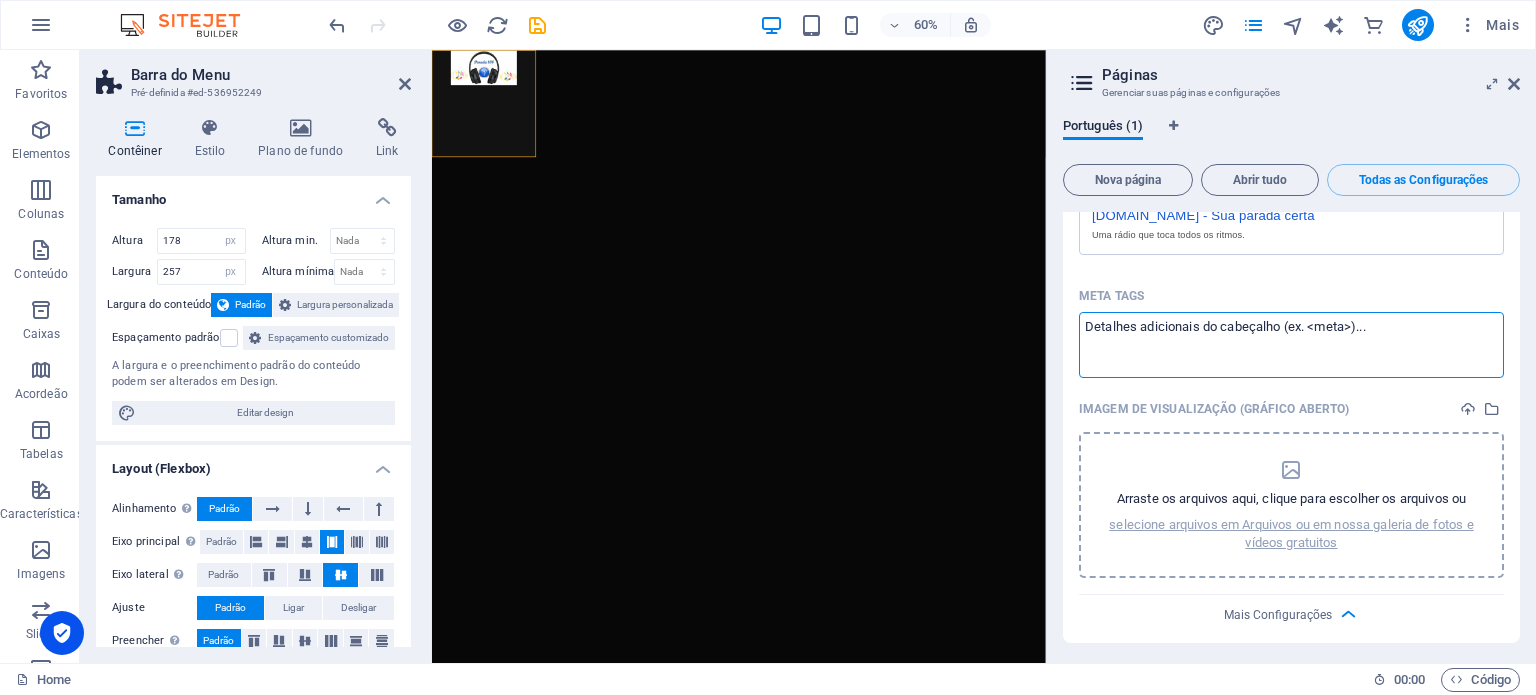 scroll, scrollTop: 640, scrollLeft: 0, axis: vertical 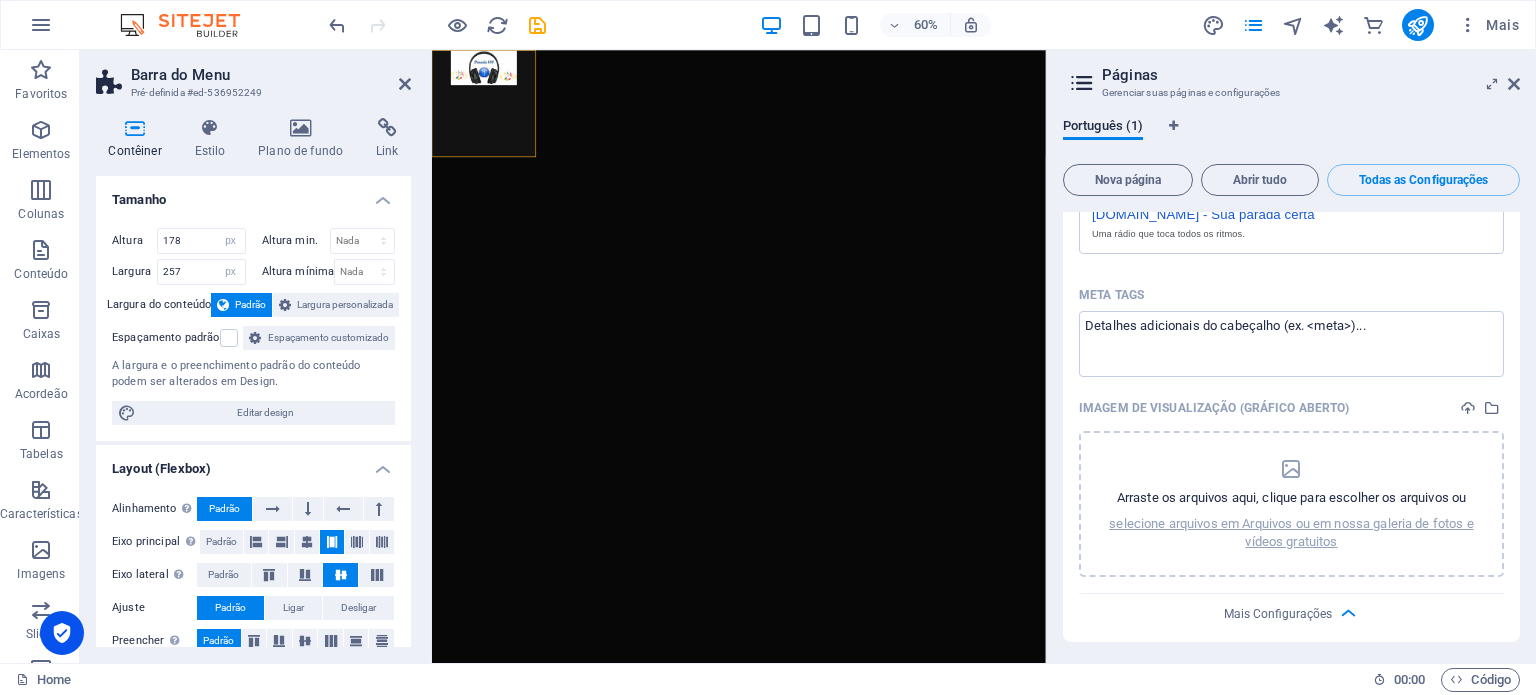 drag, startPoint x: 1515, startPoint y: 488, endPoint x: 1505, endPoint y: 355, distance: 133.37541 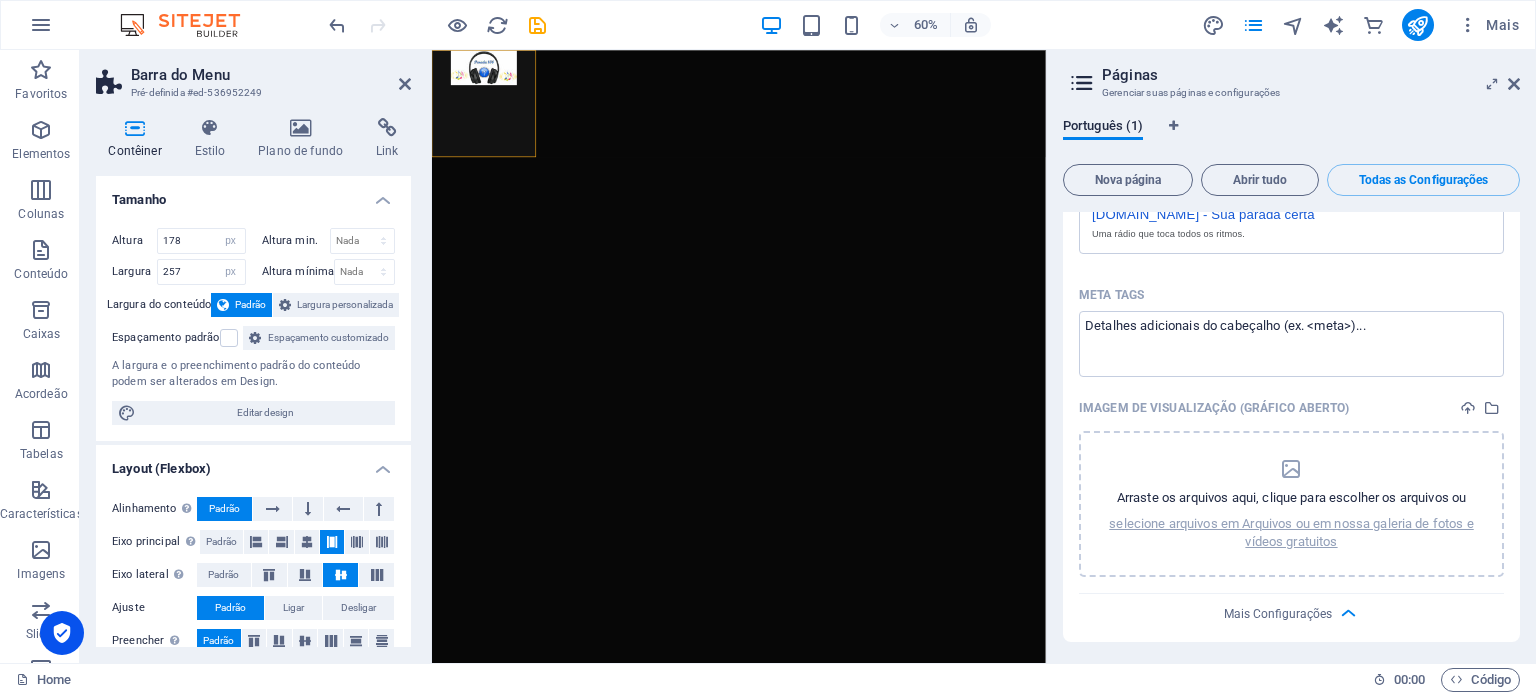 click on "Nome Home ​ URL SLUG / ​ Título SEO IA ​ 338 / 580 Px Descrição de SEO IA ​ 230 / 990 Px Palavras-chave de SEO IA ​ Configurações Menu Noindex Visualizar Celular Desktop [DOMAIN_NAME] [DOMAIN_NAME] - Sua parada certa Uma rádio que toca todos os ritmos. Meta tags ​ Imagem de visualização (Gráfico Aberto) Arraste os arquivos aqui, clique para escolher os arquivos ou selecione arquivos em Arquivos ou em nossa galeria de fotos e vídeos gratuitos Mais Configurações" at bounding box center [1291, 134] 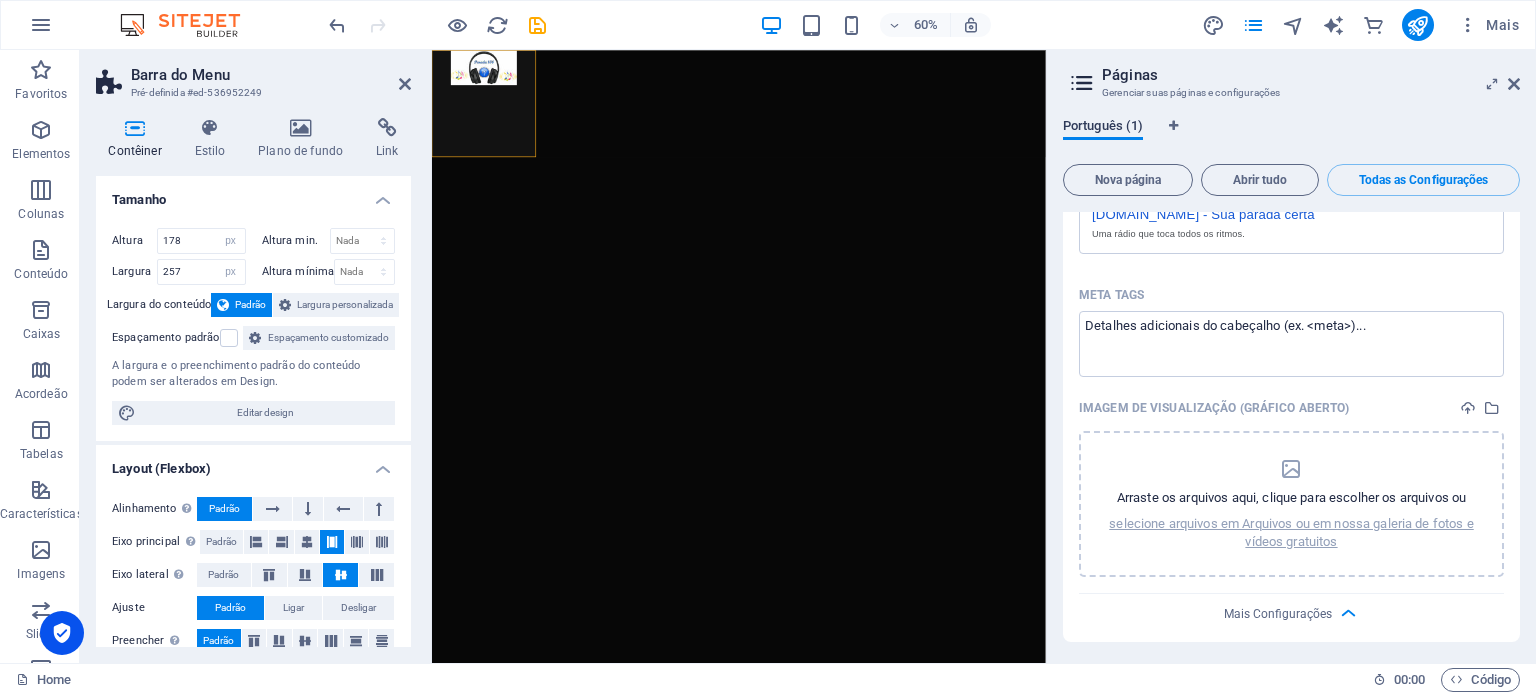 click on "Português (1)" at bounding box center (1103, 128) 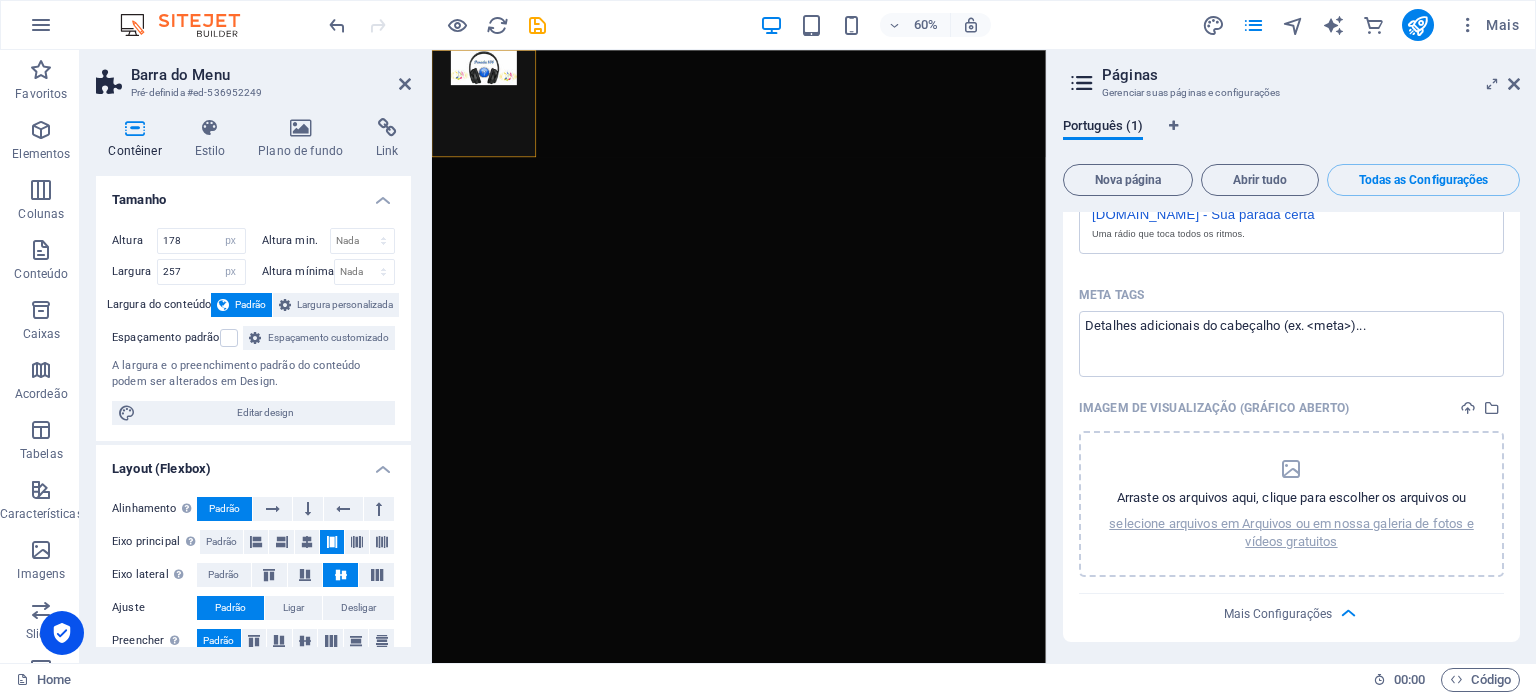 click on "Site" at bounding box center [943, 561] 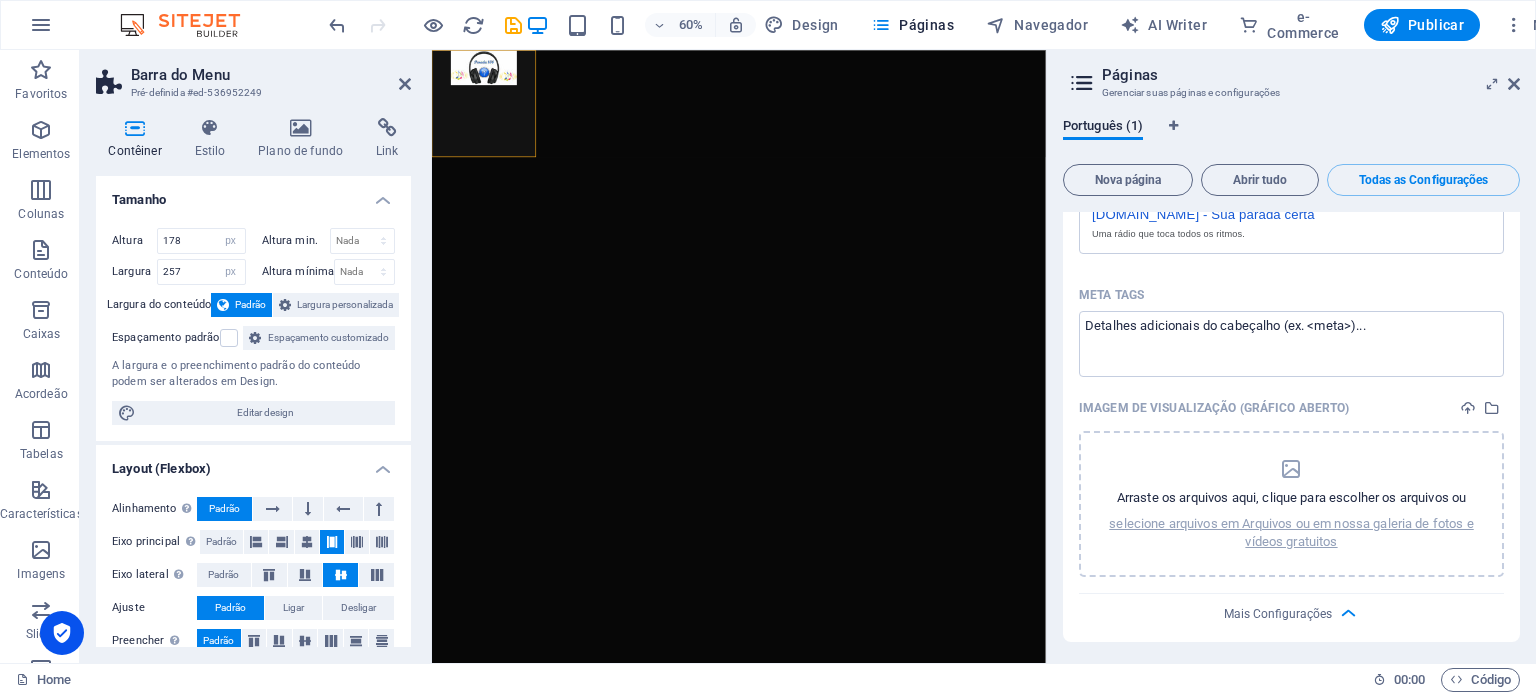 scroll, scrollTop: 640, scrollLeft: 0, axis: vertical 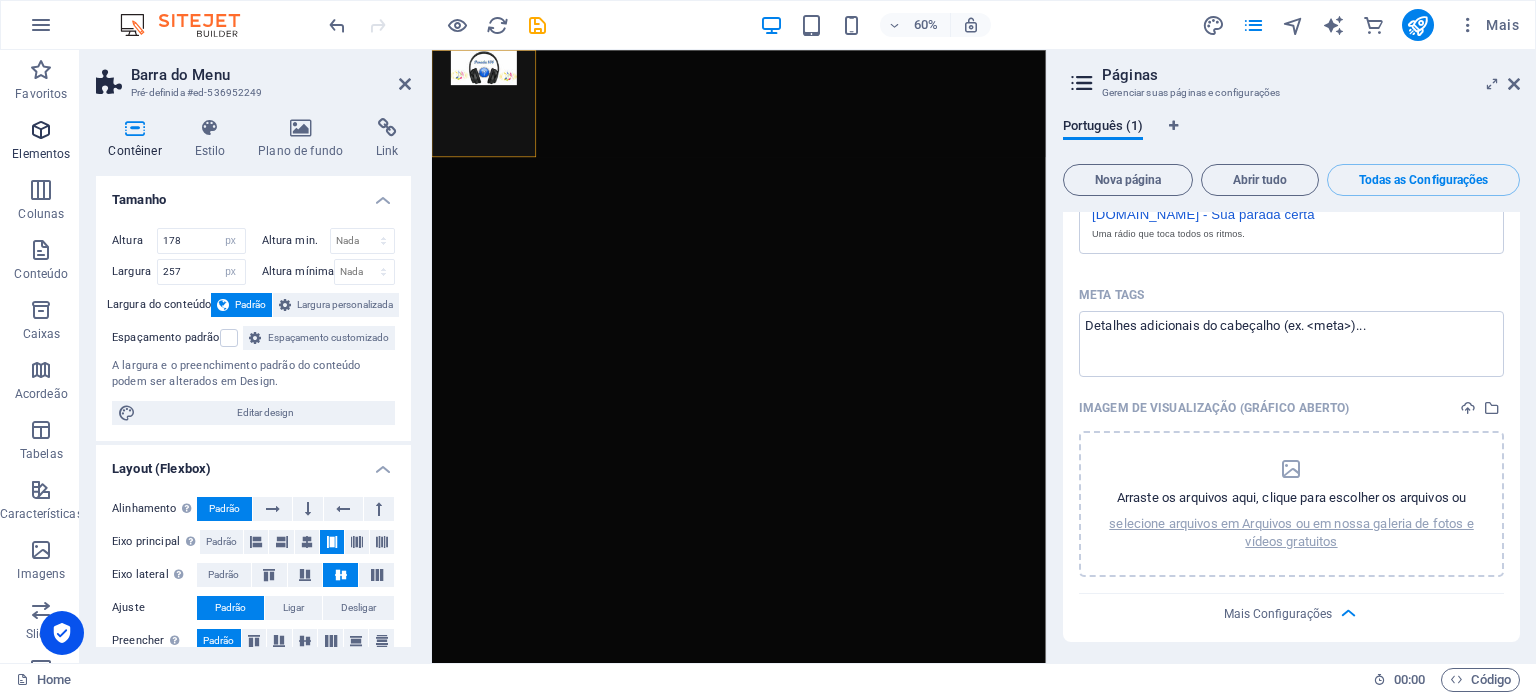 click on "Elementos" at bounding box center [41, 154] 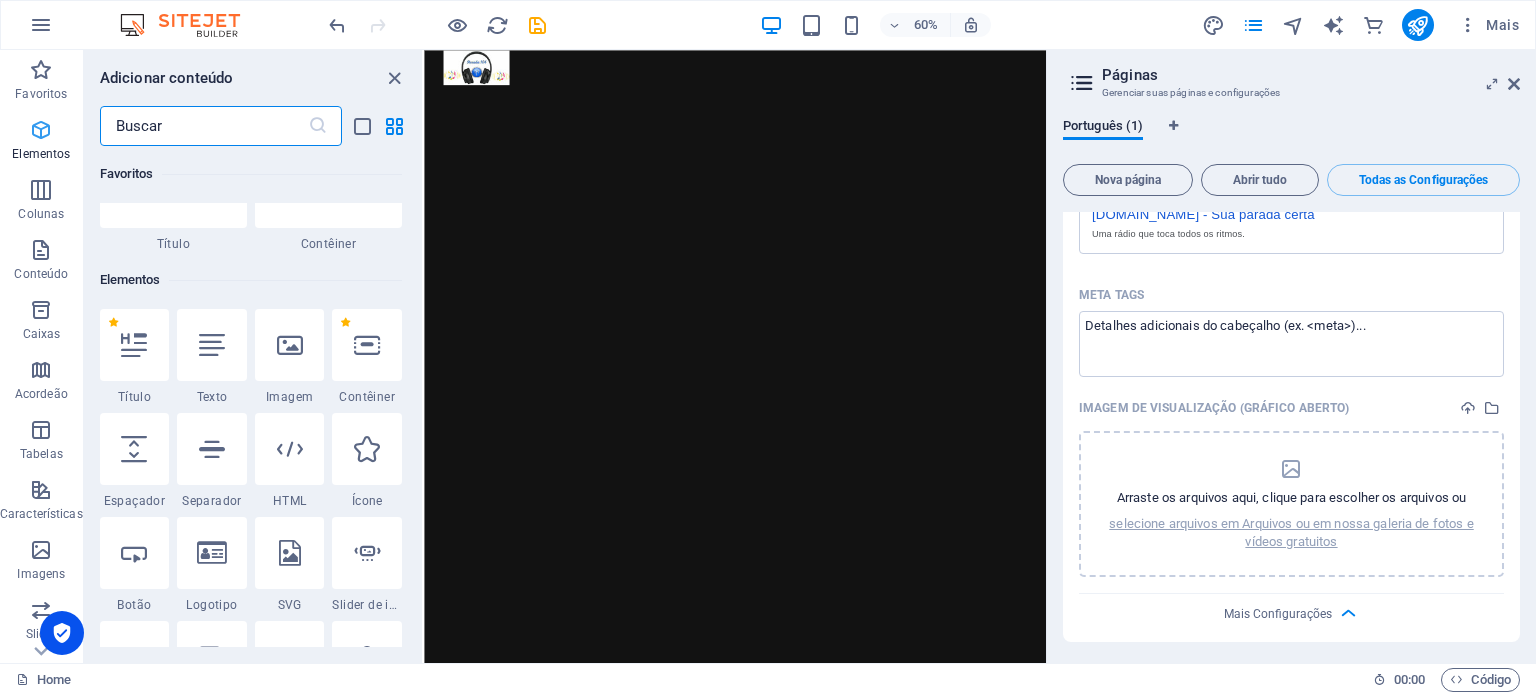 scroll, scrollTop: 212, scrollLeft: 0, axis: vertical 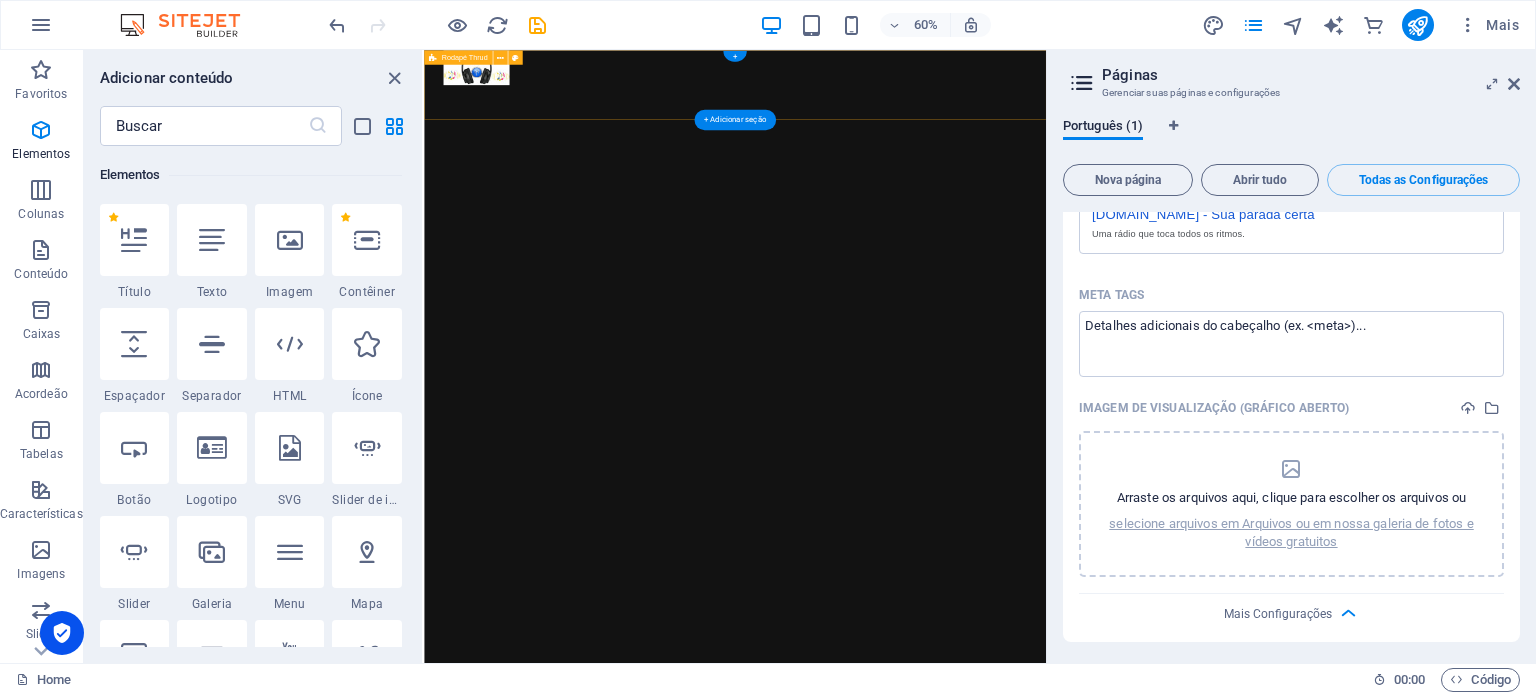 click at bounding box center (942, 108) 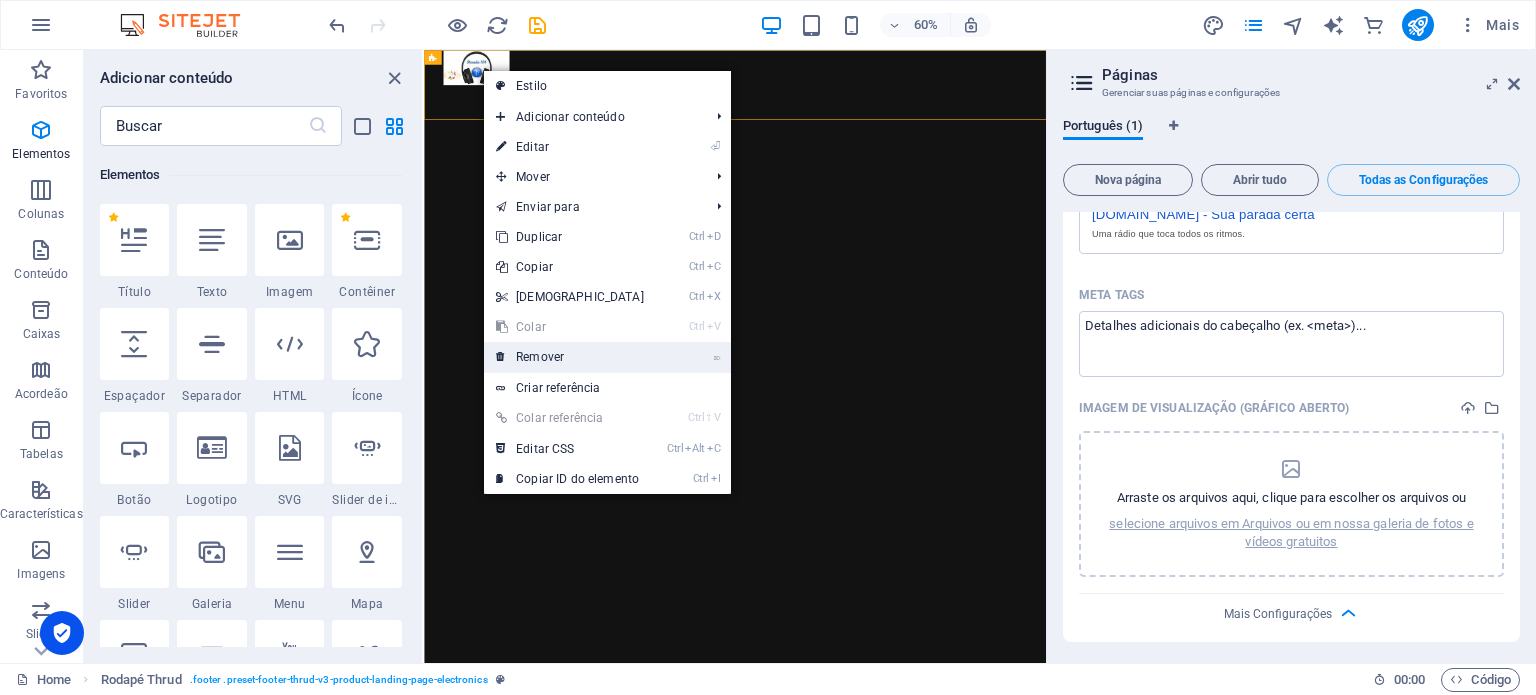 click on "⌦  Remover" at bounding box center [570, 357] 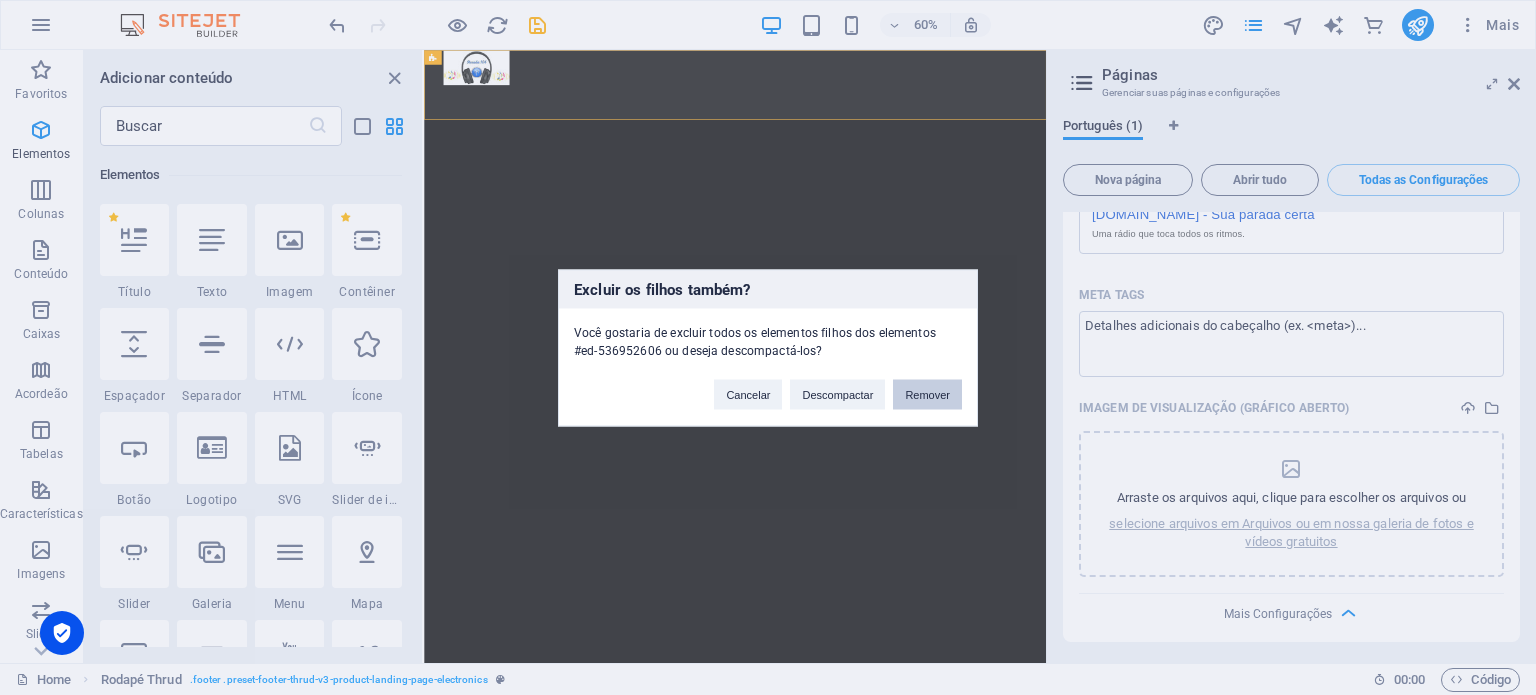 click on "Remover" at bounding box center (927, 394) 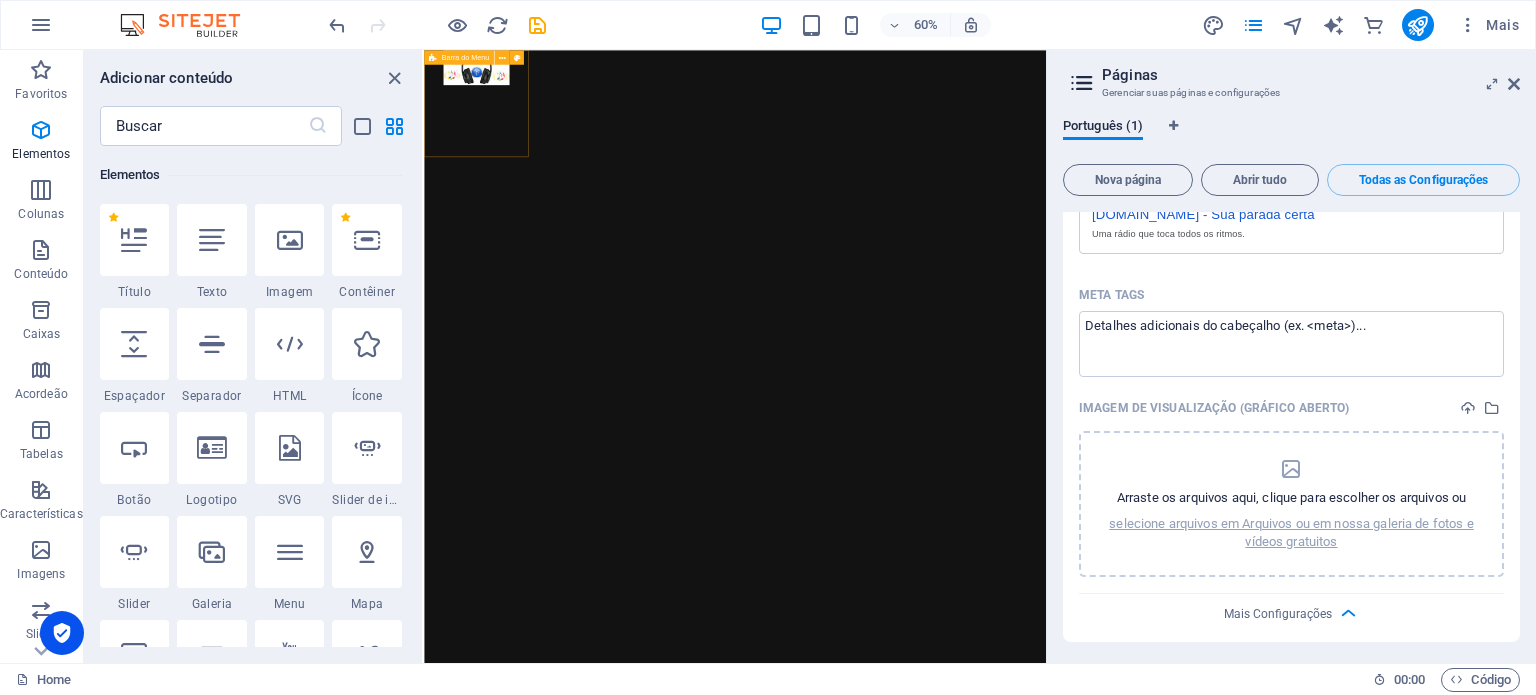 click on "Barra do Menu" at bounding box center (459, 57) 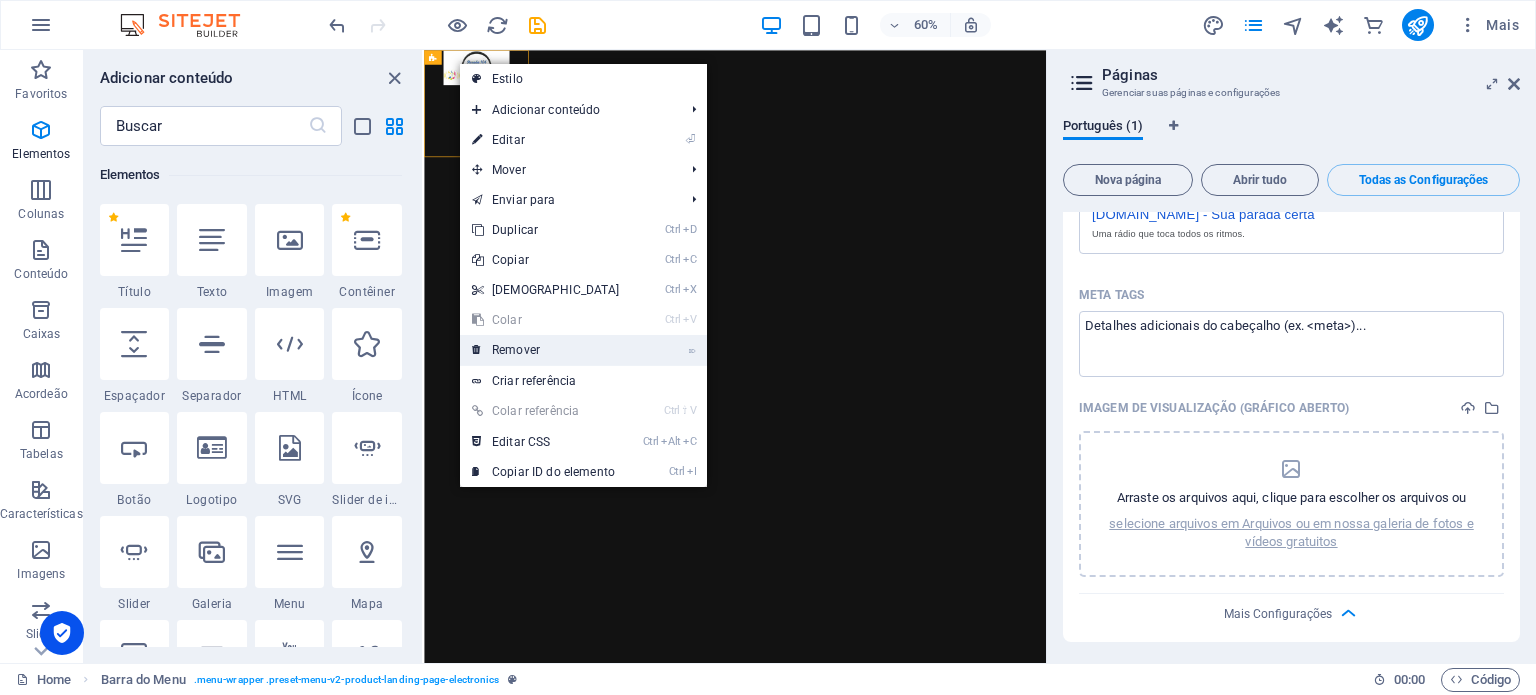 click on "⌦  Remover" at bounding box center [546, 350] 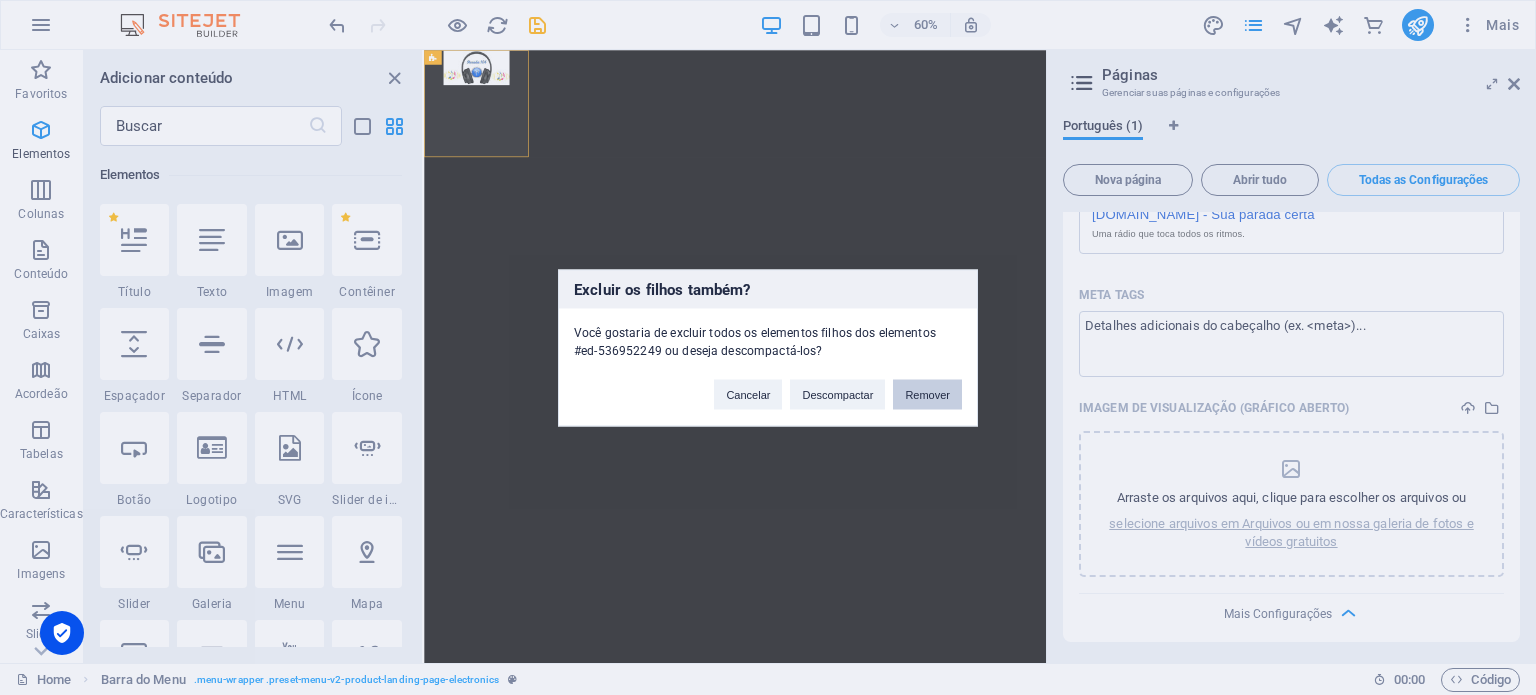 click on "Remover" at bounding box center [927, 394] 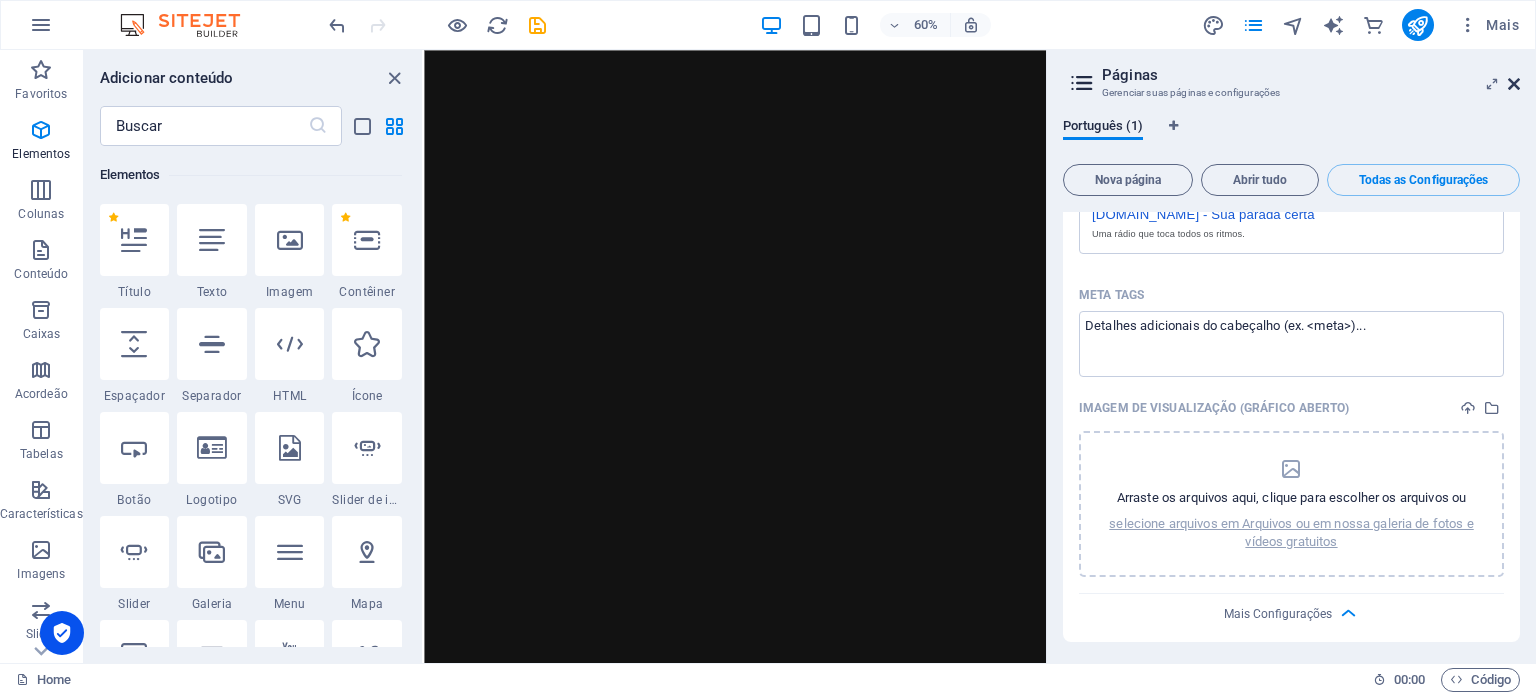 click at bounding box center (1514, 84) 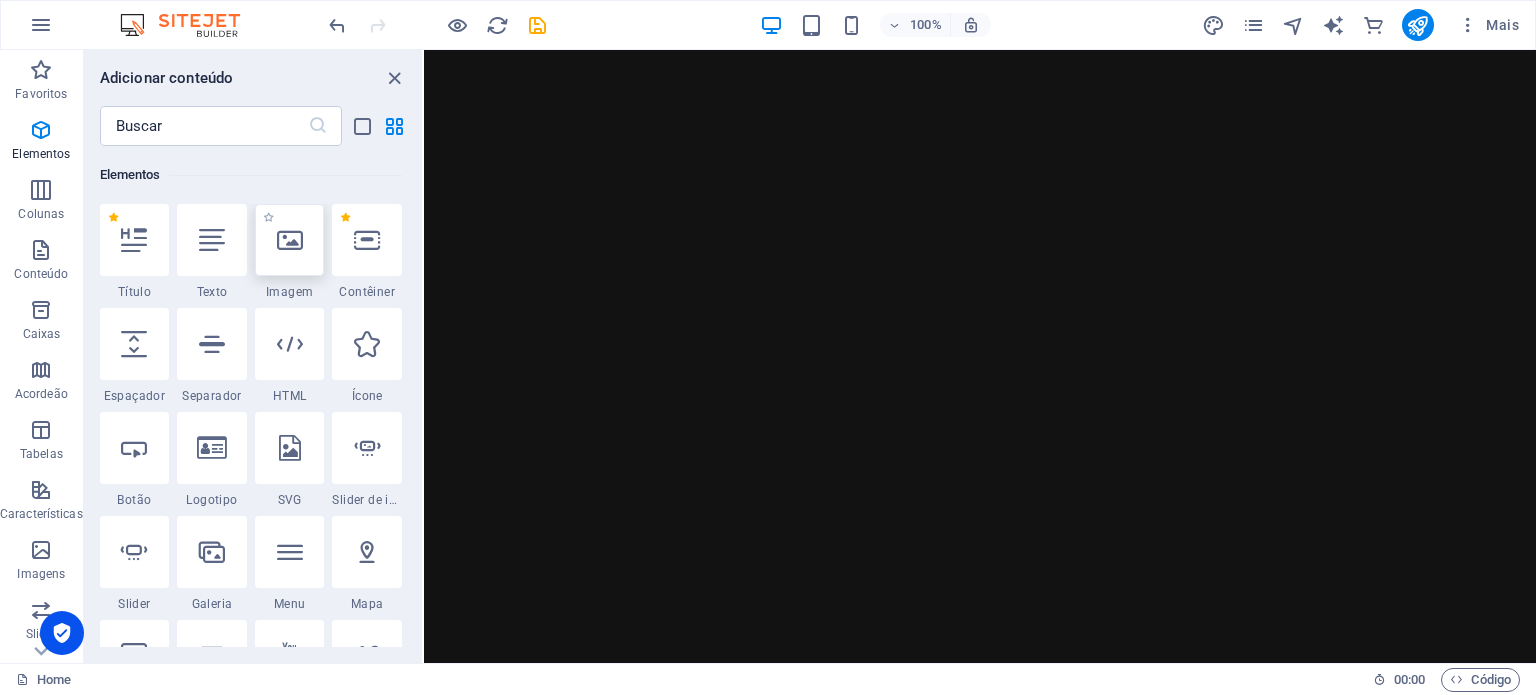 click at bounding box center (290, 240) 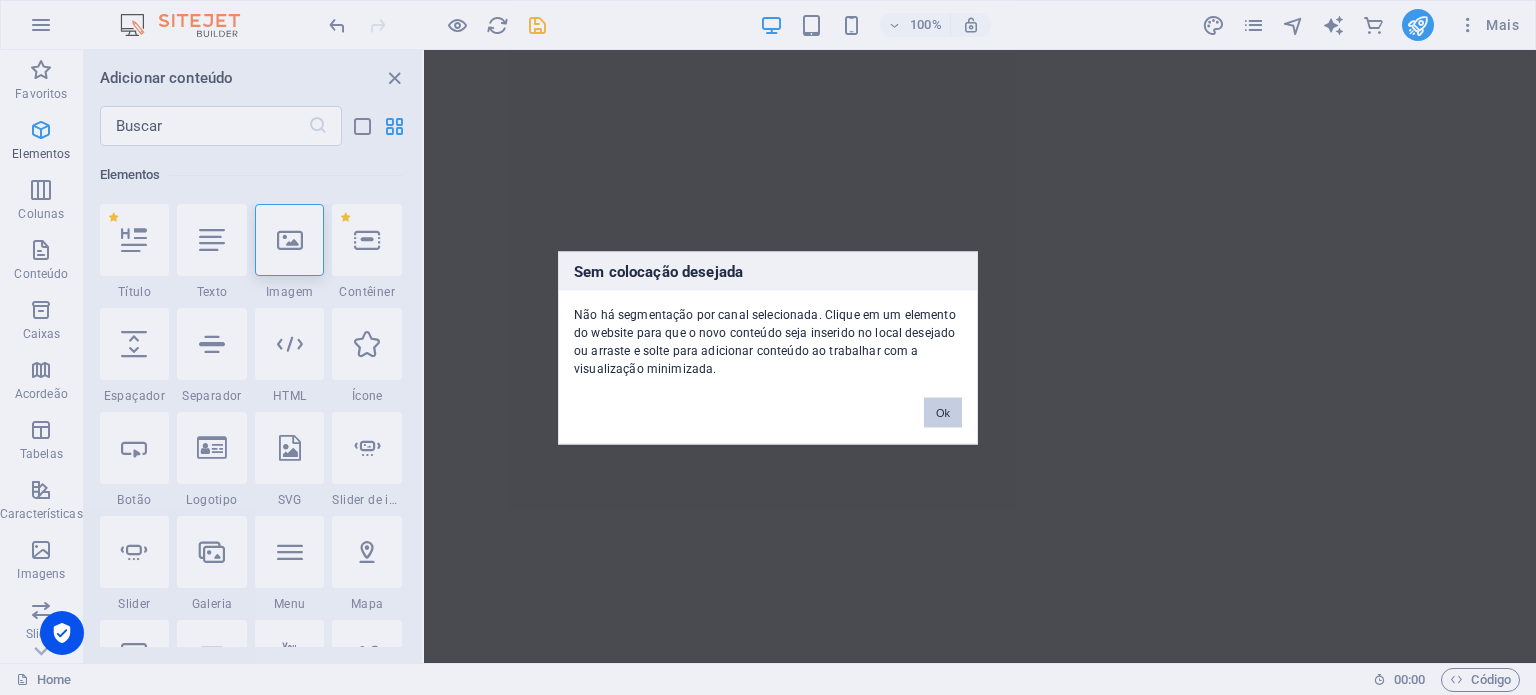 click on "Ok" at bounding box center [943, 412] 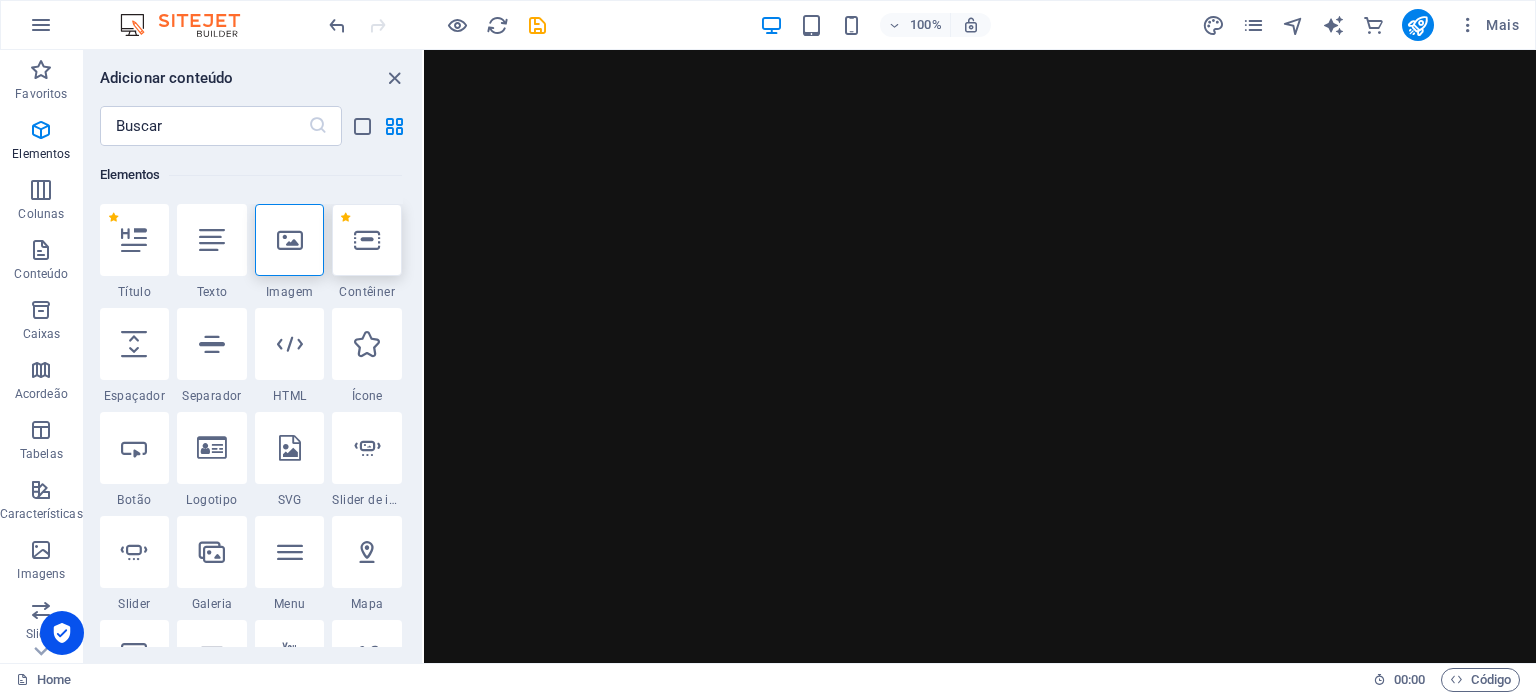 click at bounding box center [367, 240] 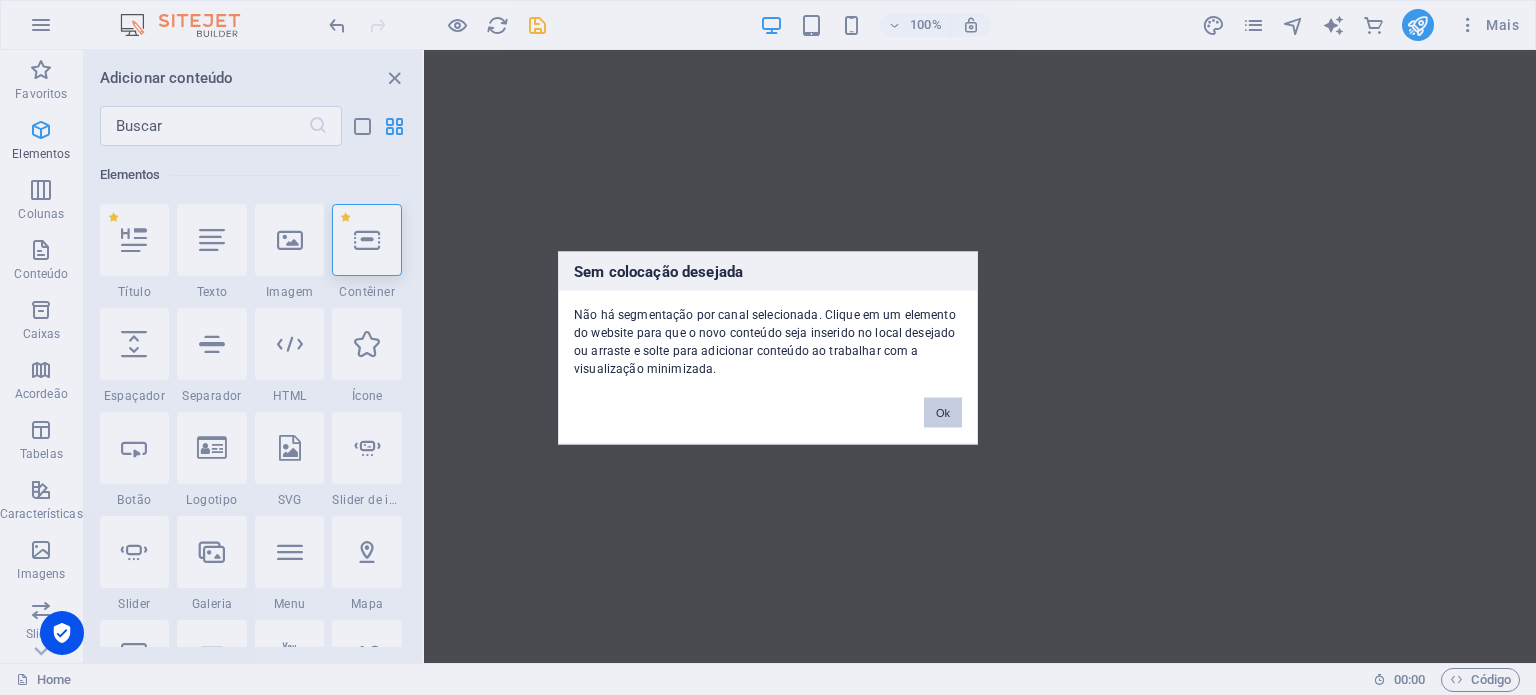 click on "Ok" at bounding box center [943, 412] 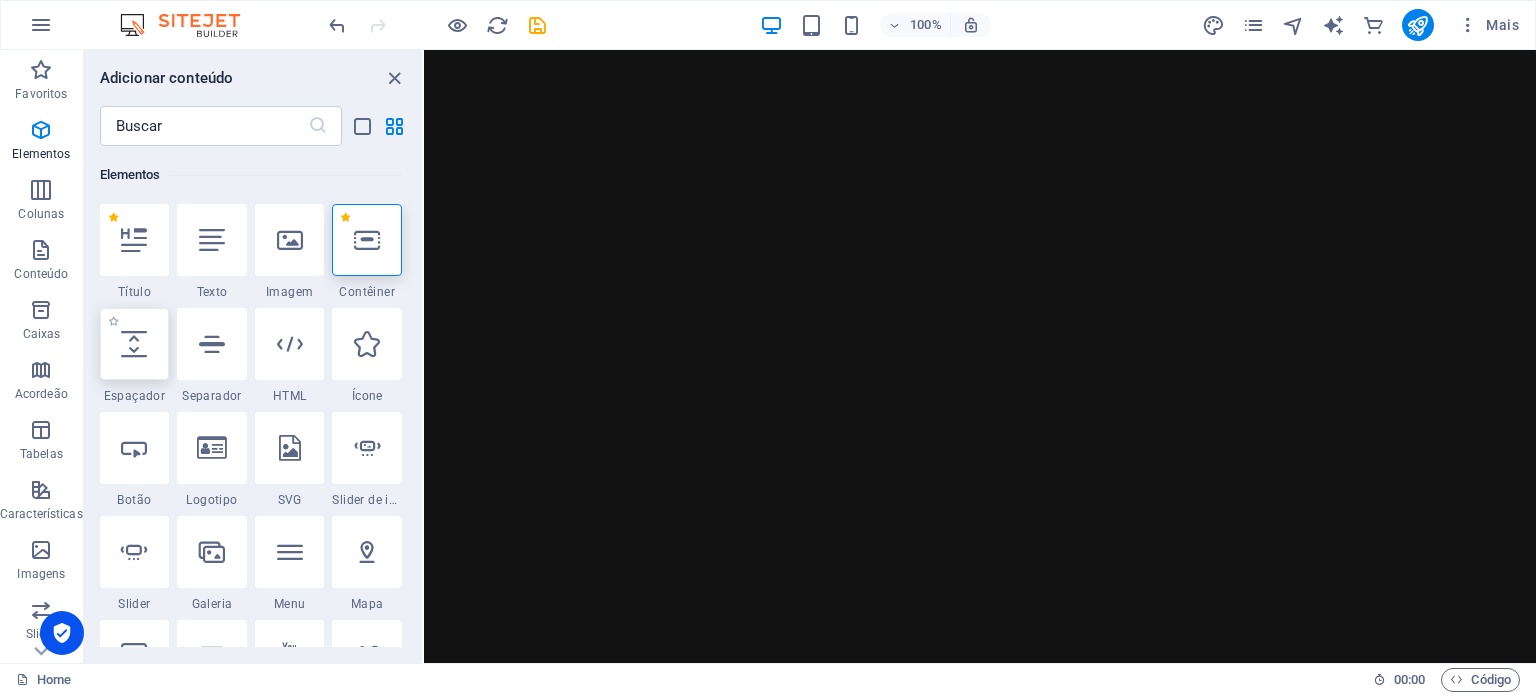 click at bounding box center [135, 344] 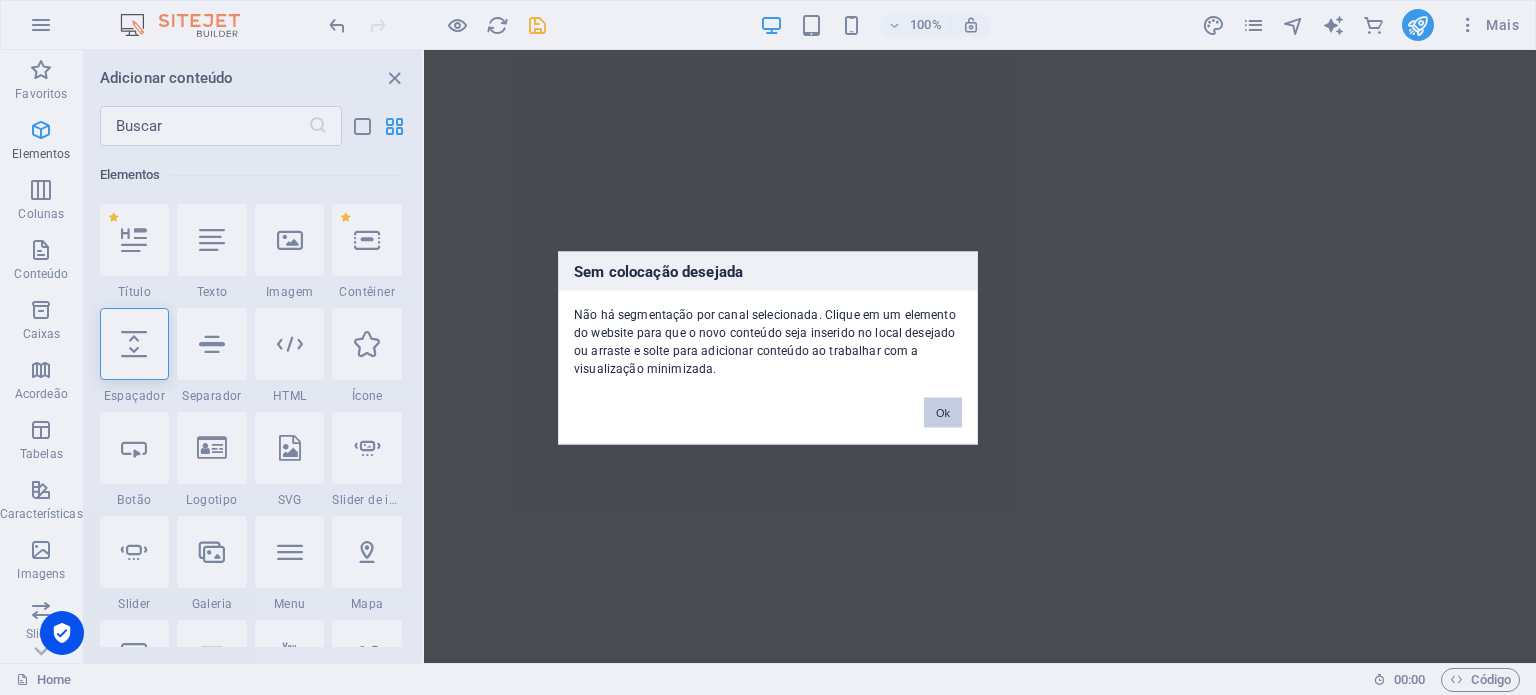 click on "Ok" at bounding box center (943, 412) 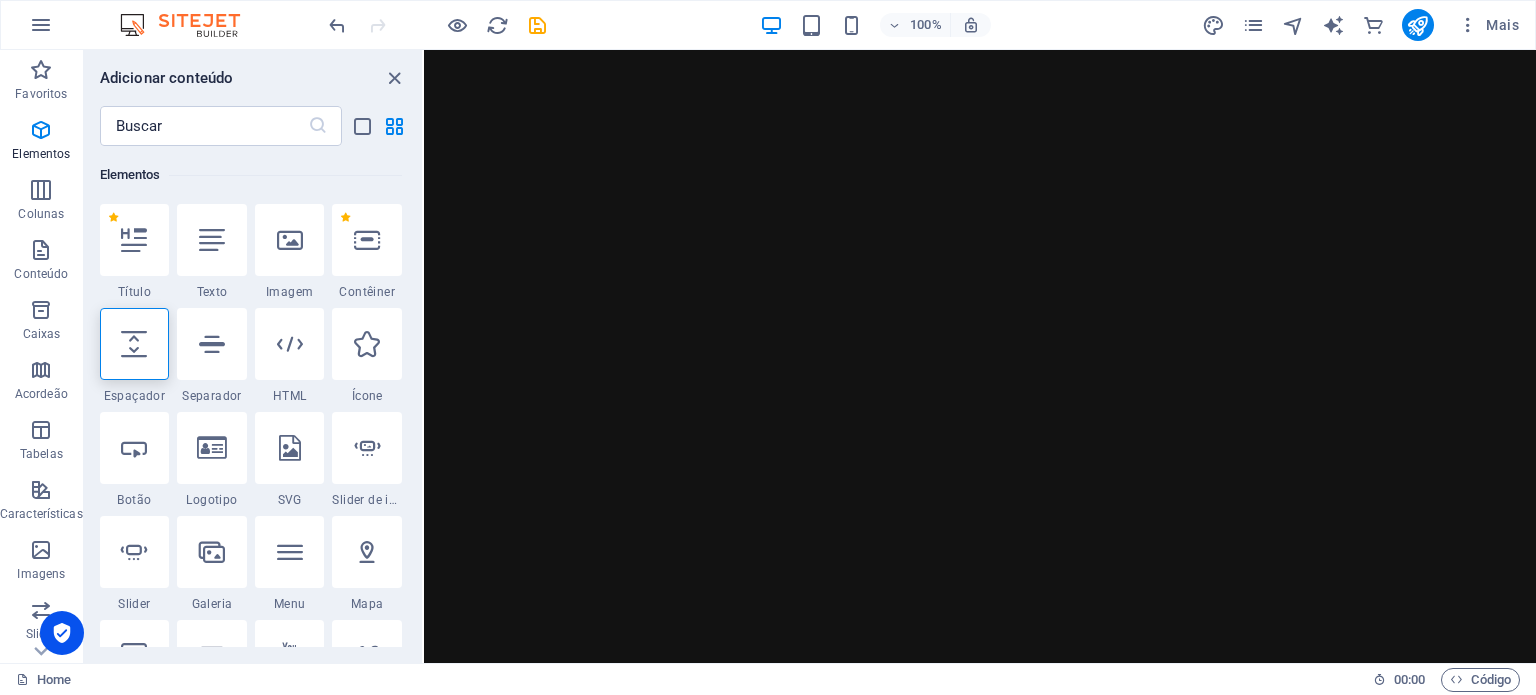 click on "Site" at bounding box center [980, 356] 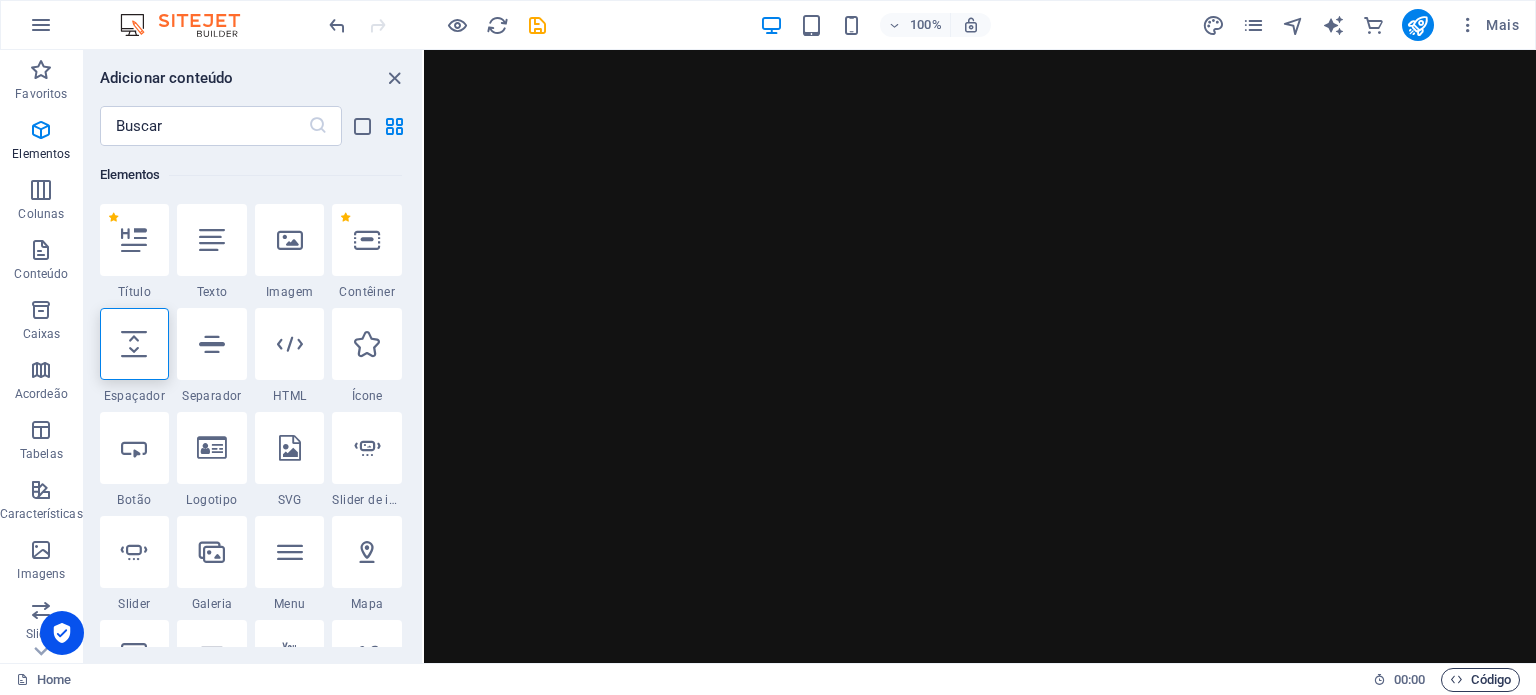 click at bounding box center [1456, 679] 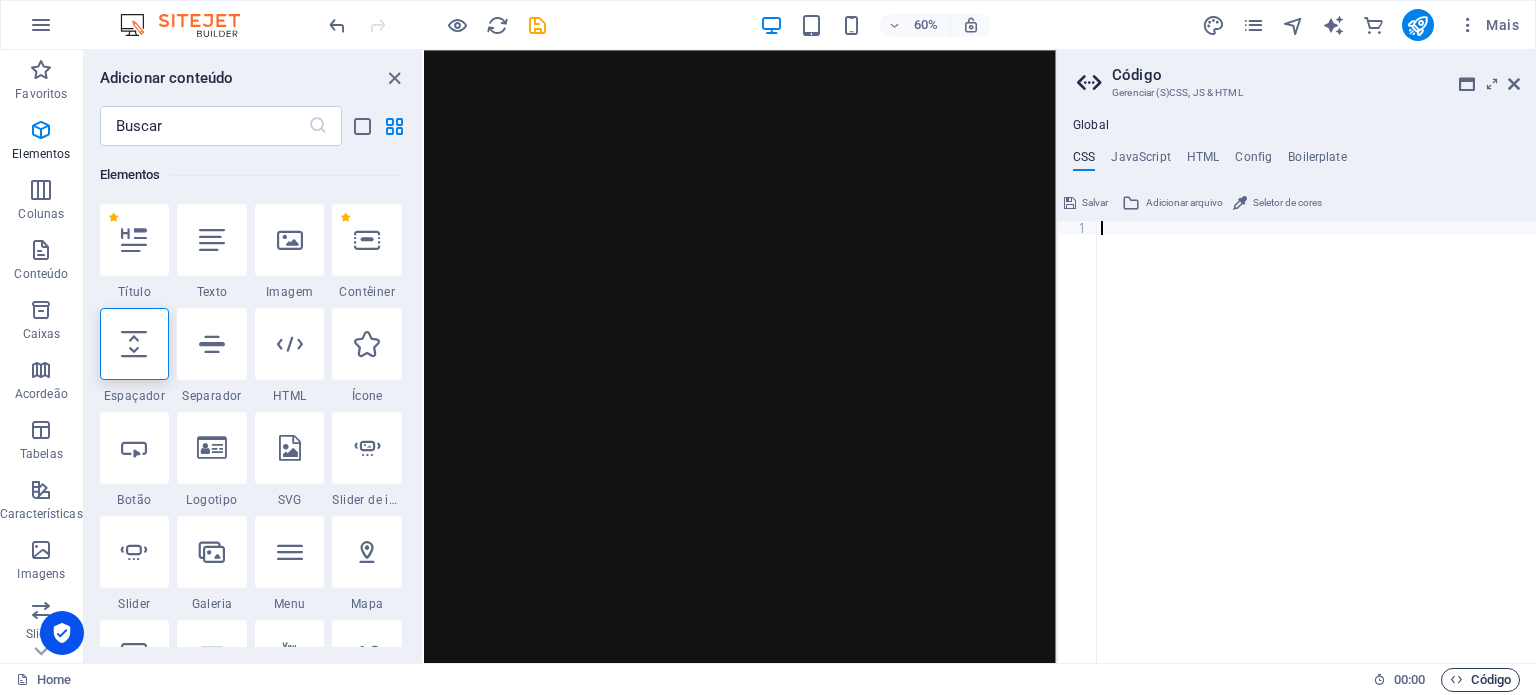click at bounding box center [1456, 679] 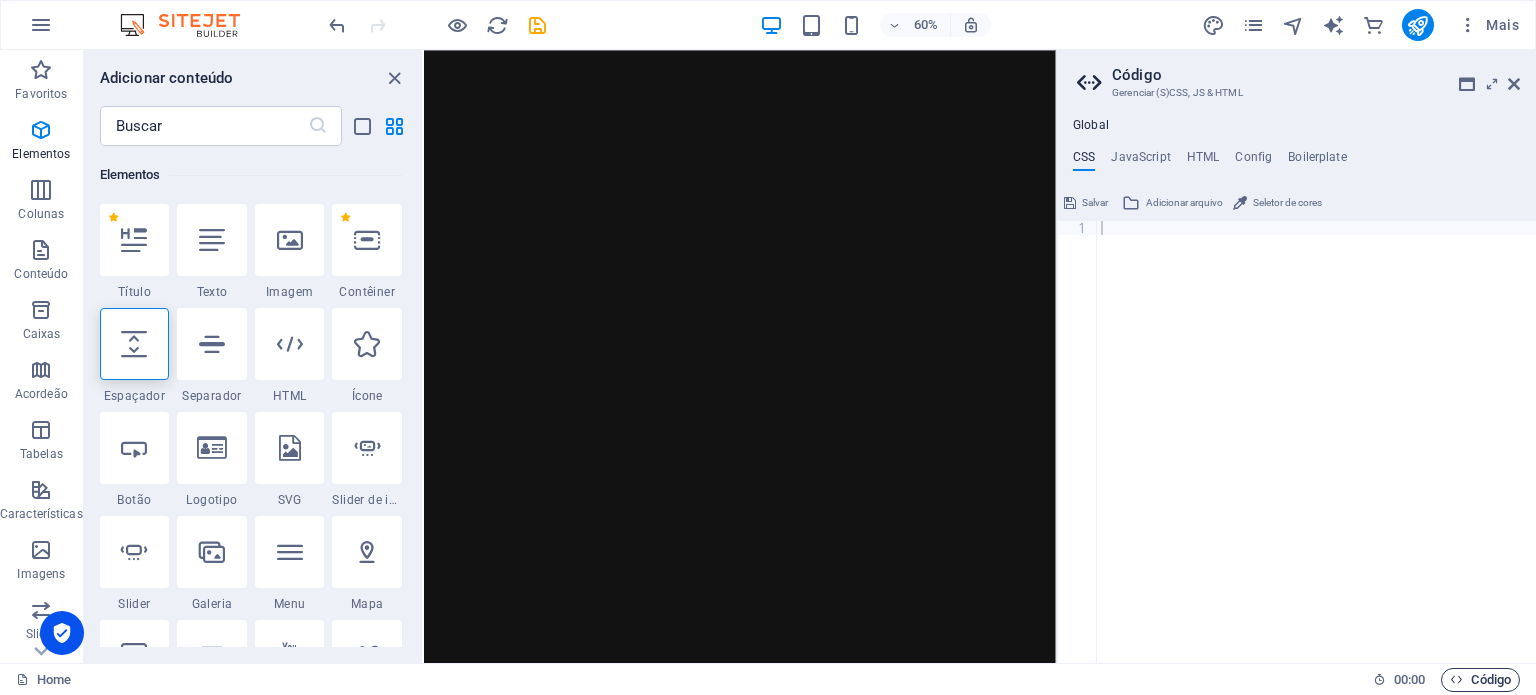 click at bounding box center [1456, 679] 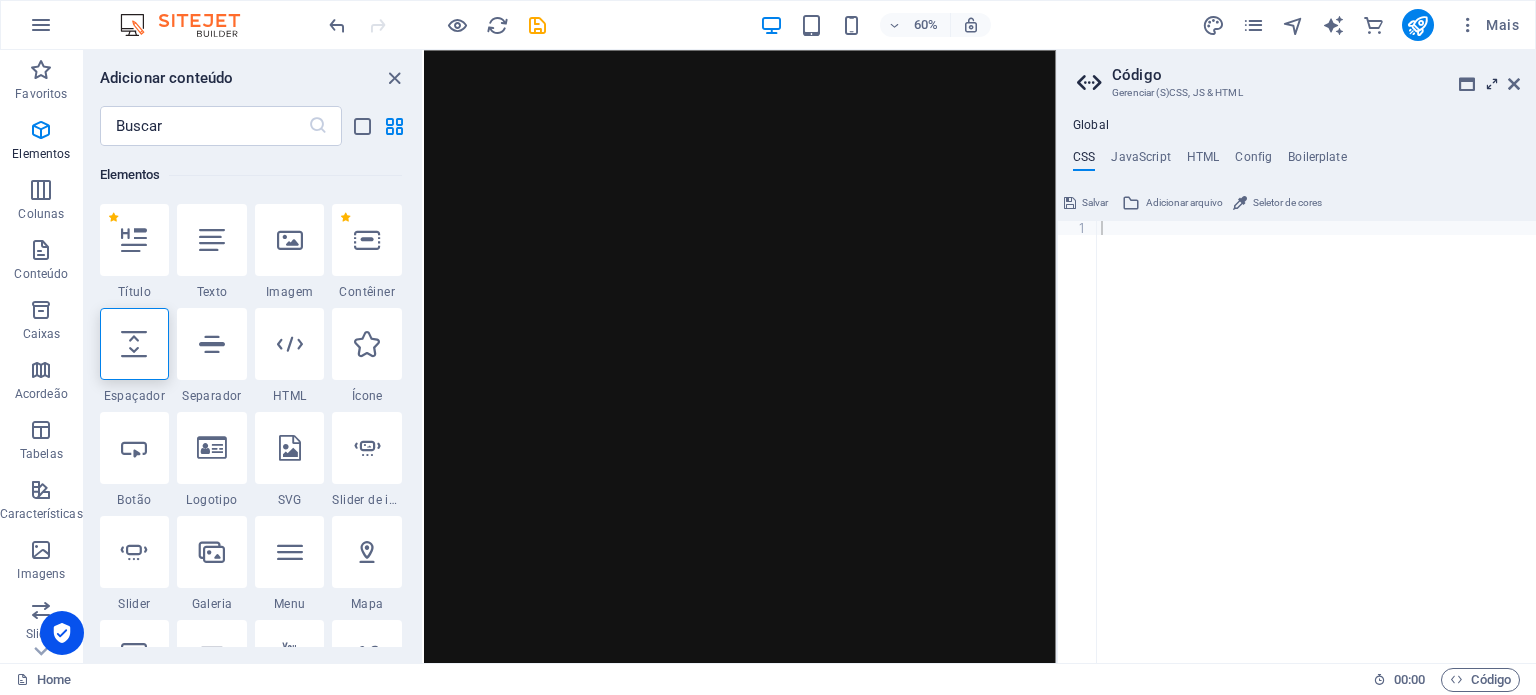 click at bounding box center (1492, 84) 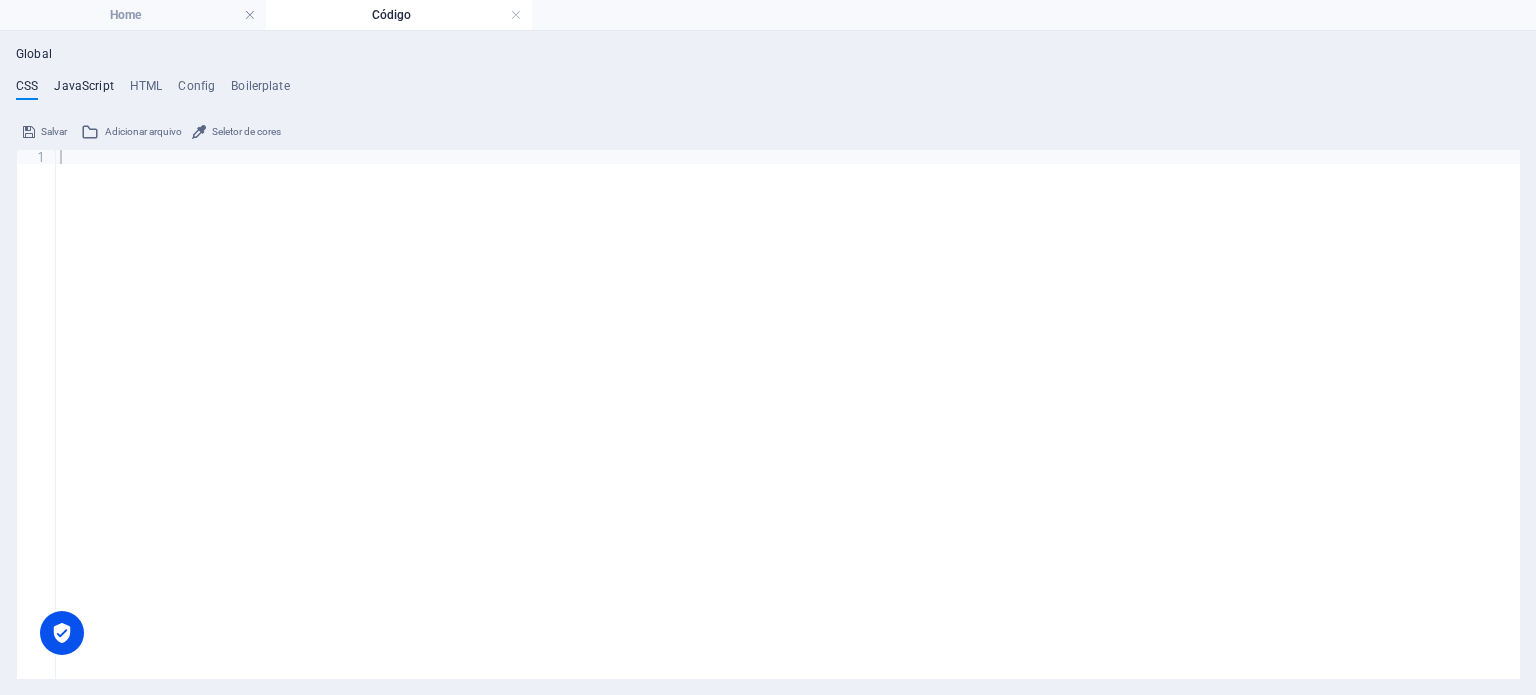 click on "JavaScript" at bounding box center (83, 90) 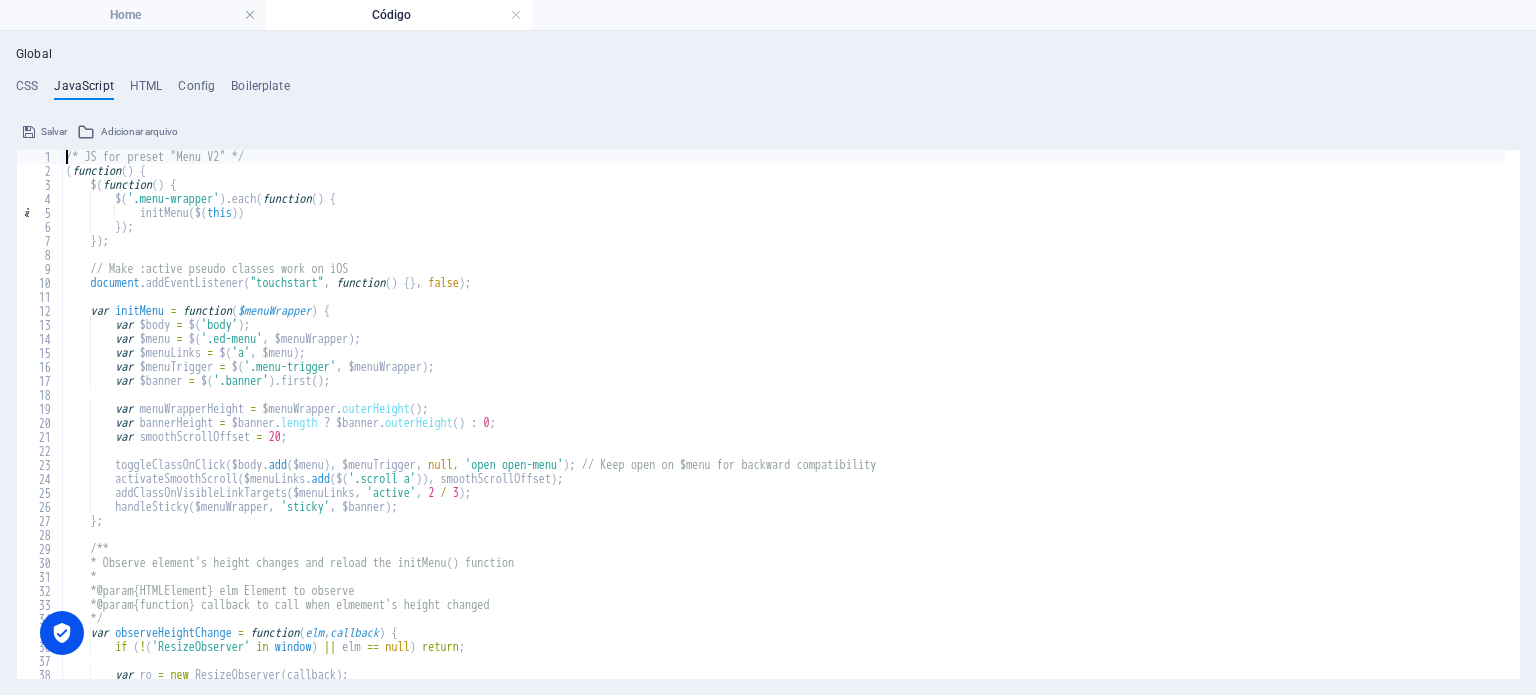 drag, startPoint x: 62, startPoint y: 153, endPoint x: 601, endPoint y: 388, distance: 588.0017 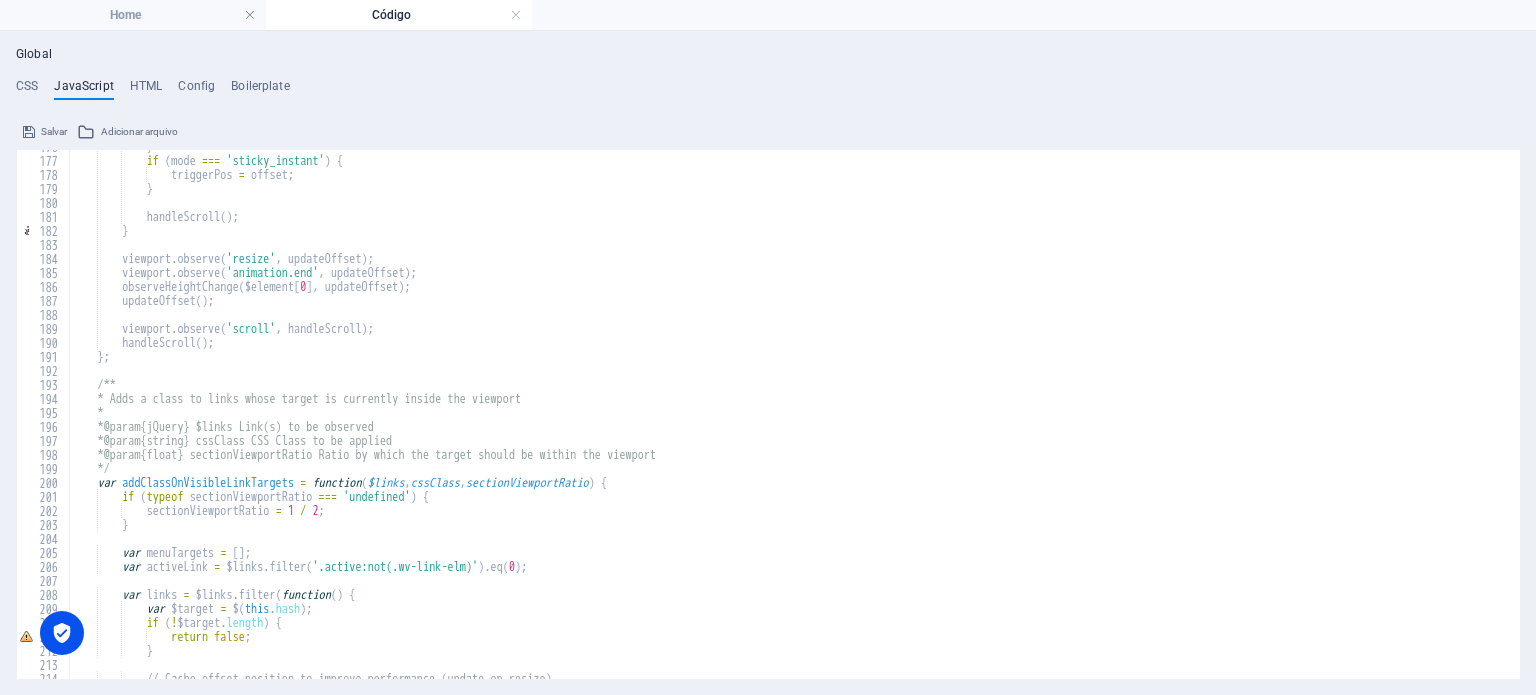 scroll, scrollTop: 2460, scrollLeft: 0, axis: vertical 